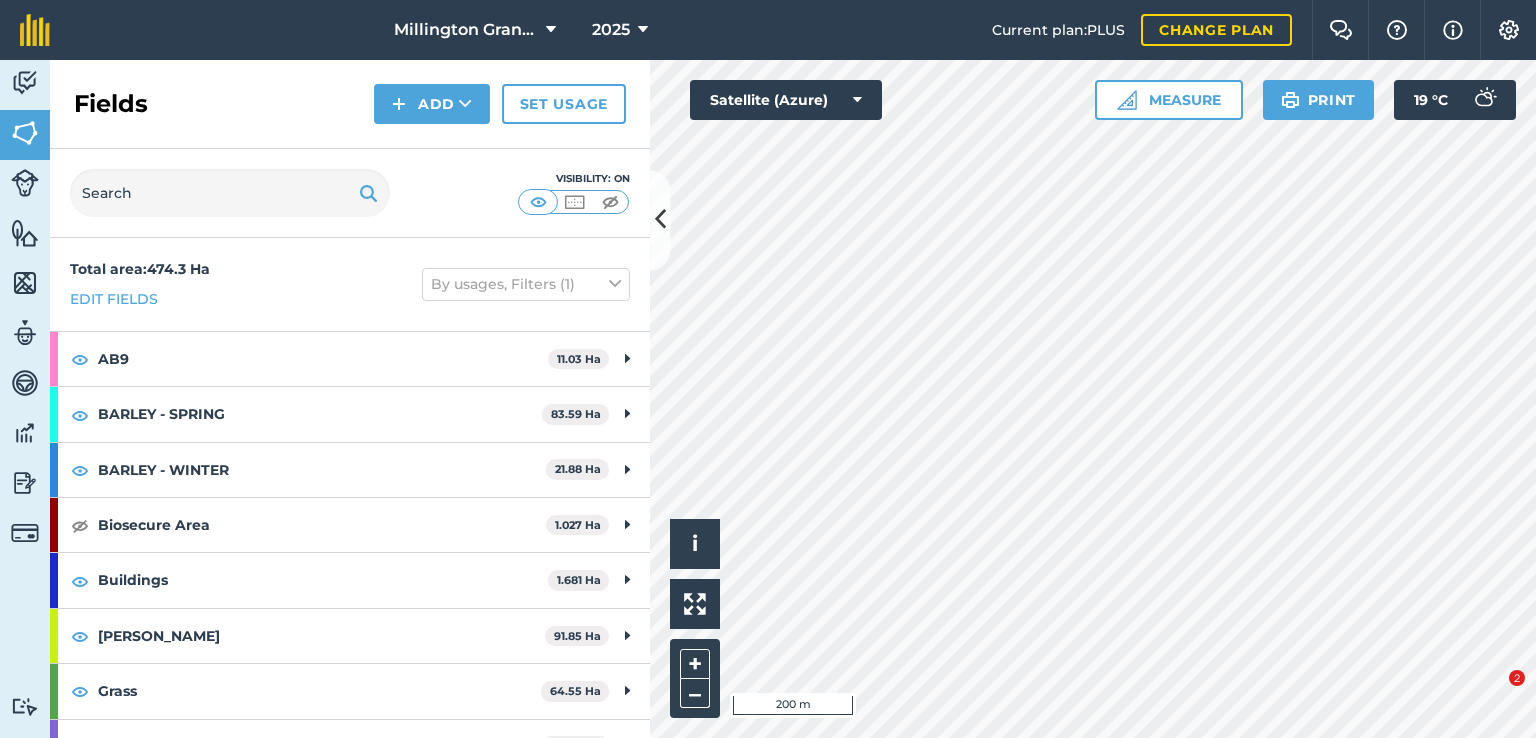 scroll, scrollTop: 0, scrollLeft: 0, axis: both 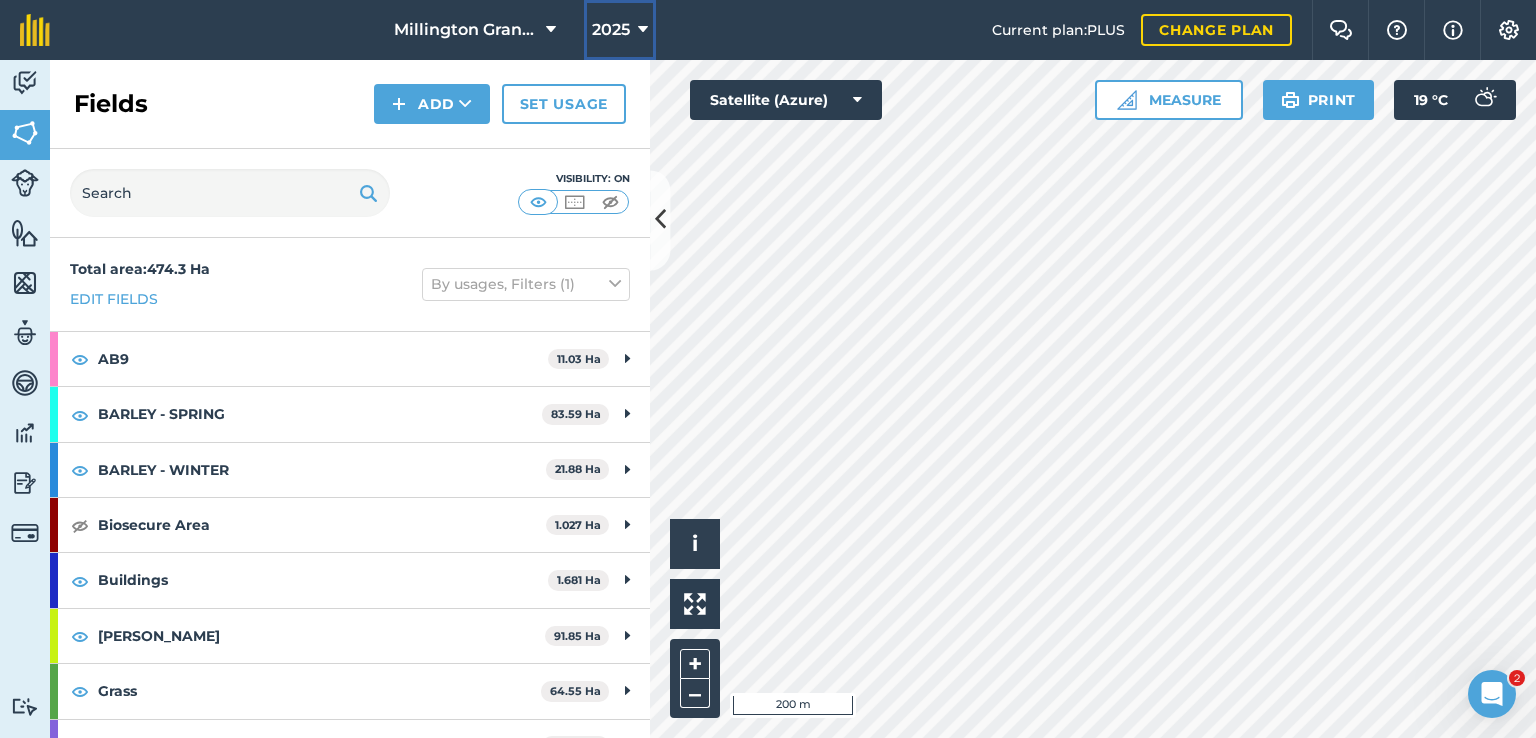 click on "2025" at bounding box center (620, 30) 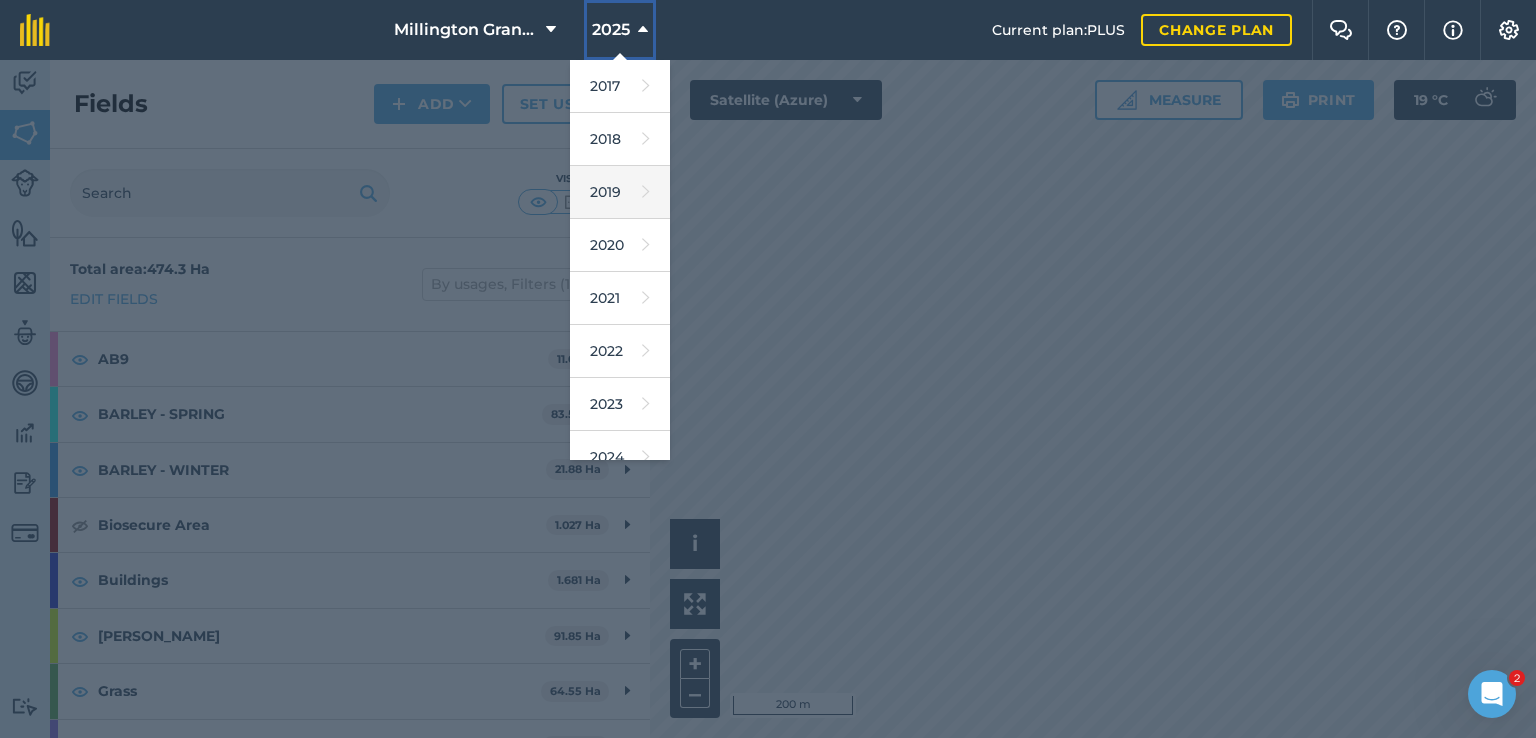 scroll, scrollTop: 100, scrollLeft: 0, axis: vertical 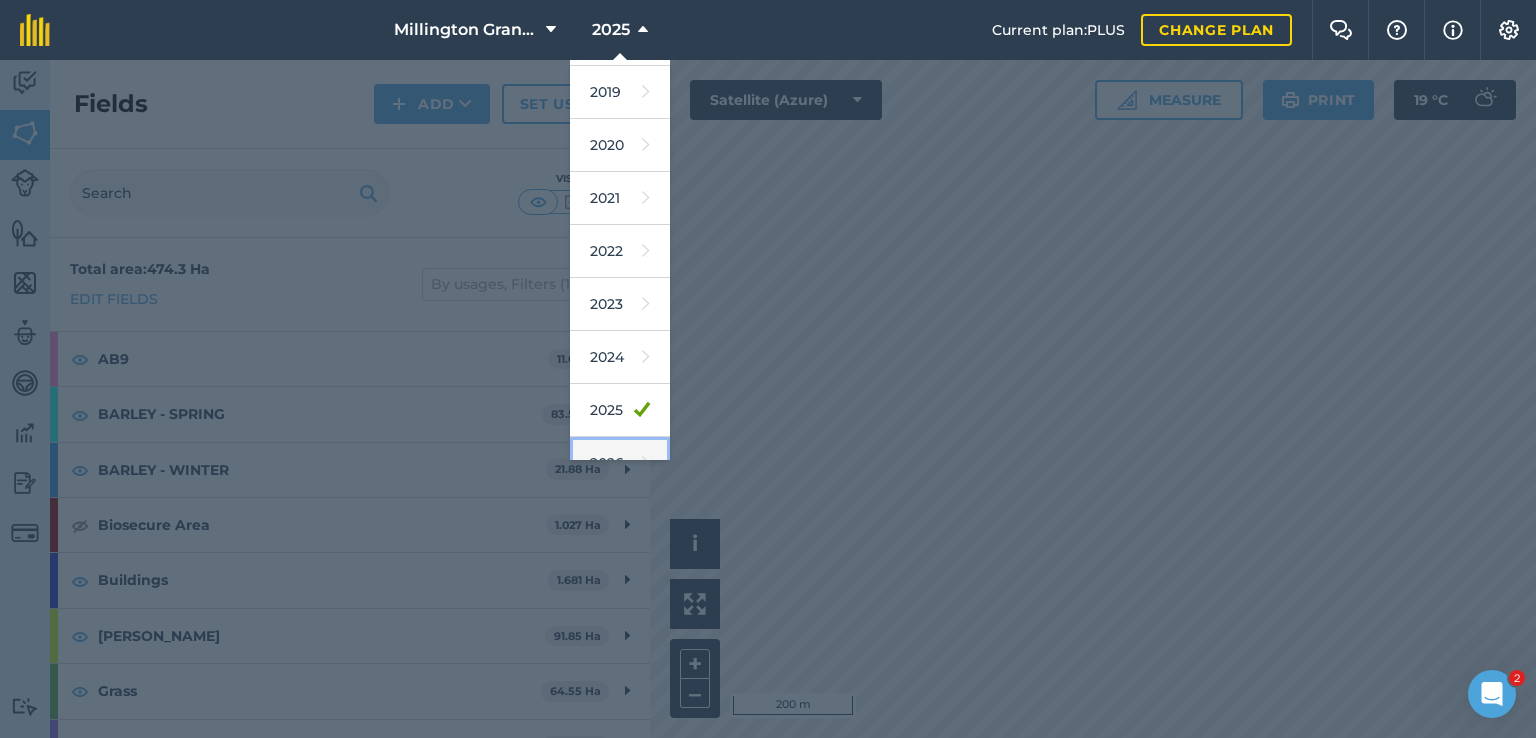 click on "2026" at bounding box center [620, 463] 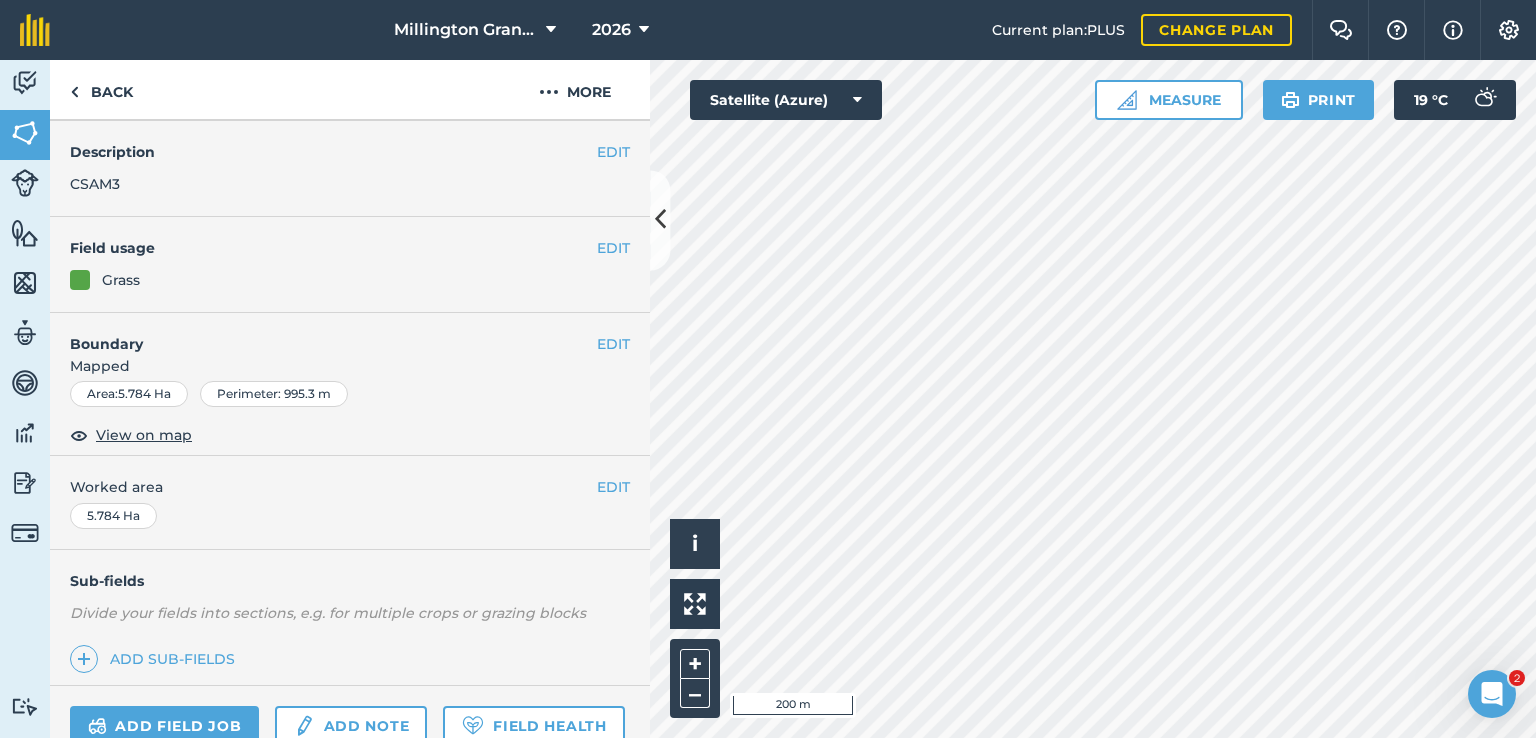 scroll, scrollTop: 256, scrollLeft: 0, axis: vertical 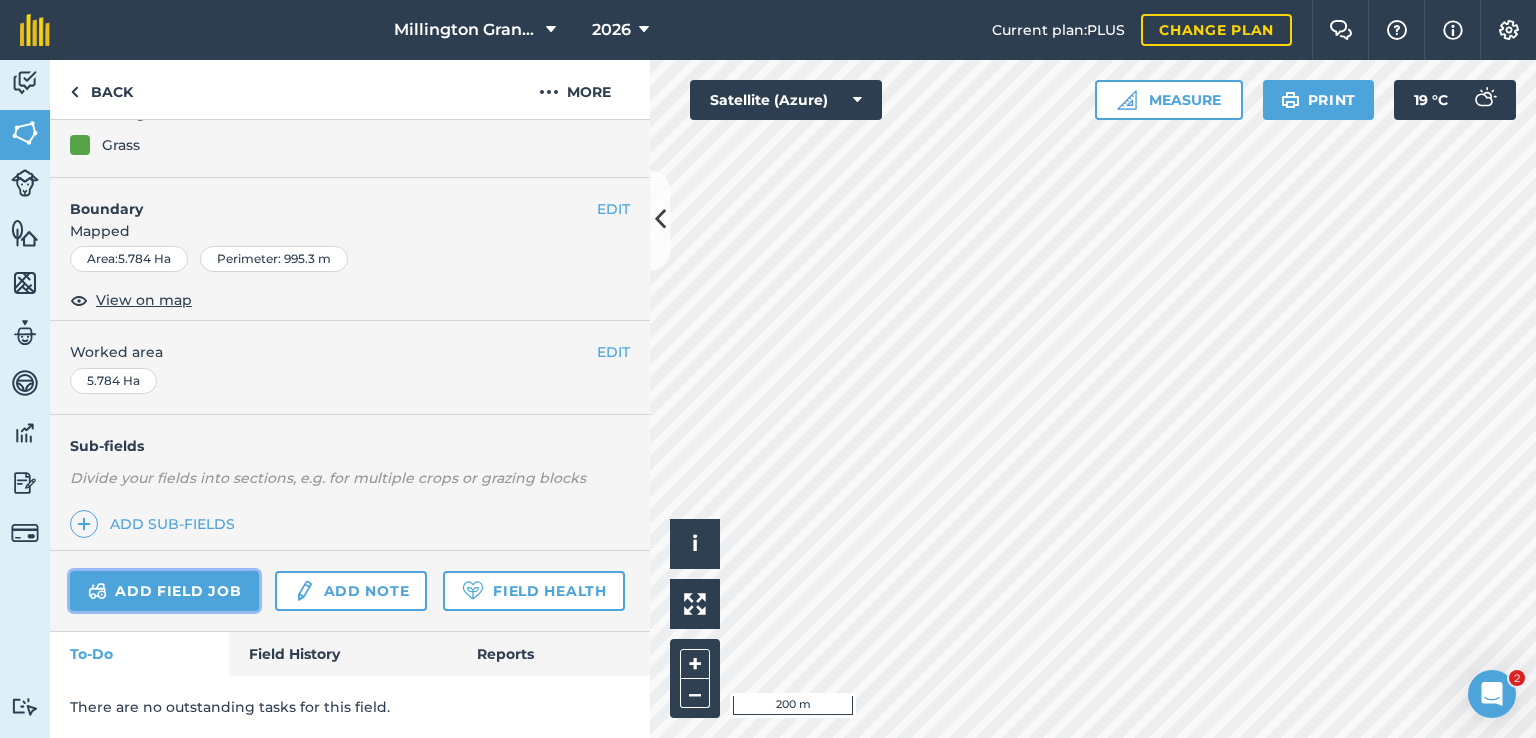 click on "Add field job" at bounding box center (164, 591) 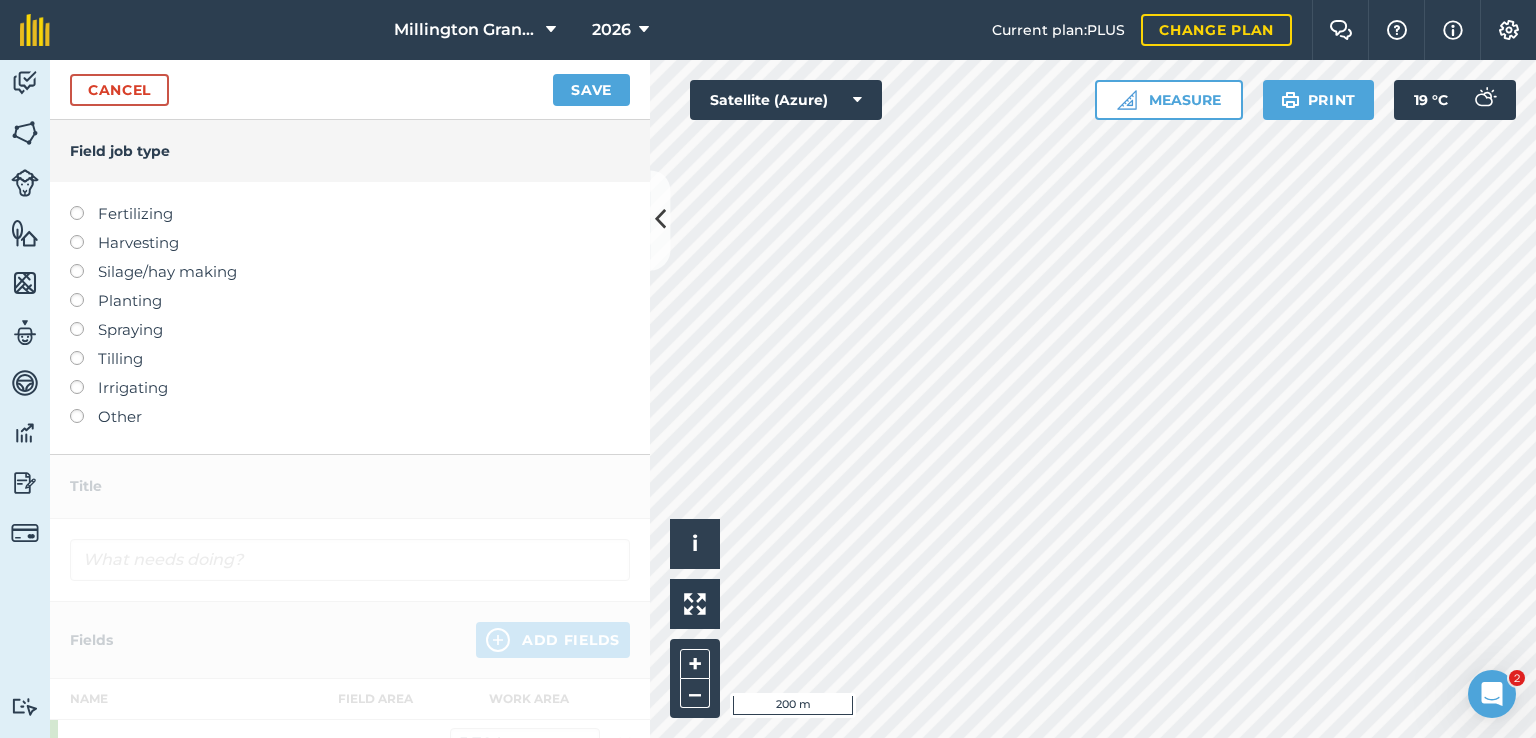 click on "Tilling" at bounding box center [350, 359] 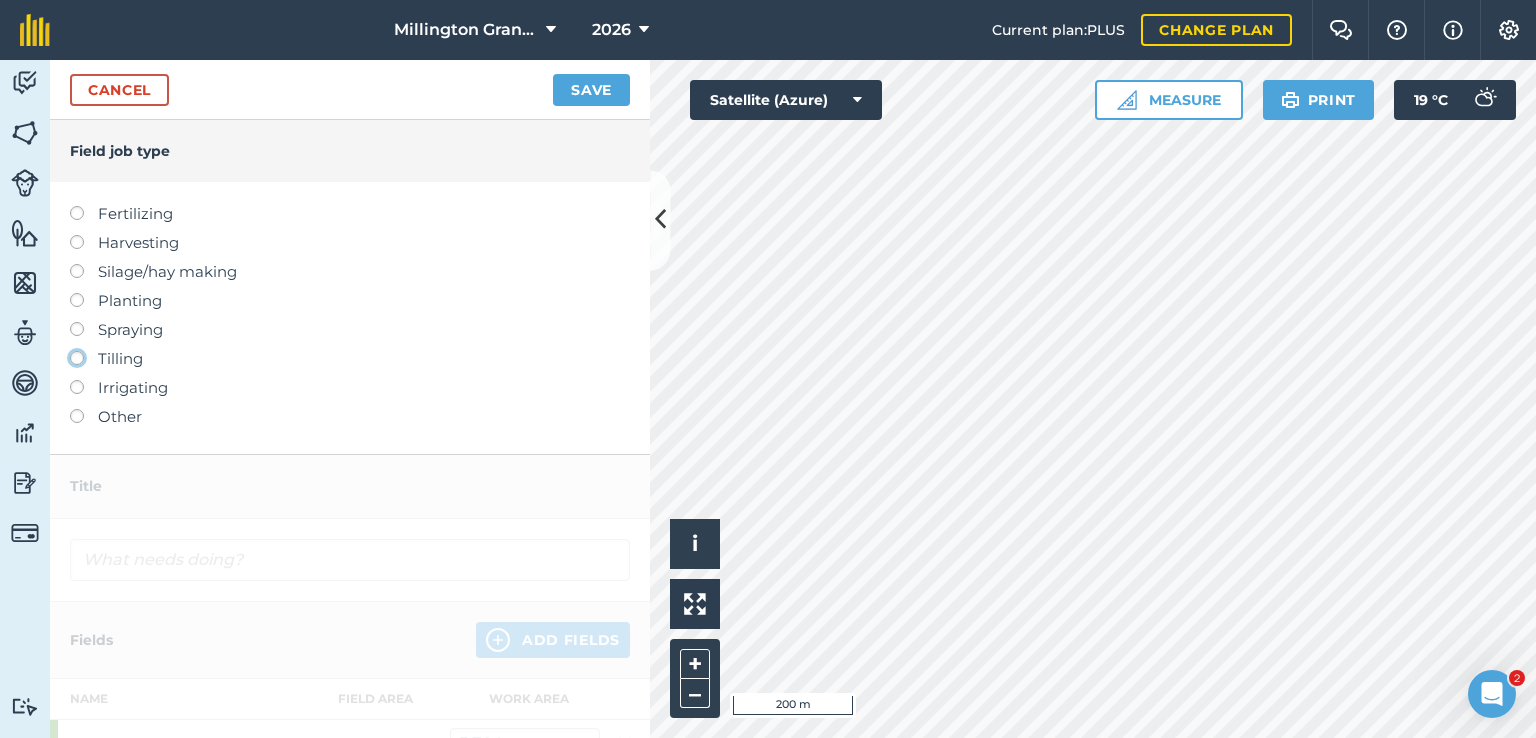click on "Tilling" at bounding box center (-9943, 357) 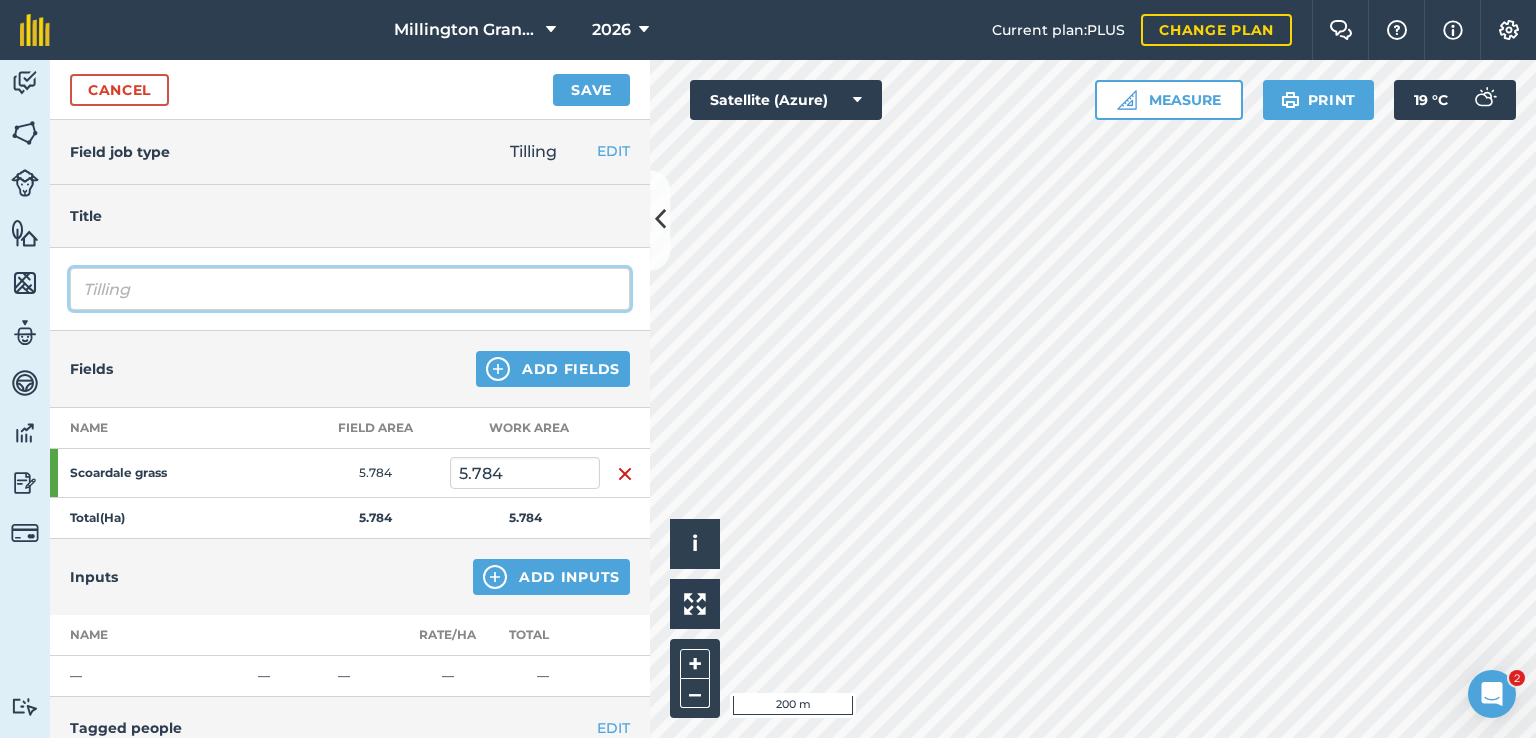 click on "Tilling" at bounding box center [350, 289] 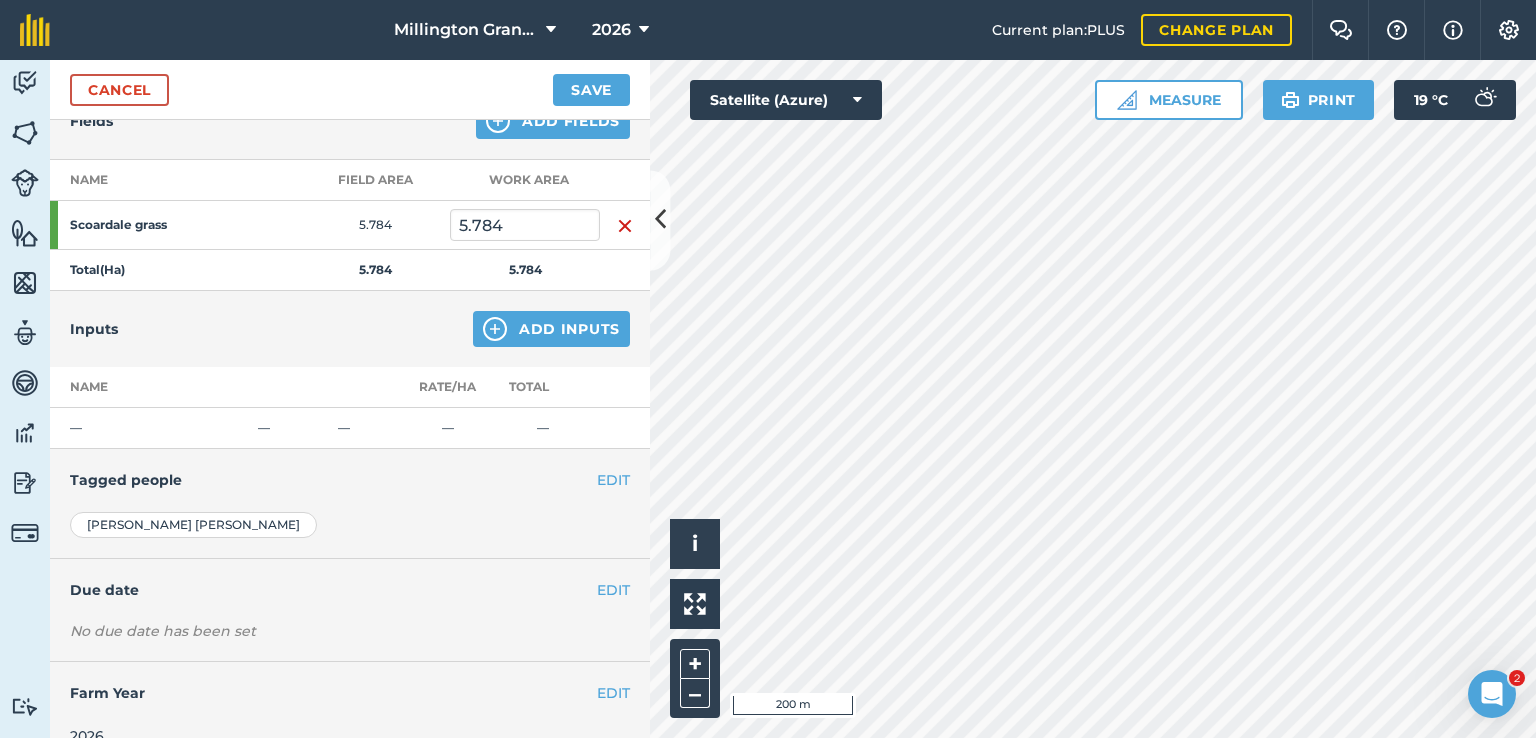 scroll, scrollTop: 274, scrollLeft: 0, axis: vertical 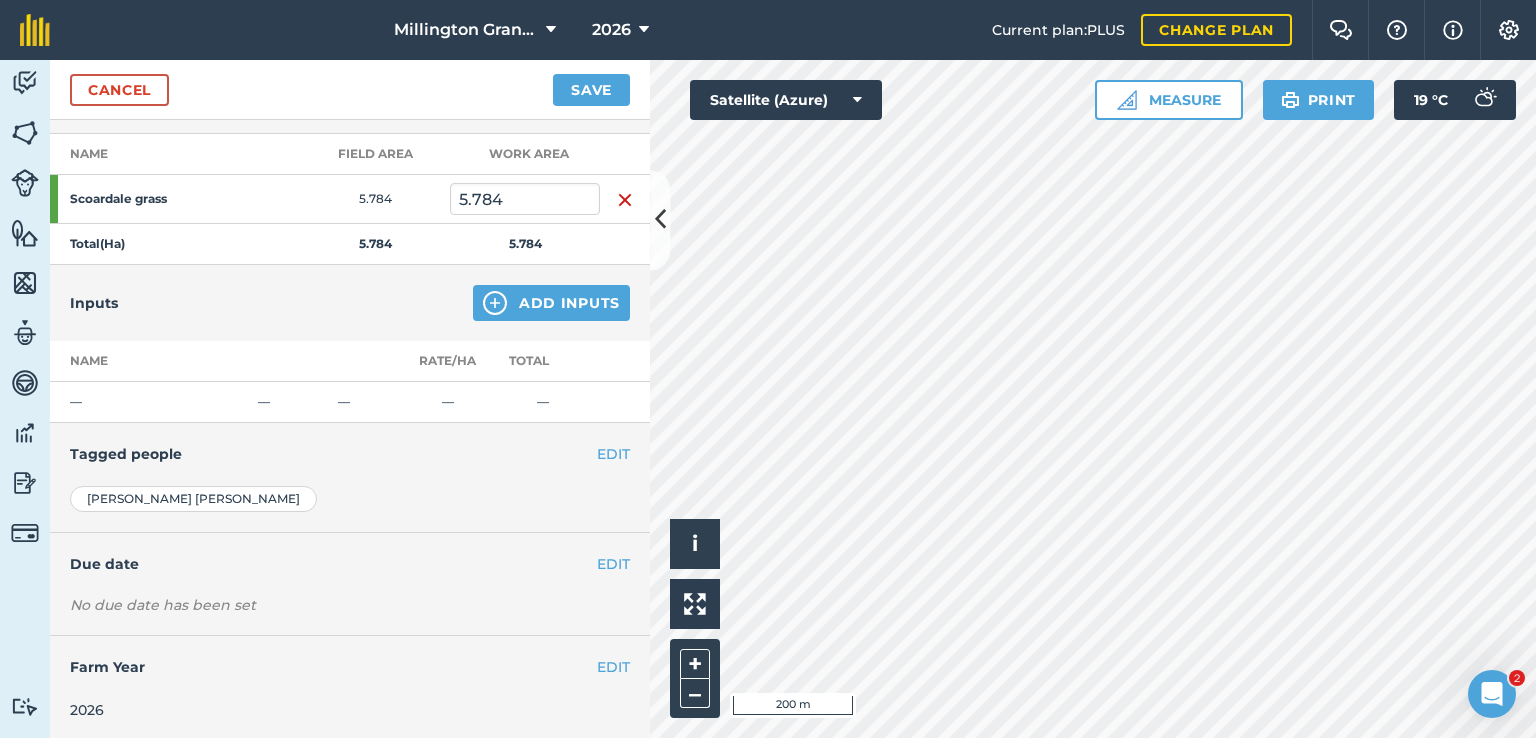 type on "Plough out grass" 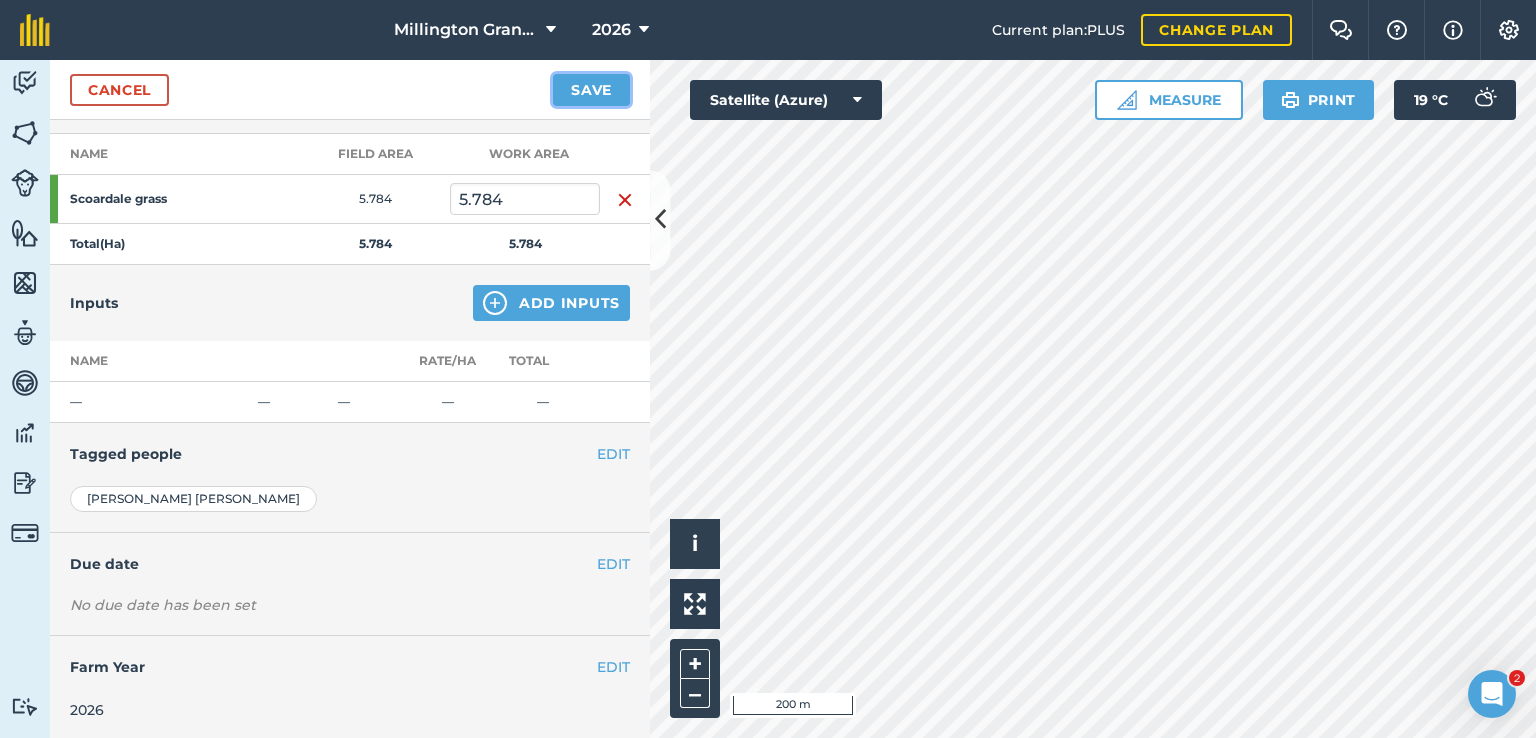 click on "Save" at bounding box center (591, 90) 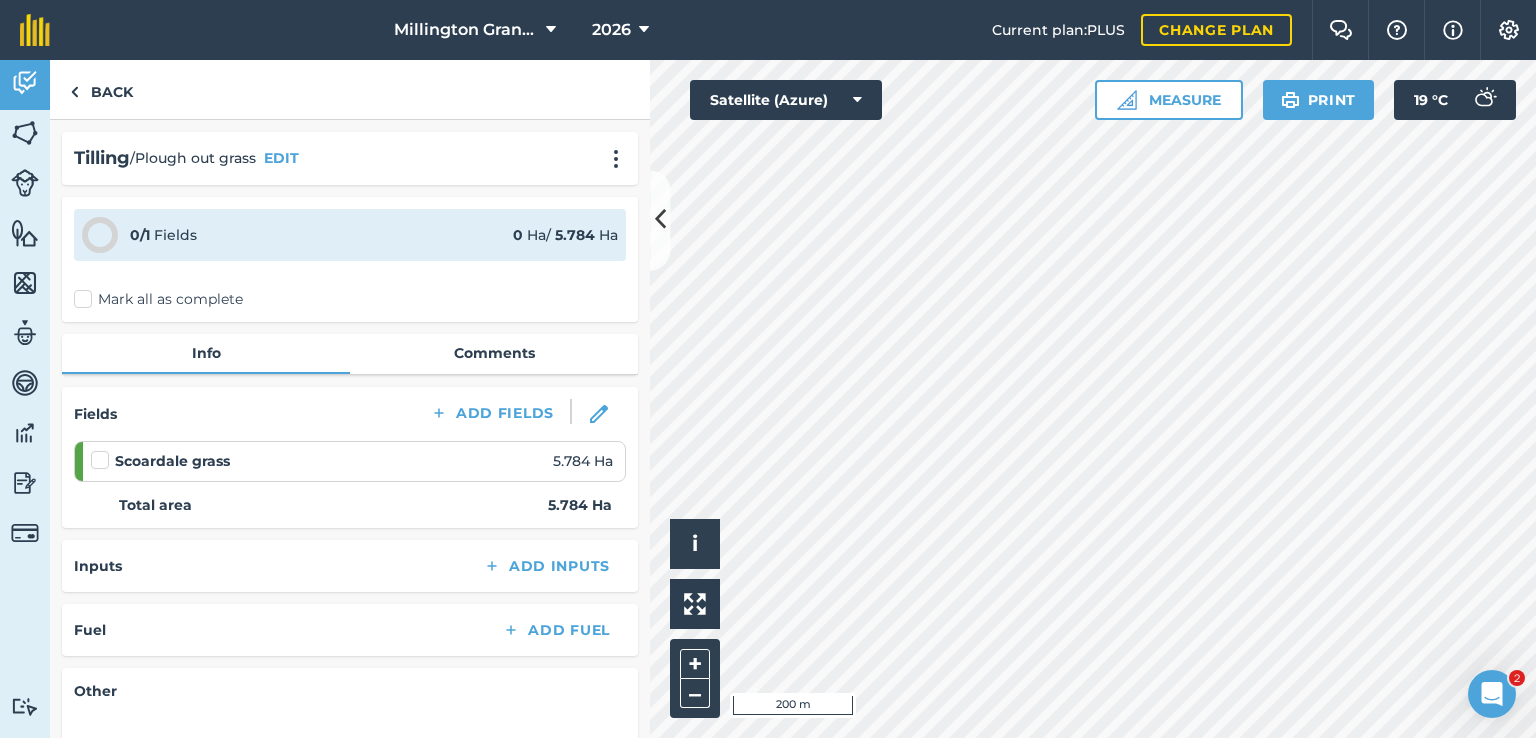 scroll, scrollTop: 200, scrollLeft: 0, axis: vertical 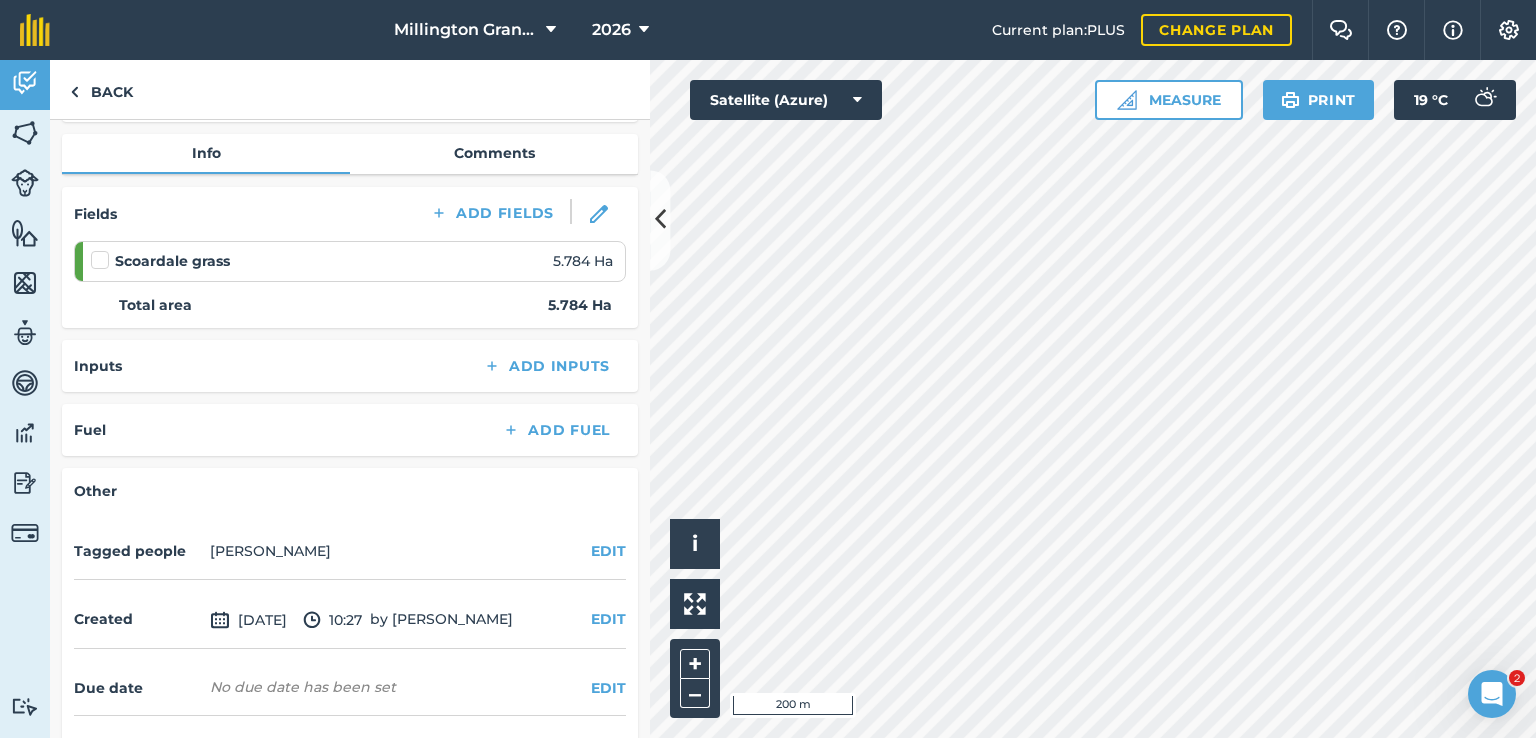 click at bounding box center [103, 250] 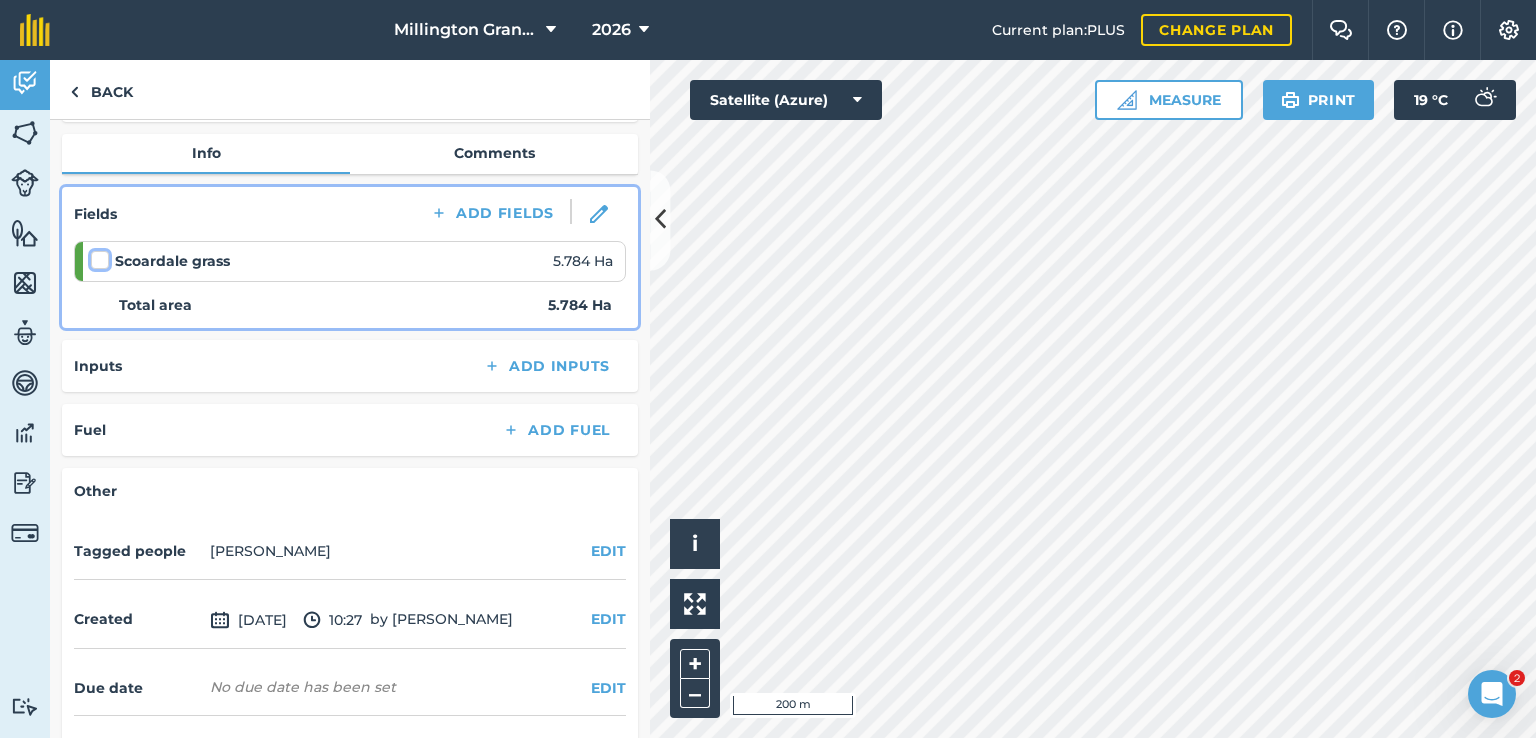 click at bounding box center (97, 256) 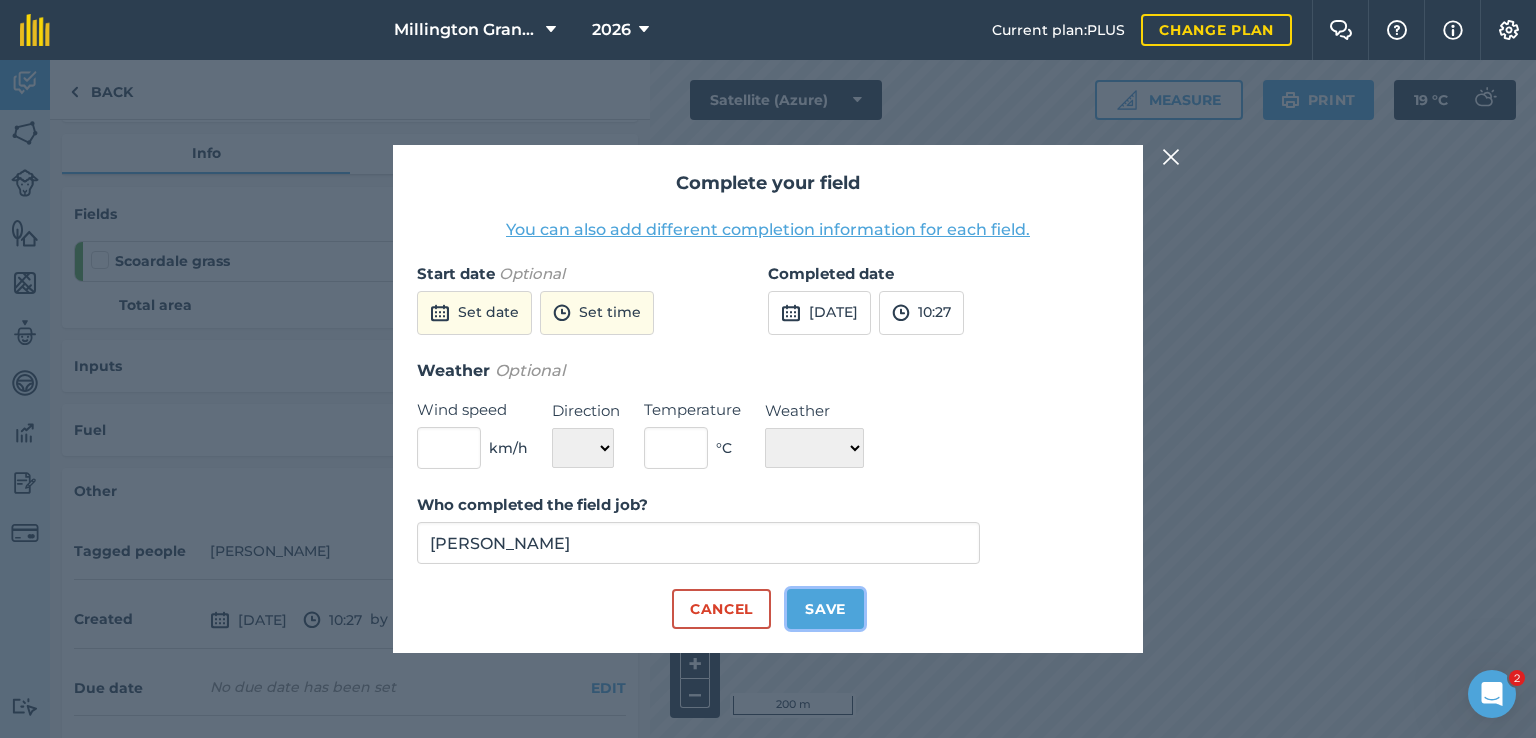 click on "Save" at bounding box center [825, 609] 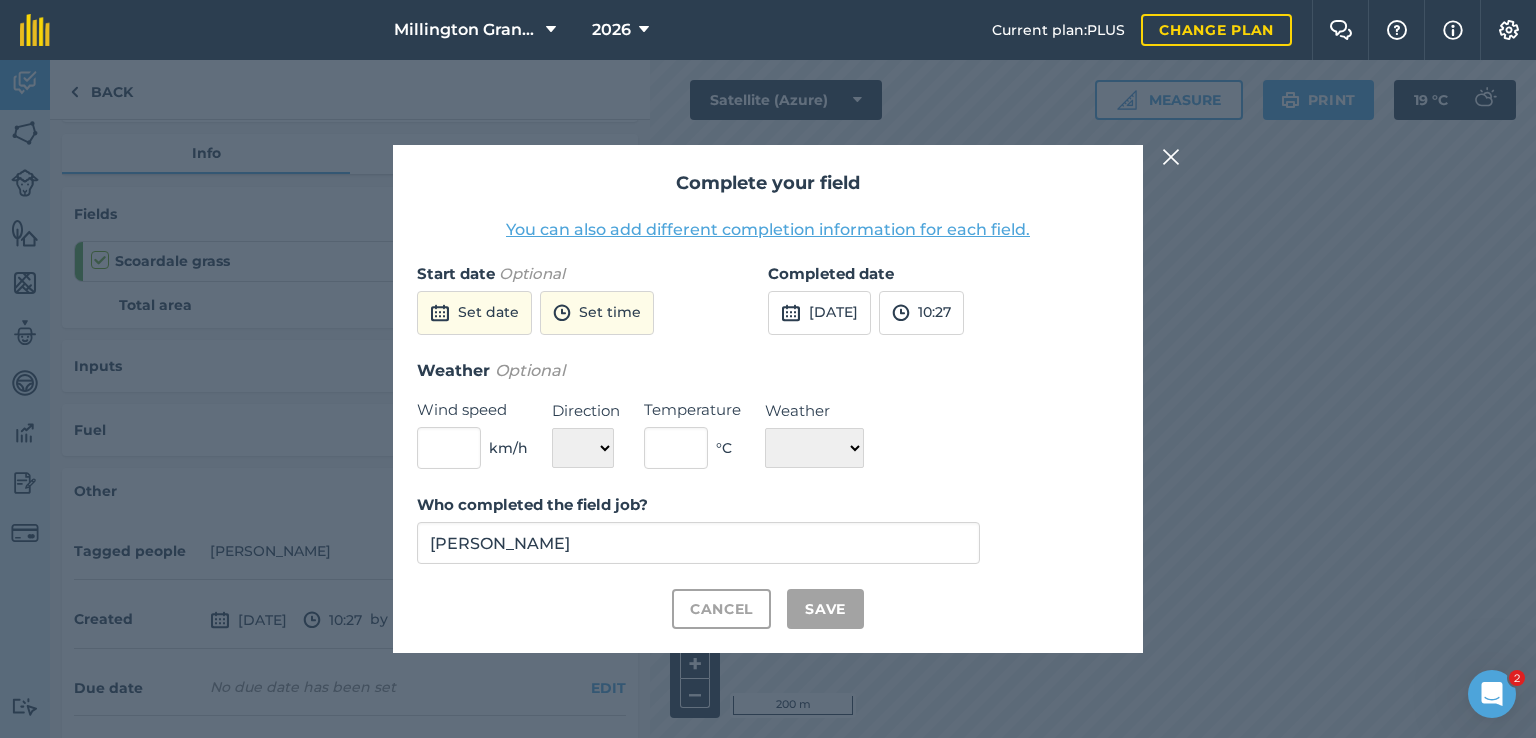 checkbox on "true" 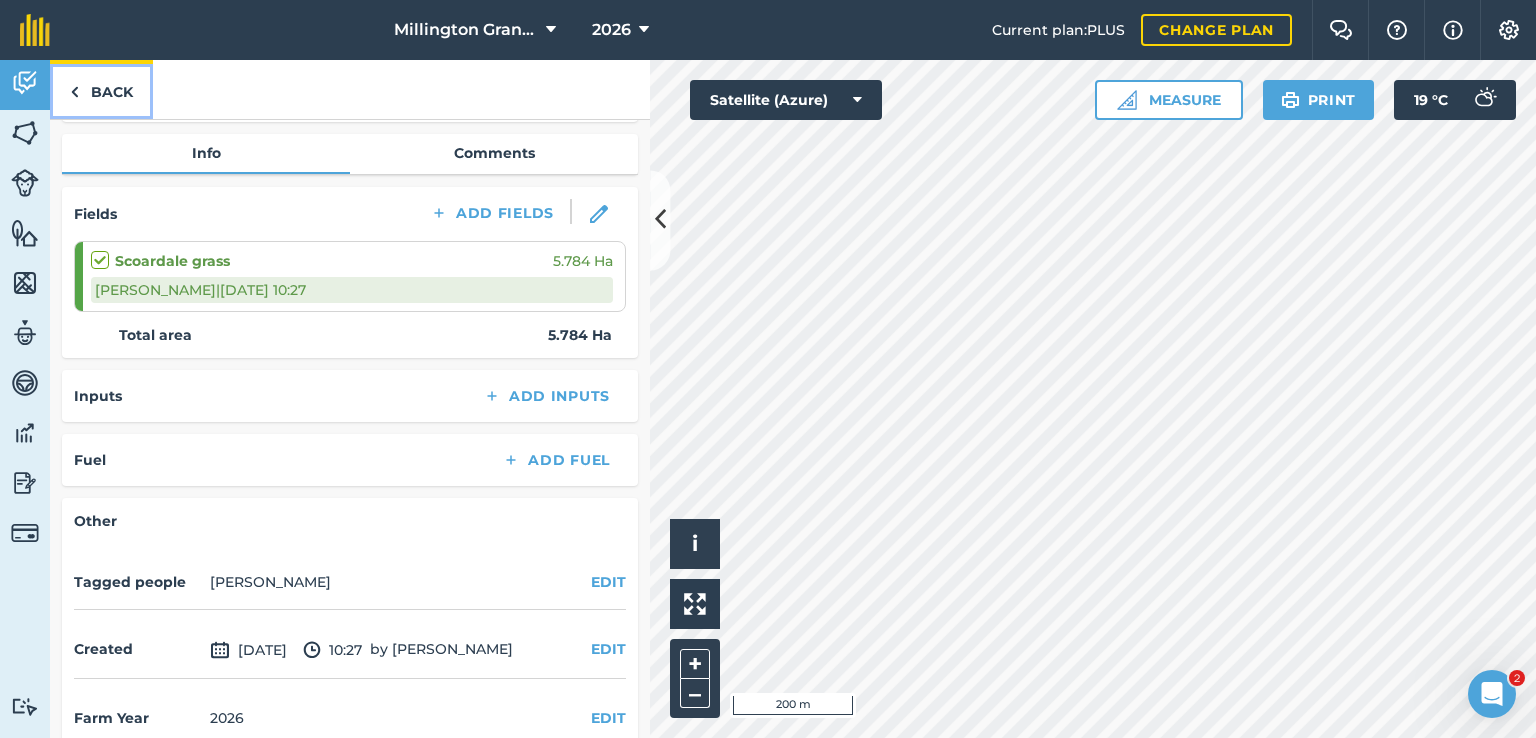 click on "Back" at bounding box center [101, 89] 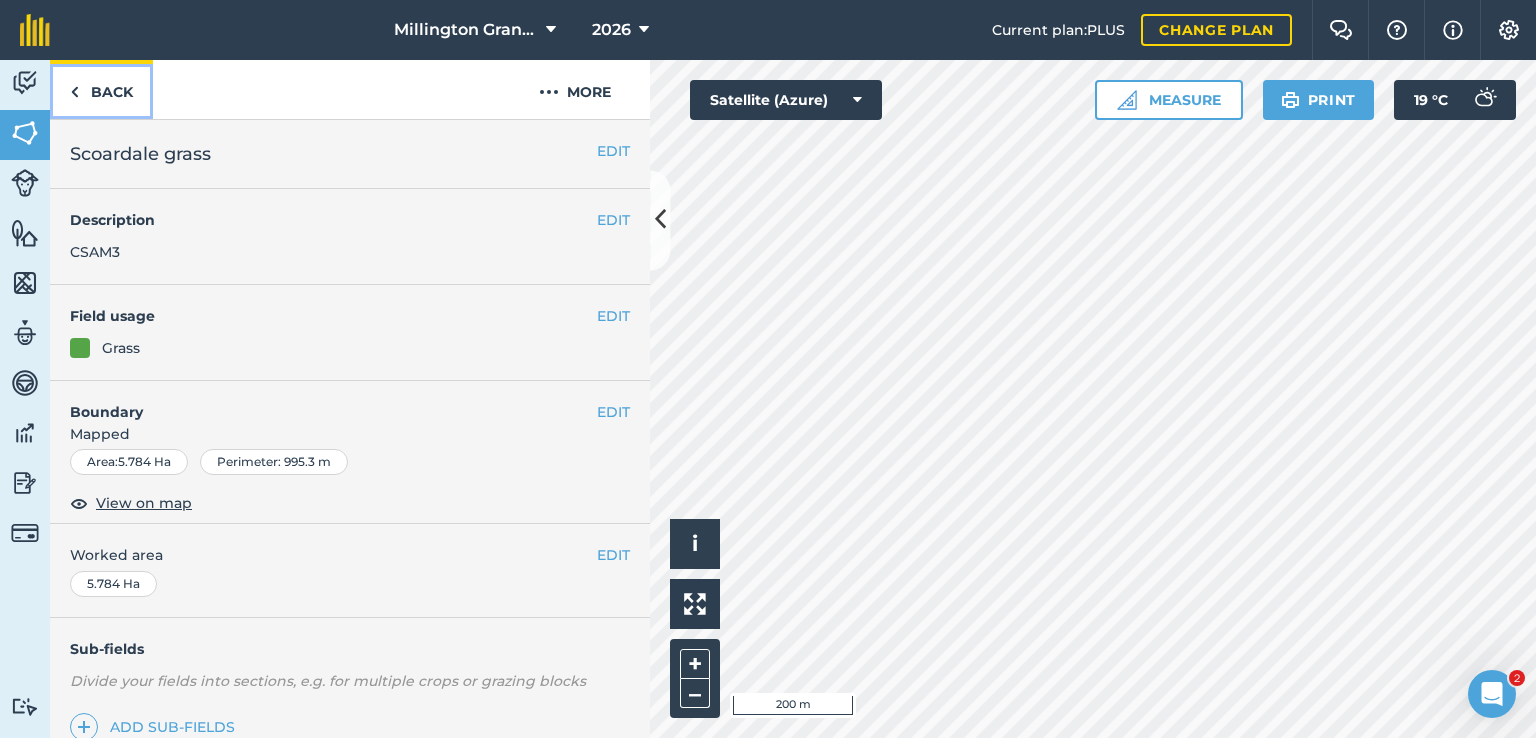 click on "Back" at bounding box center [101, 89] 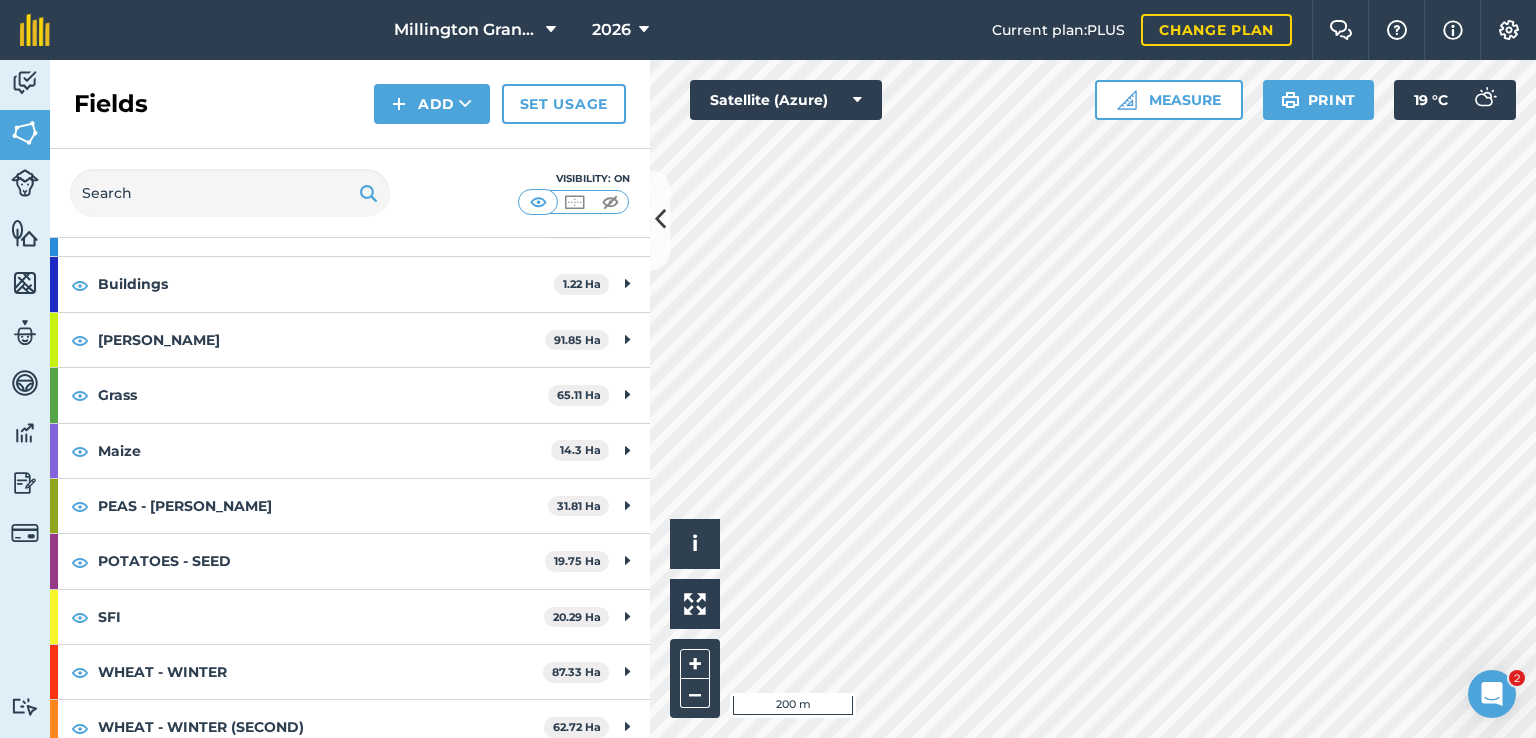 scroll, scrollTop: 310, scrollLeft: 0, axis: vertical 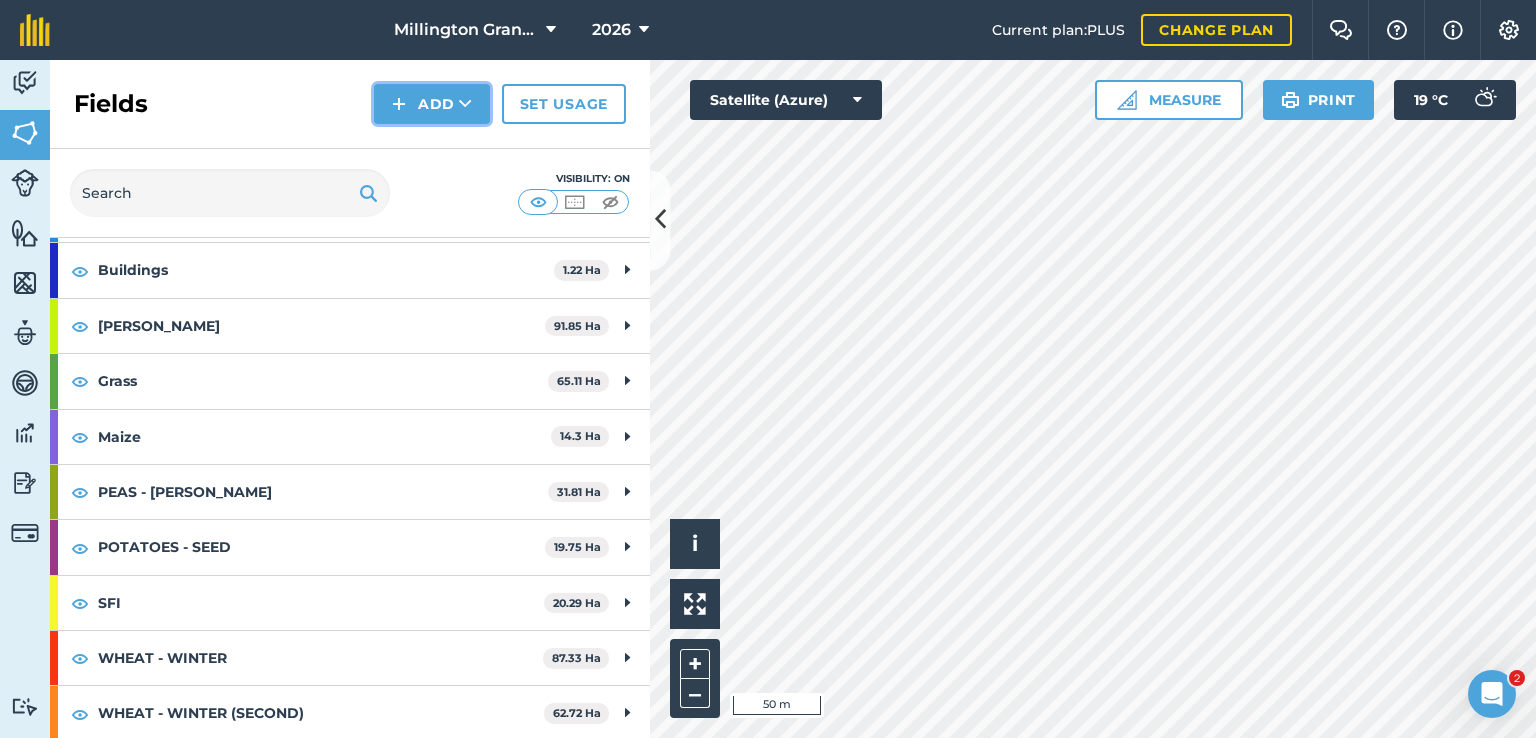 click on "Add" at bounding box center [432, 104] 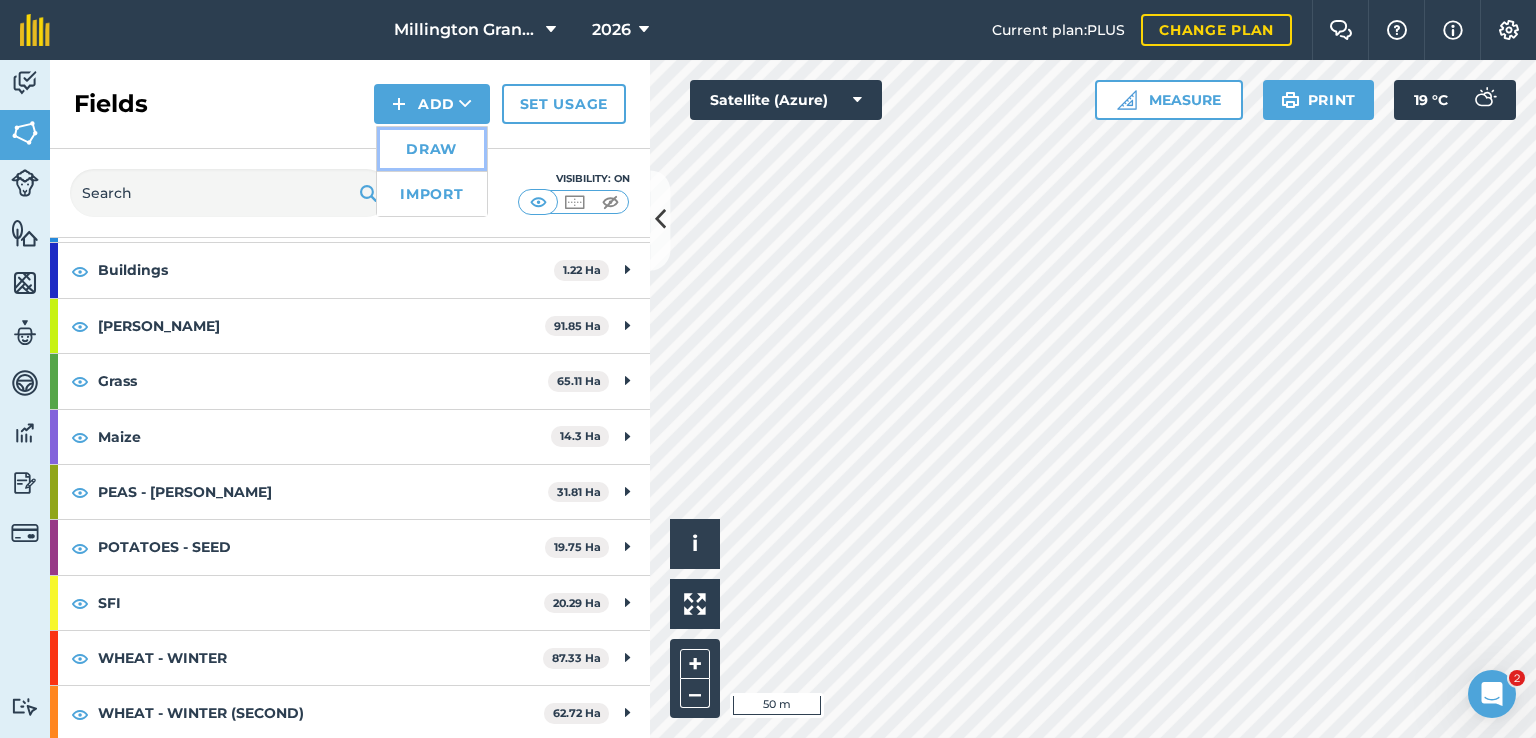 click on "Draw" at bounding box center [432, 149] 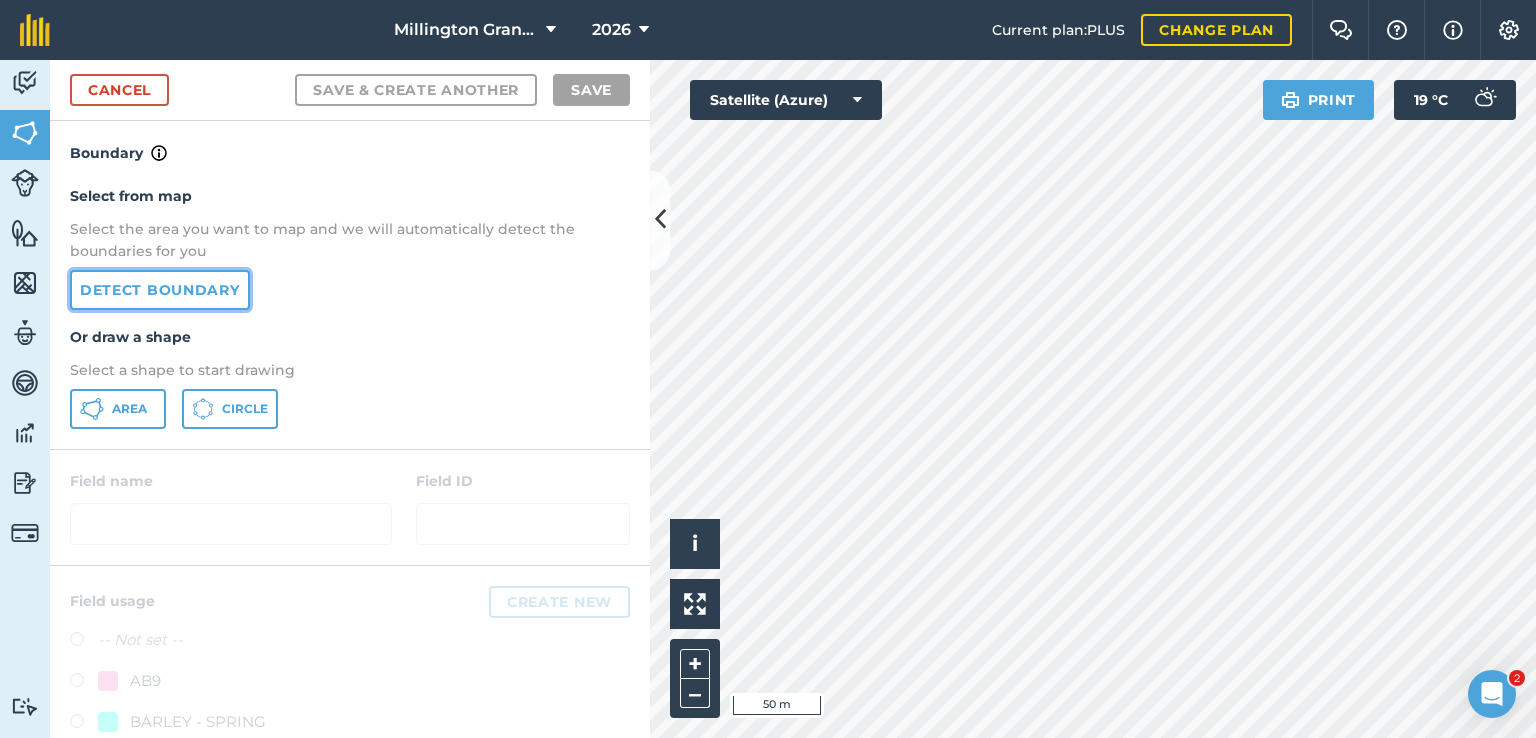 click on "Detect boundary" at bounding box center (160, 290) 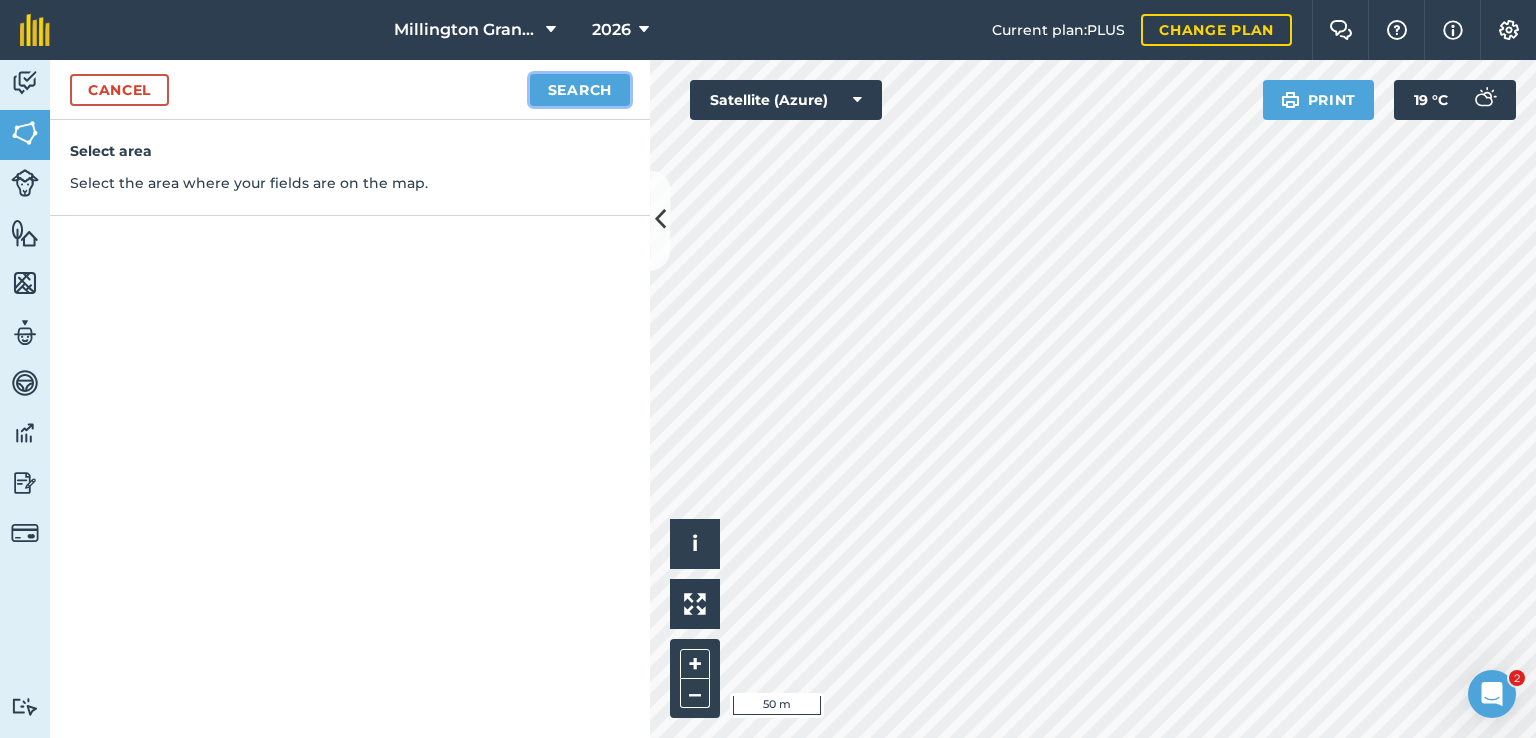 click on "Search" at bounding box center (580, 90) 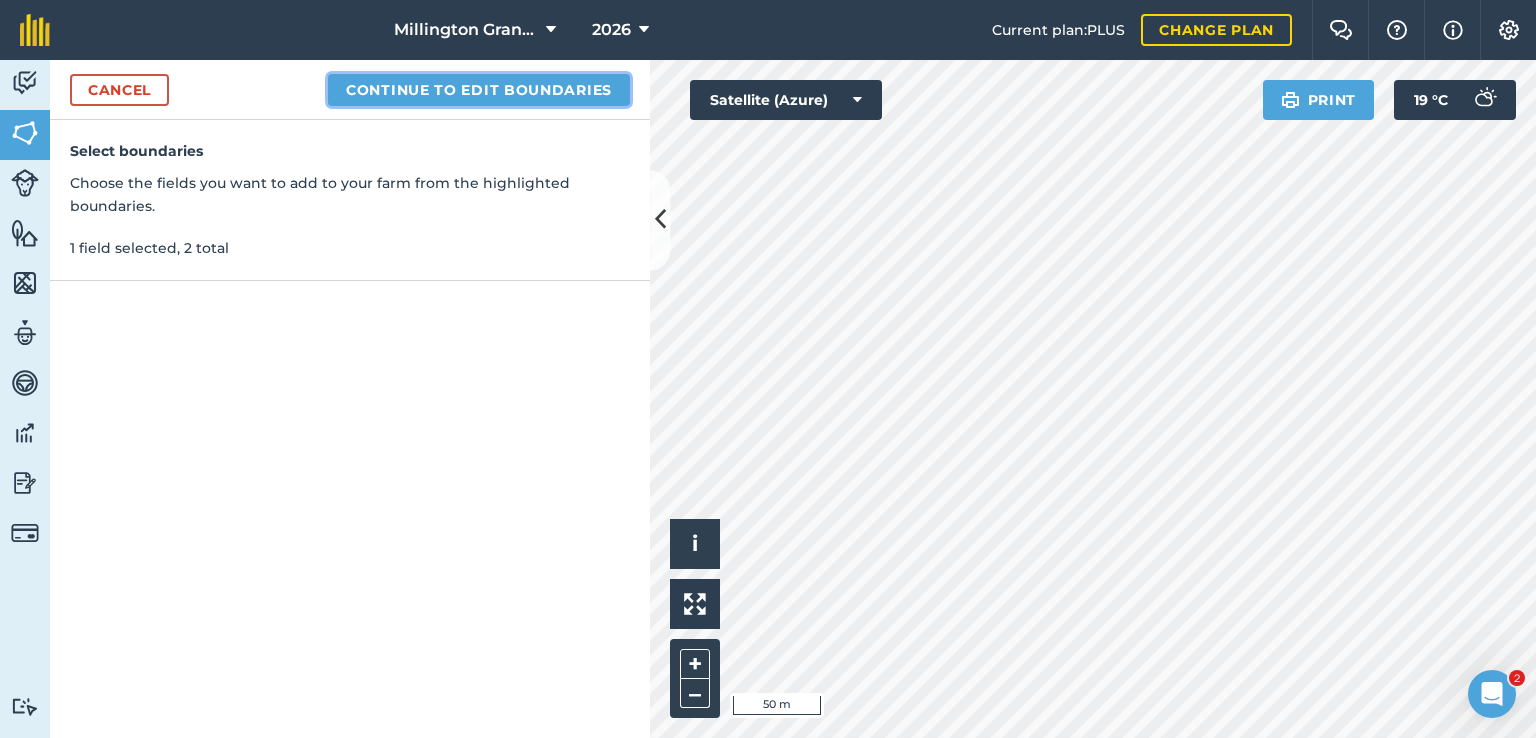 click on "Continue to edit boundaries" at bounding box center [479, 90] 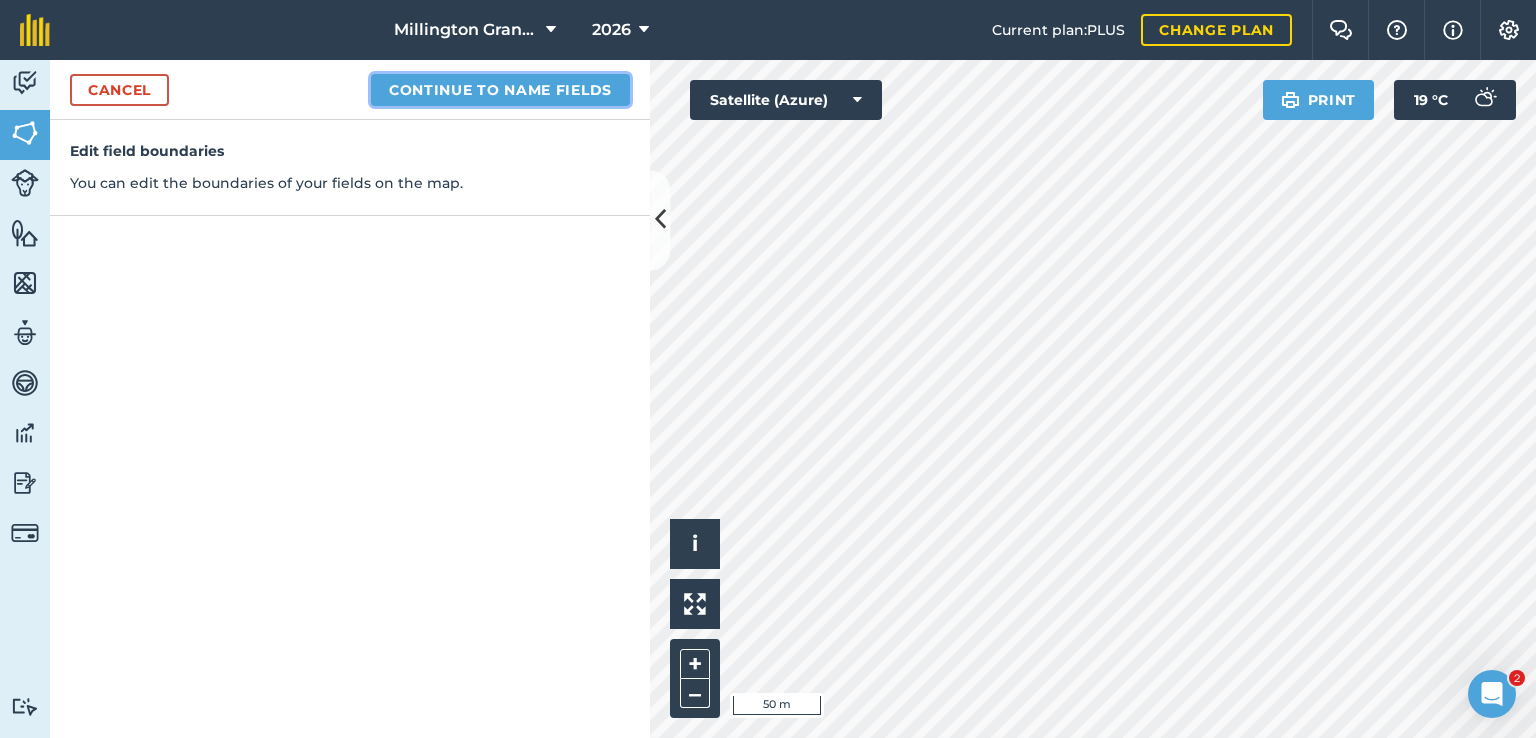 click on "Continue to name fields" at bounding box center [500, 90] 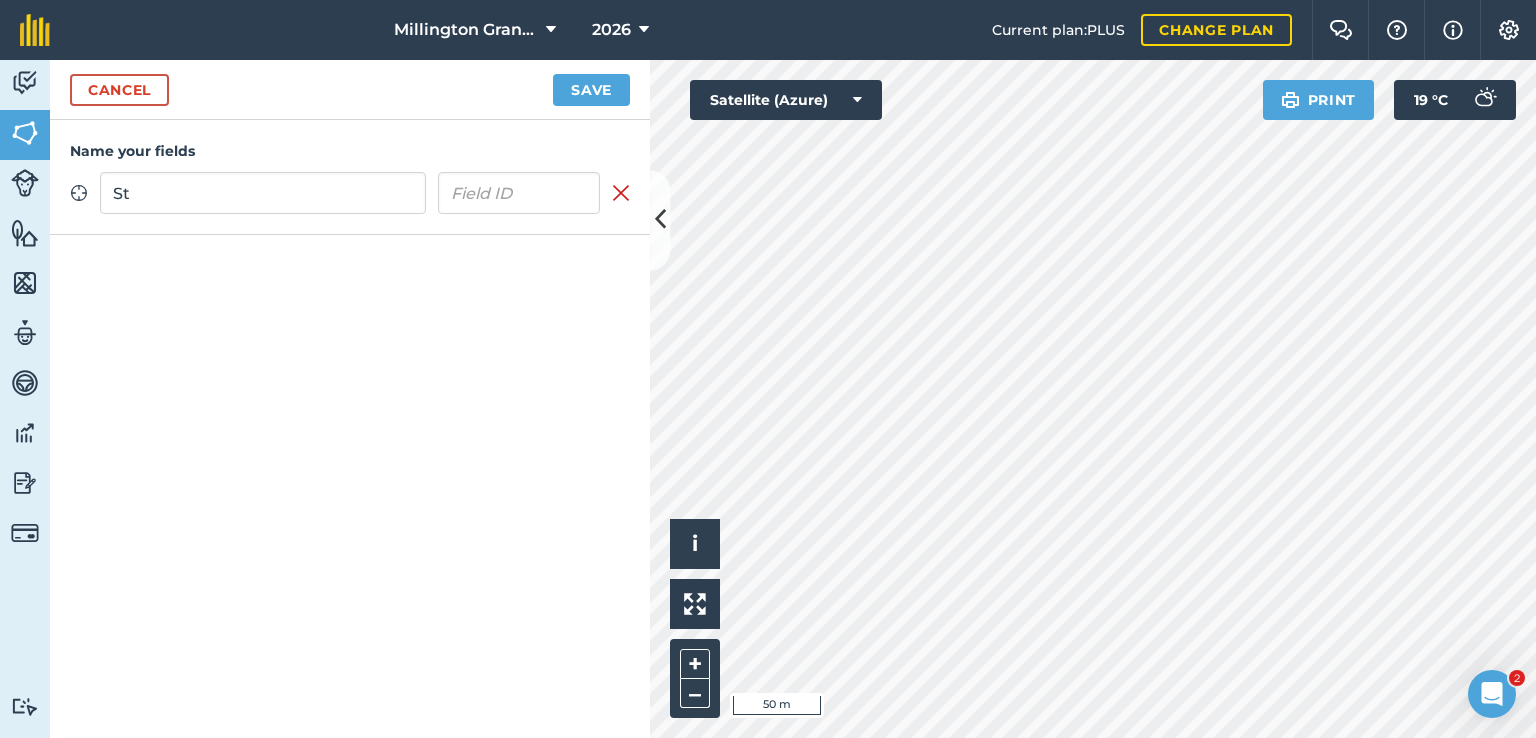 type on "S" 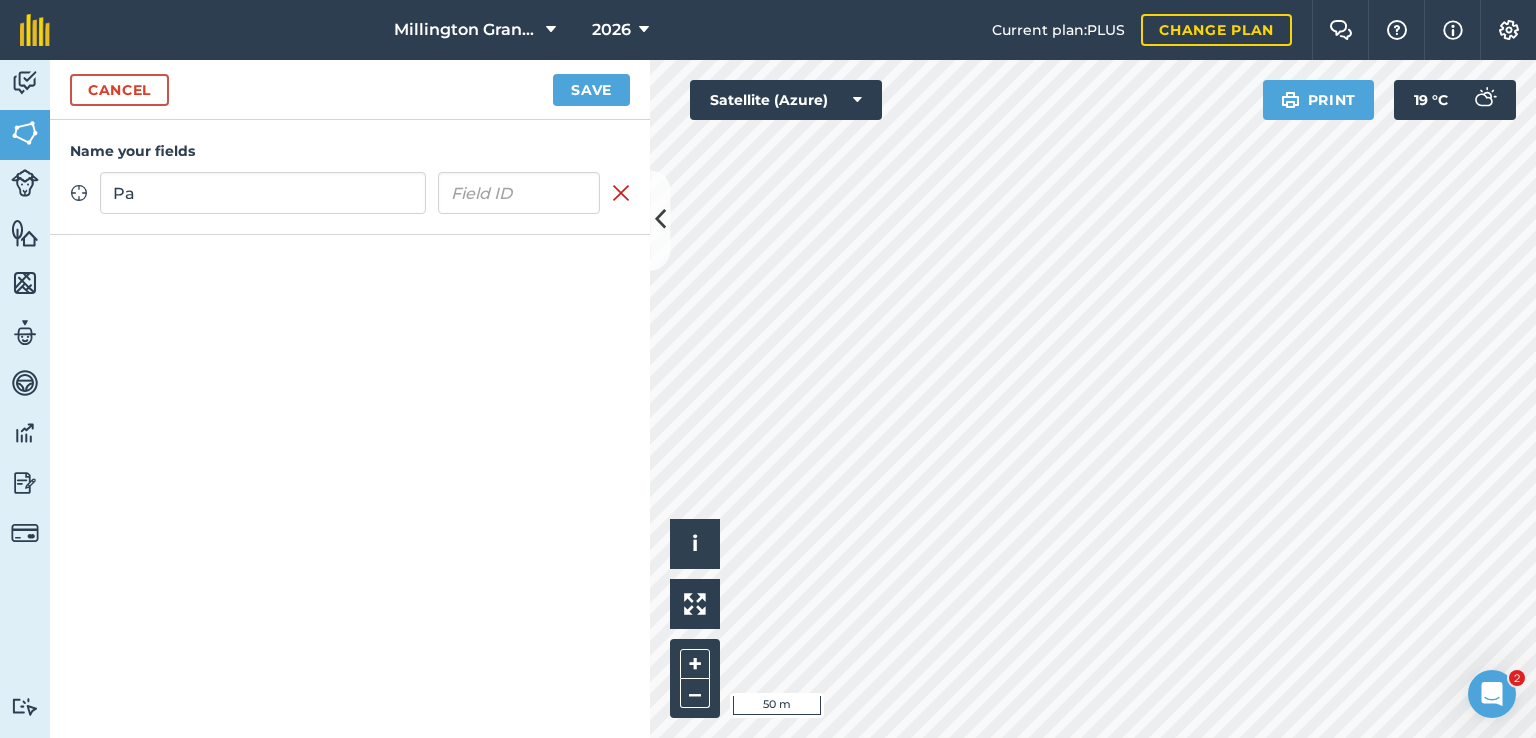 type on "P" 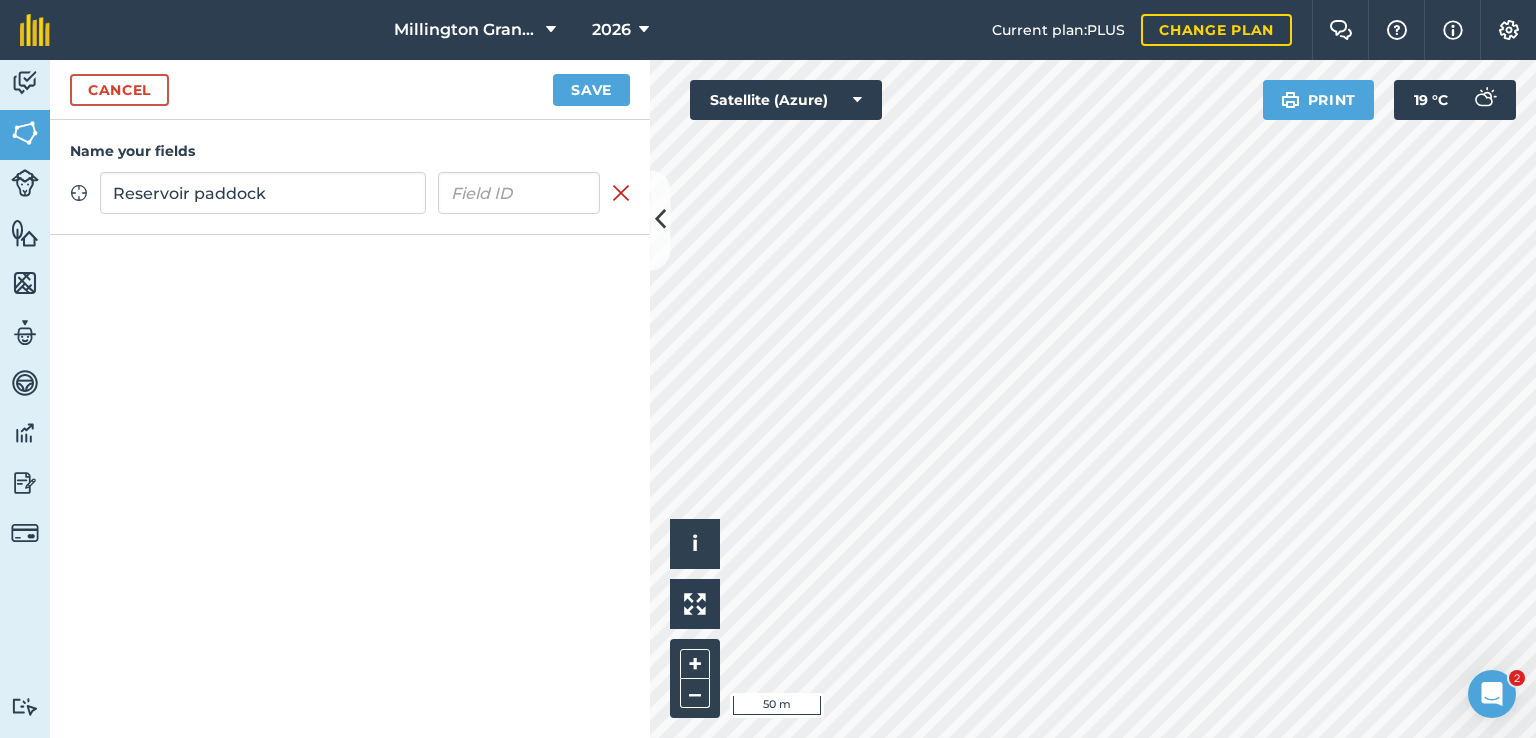 type on "Reservoir paddock" 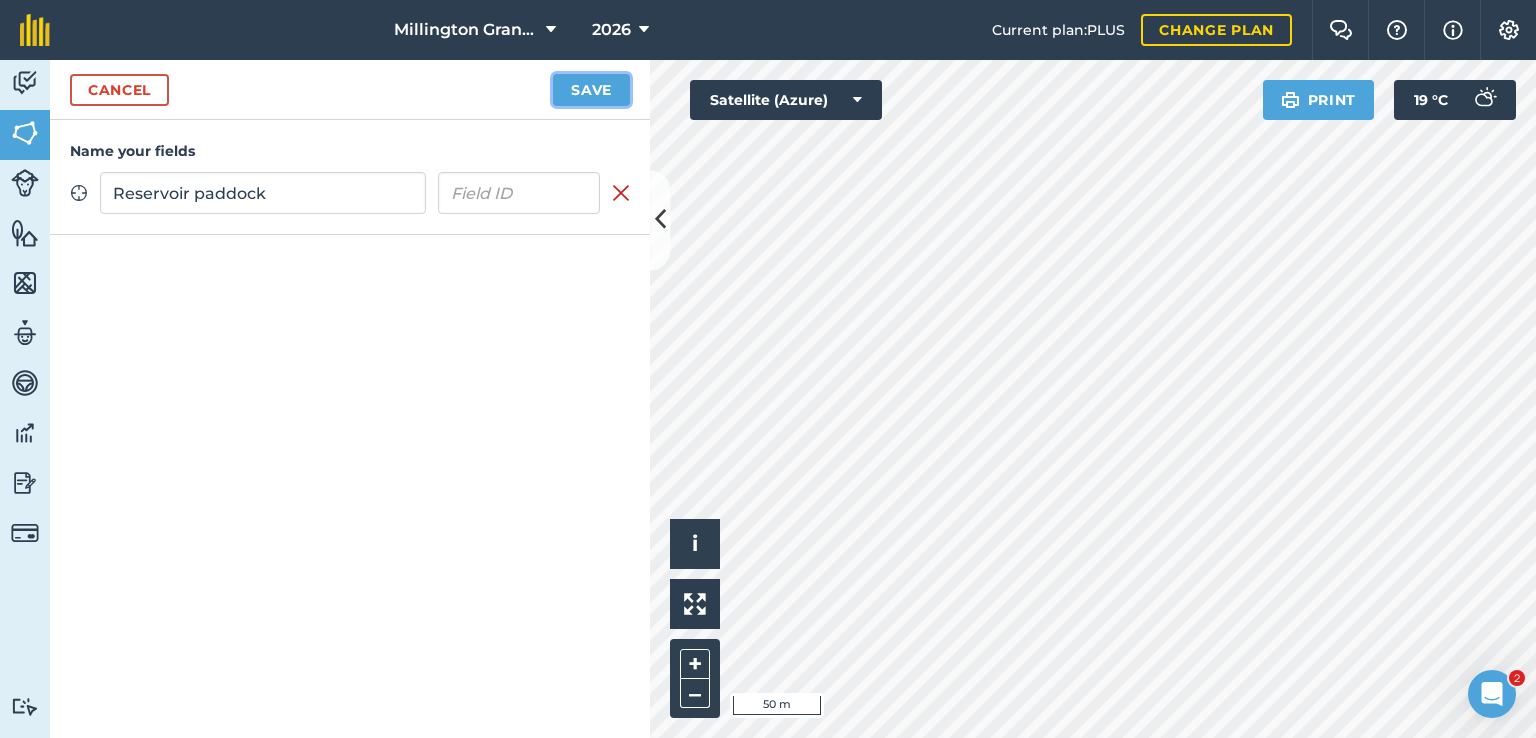 click on "Save" at bounding box center (591, 90) 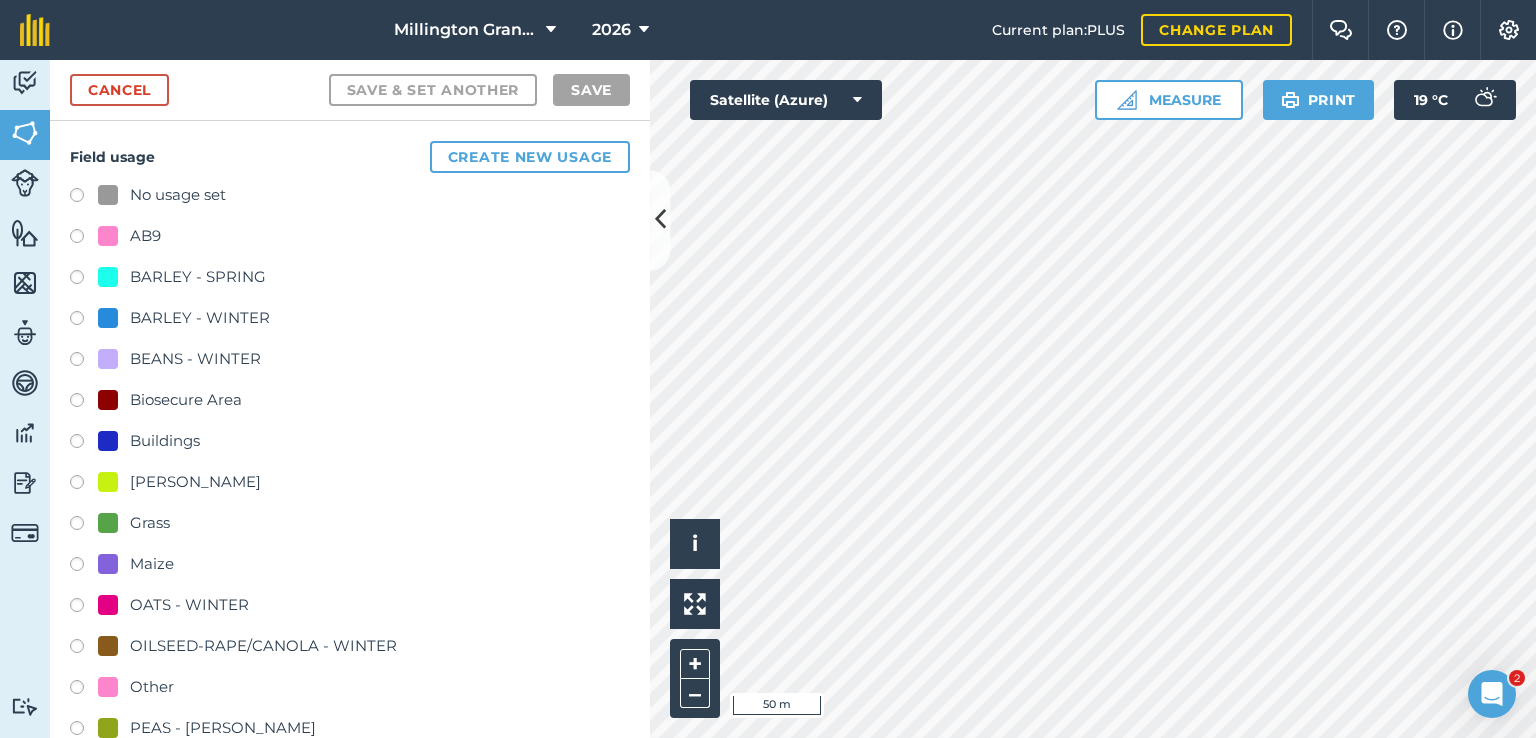 click at bounding box center [84, 526] 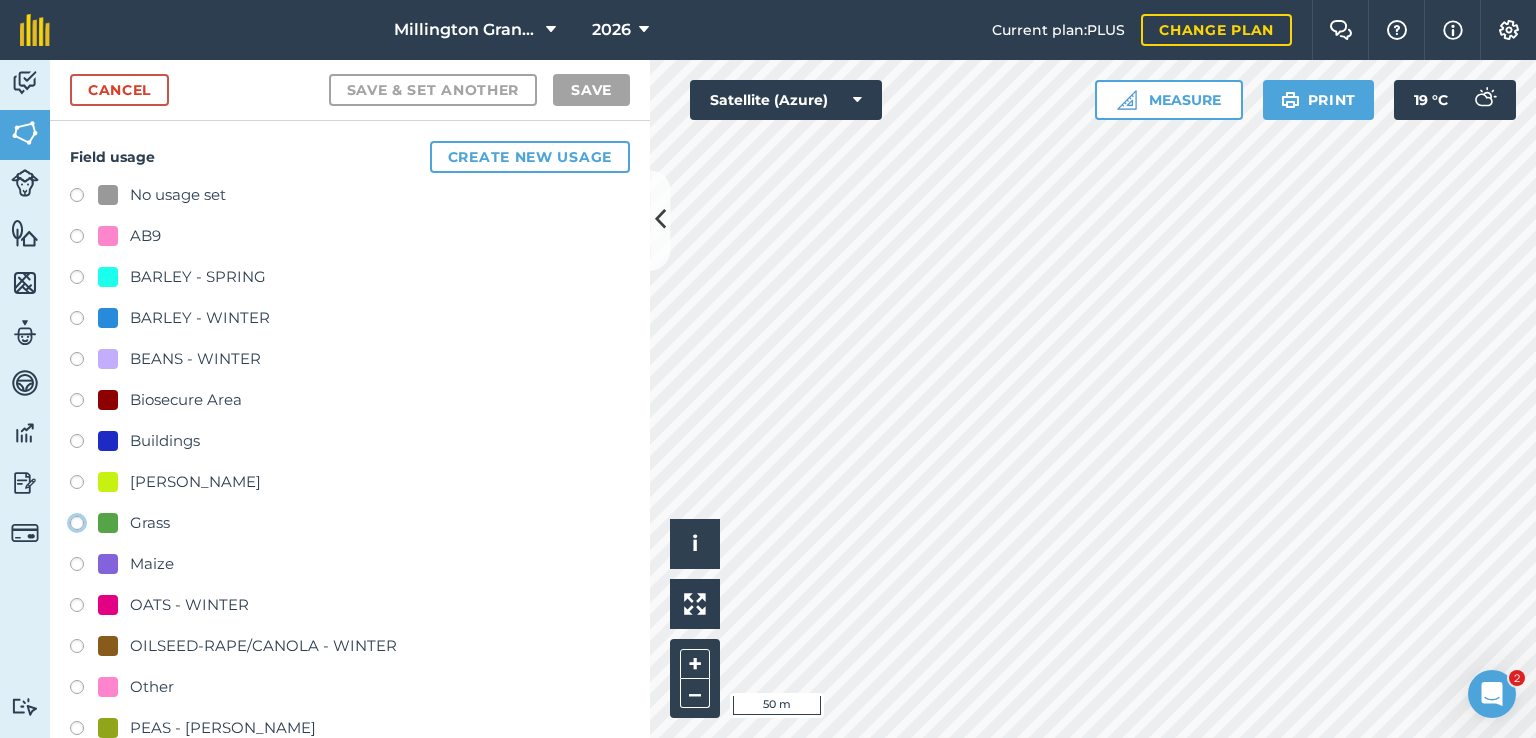 click on "Grass" at bounding box center [-9923, 522] 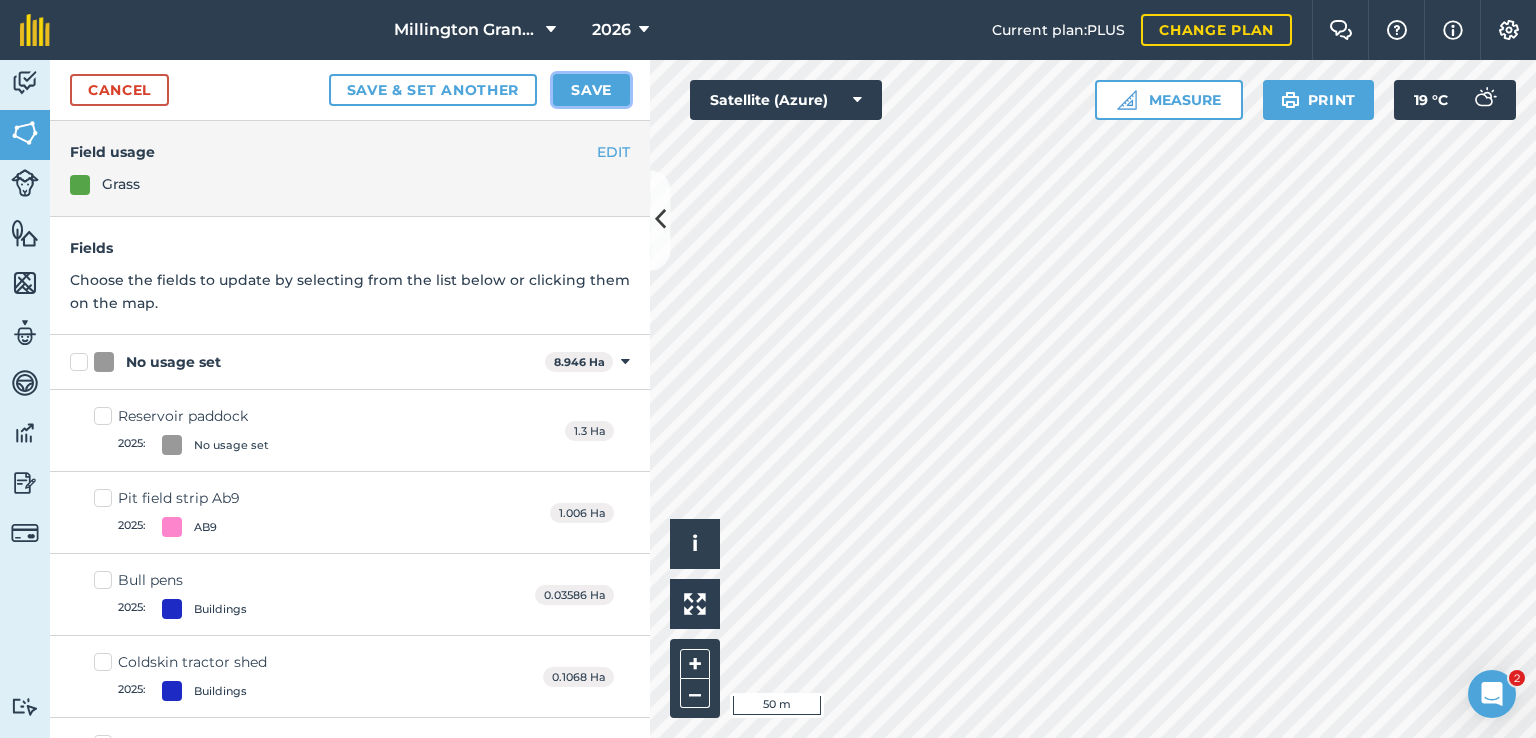 click on "Save" at bounding box center (591, 90) 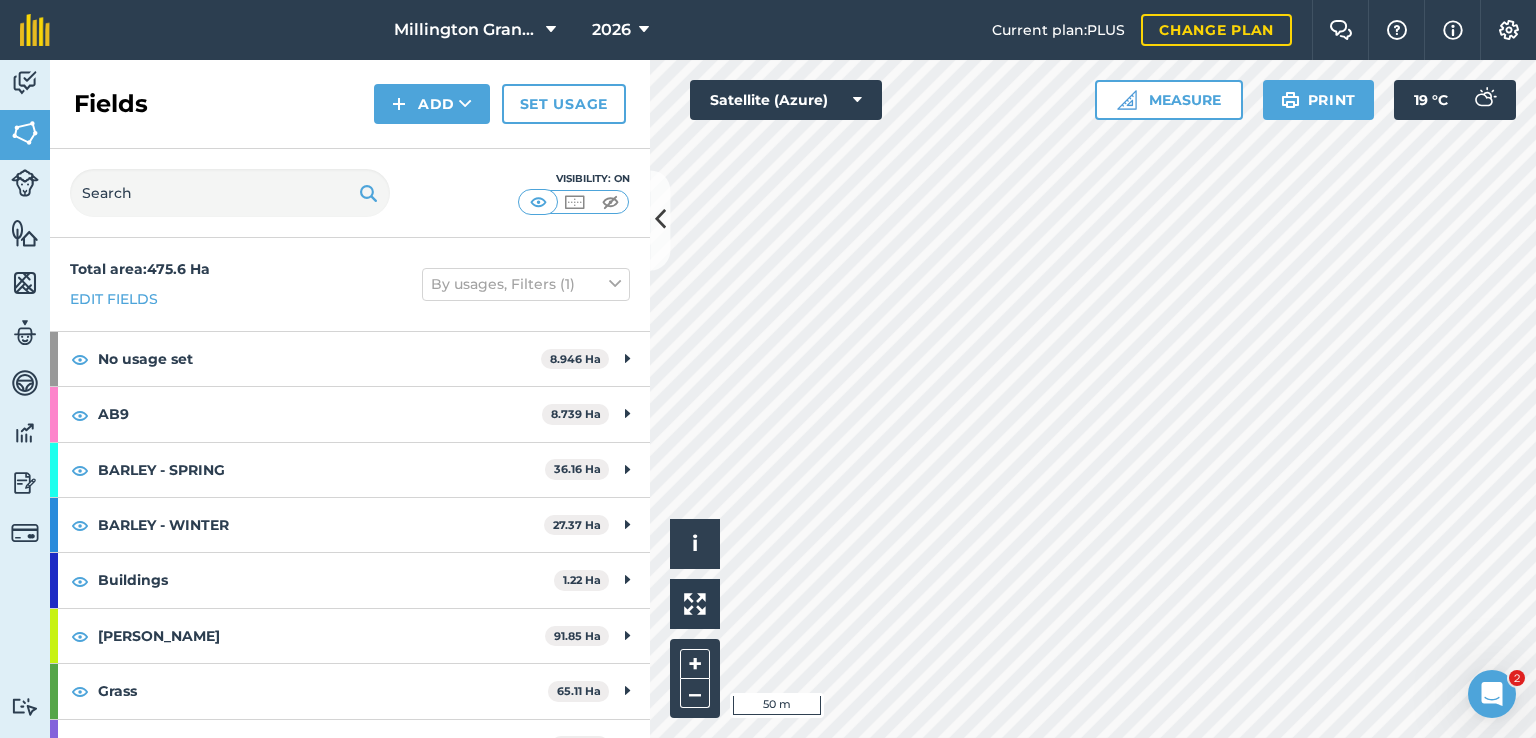 click on "Total area :  475.6   Ha Edit fields By usages, Filters (1)" at bounding box center (350, 284) 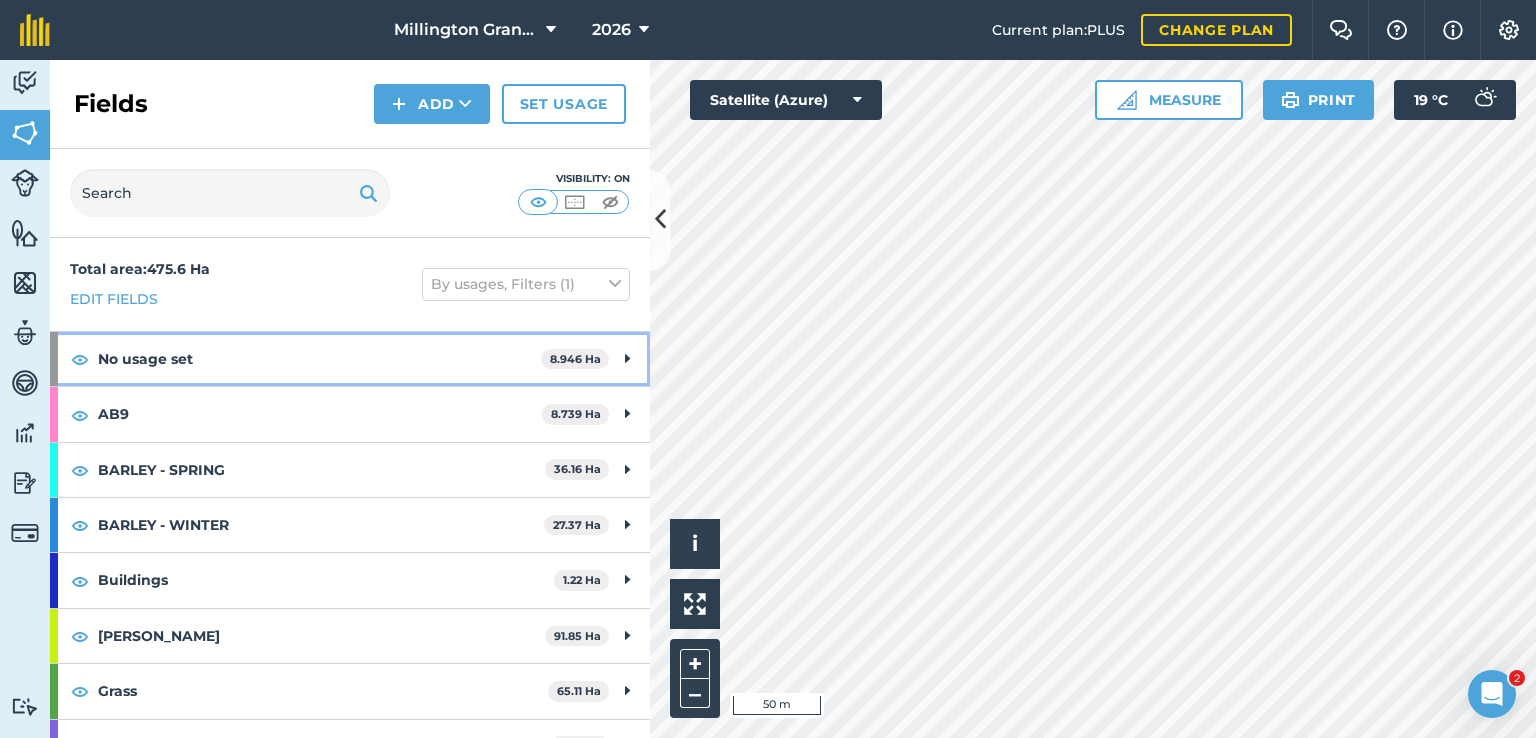 click on "No usage set" at bounding box center [319, 359] 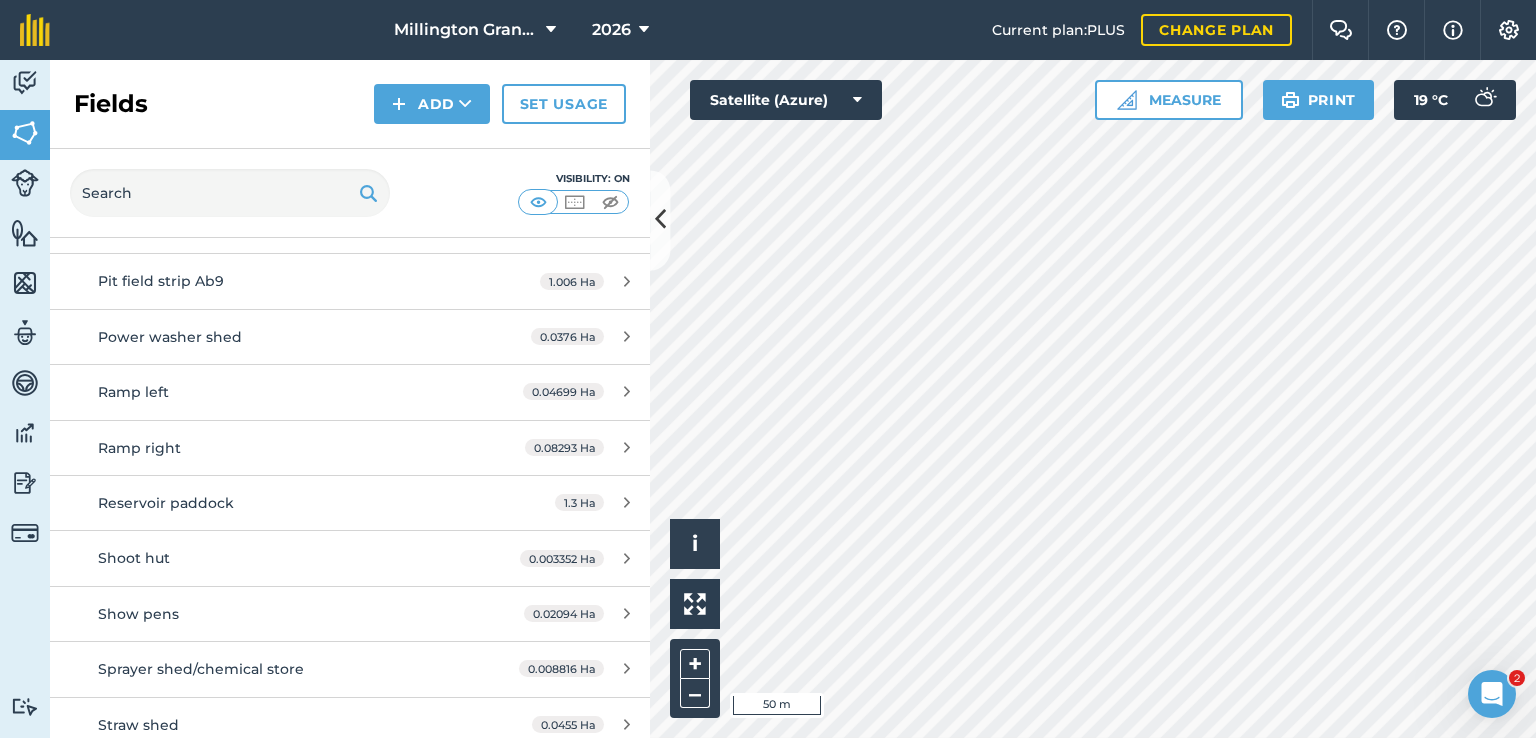 scroll, scrollTop: 1300, scrollLeft: 0, axis: vertical 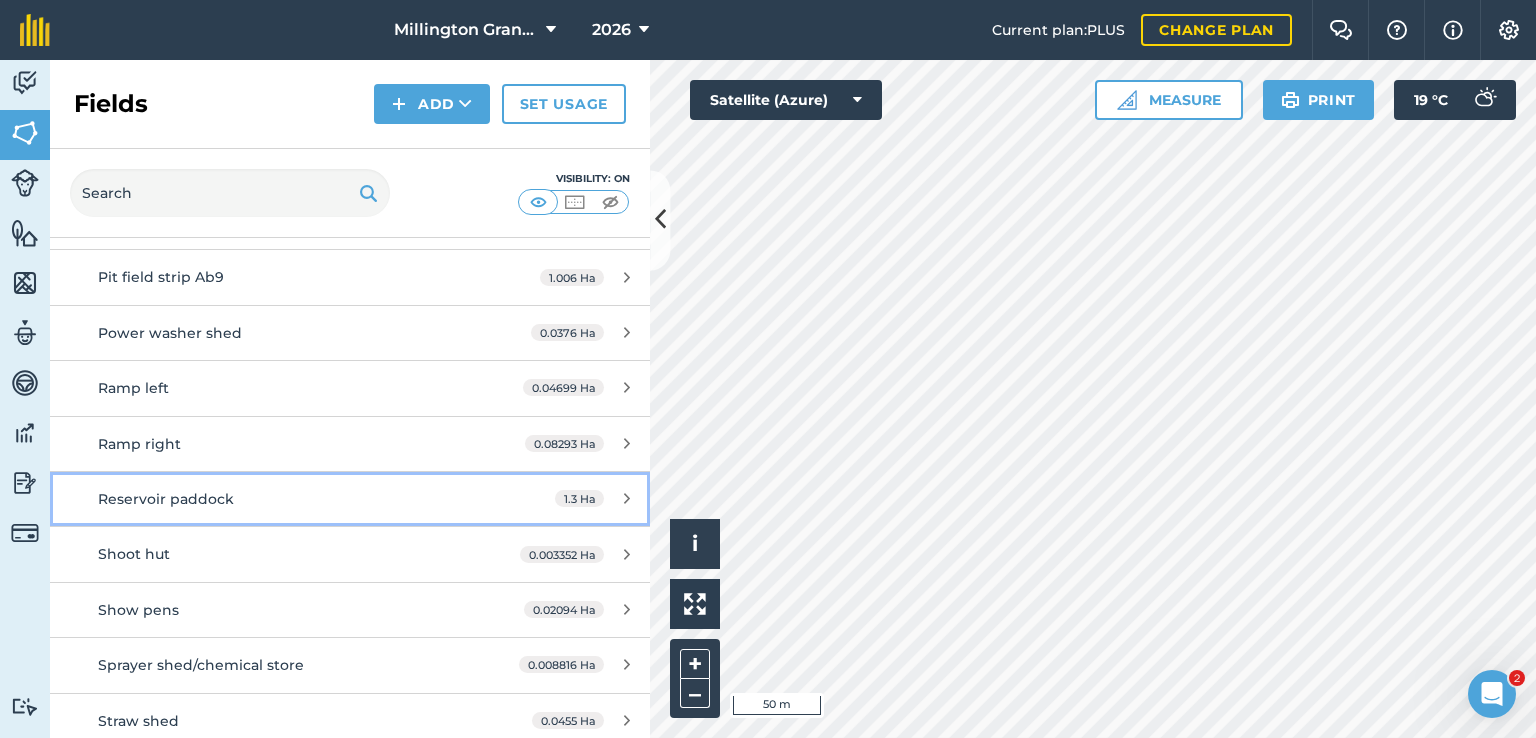 click on "Reservoir paddock 1.3   Ha" at bounding box center [350, 499] 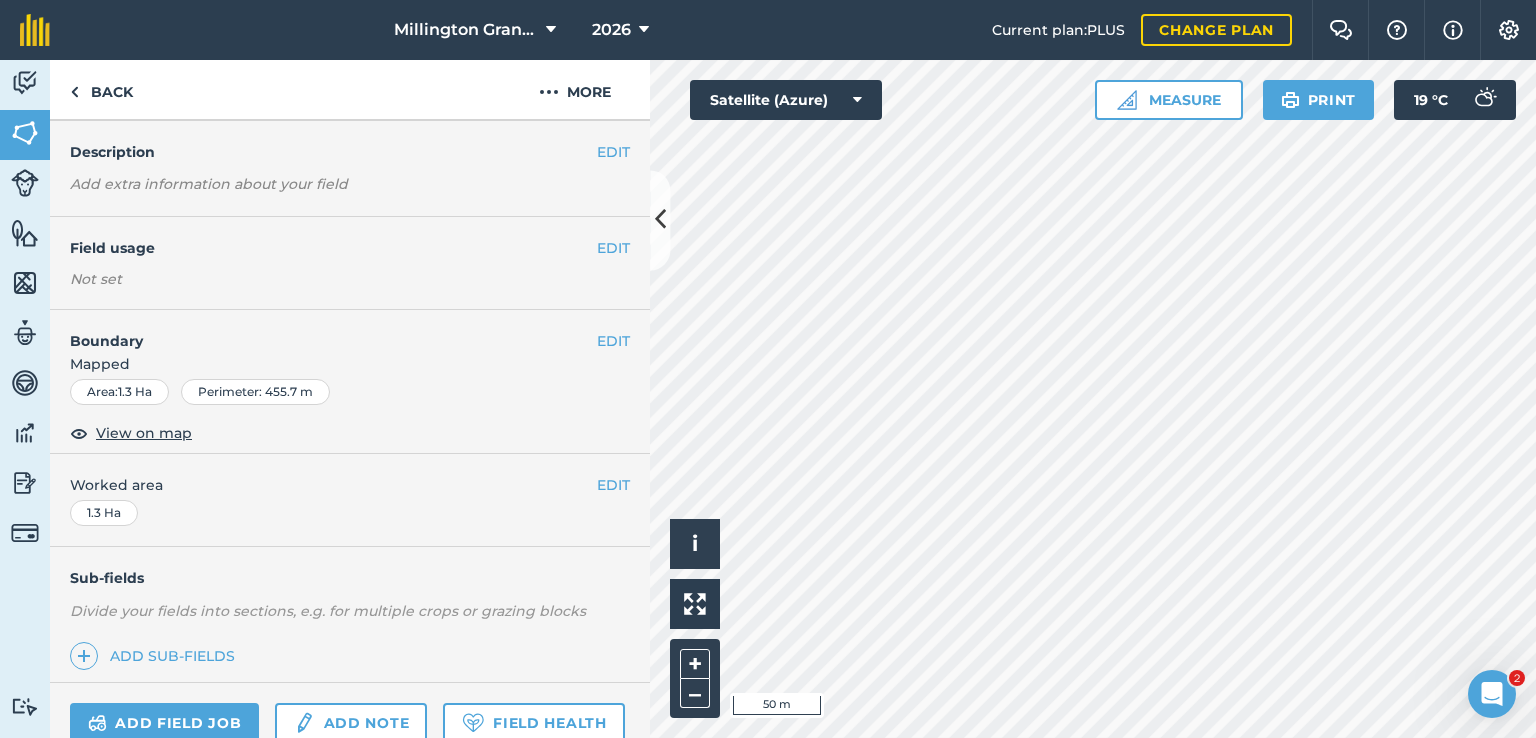 scroll, scrollTop: 100, scrollLeft: 0, axis: vertical 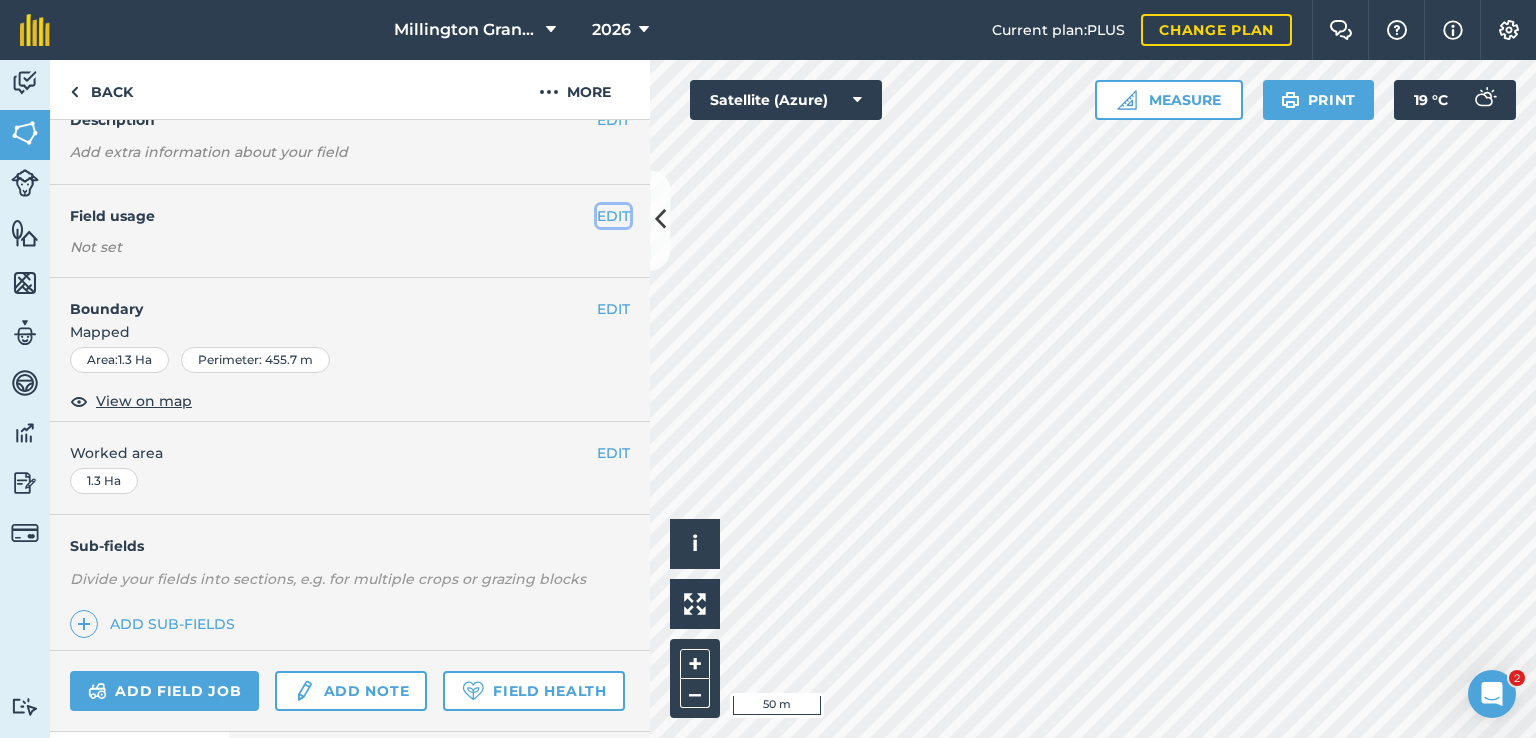 click on "EDIT" at bounding box center (613, 216) 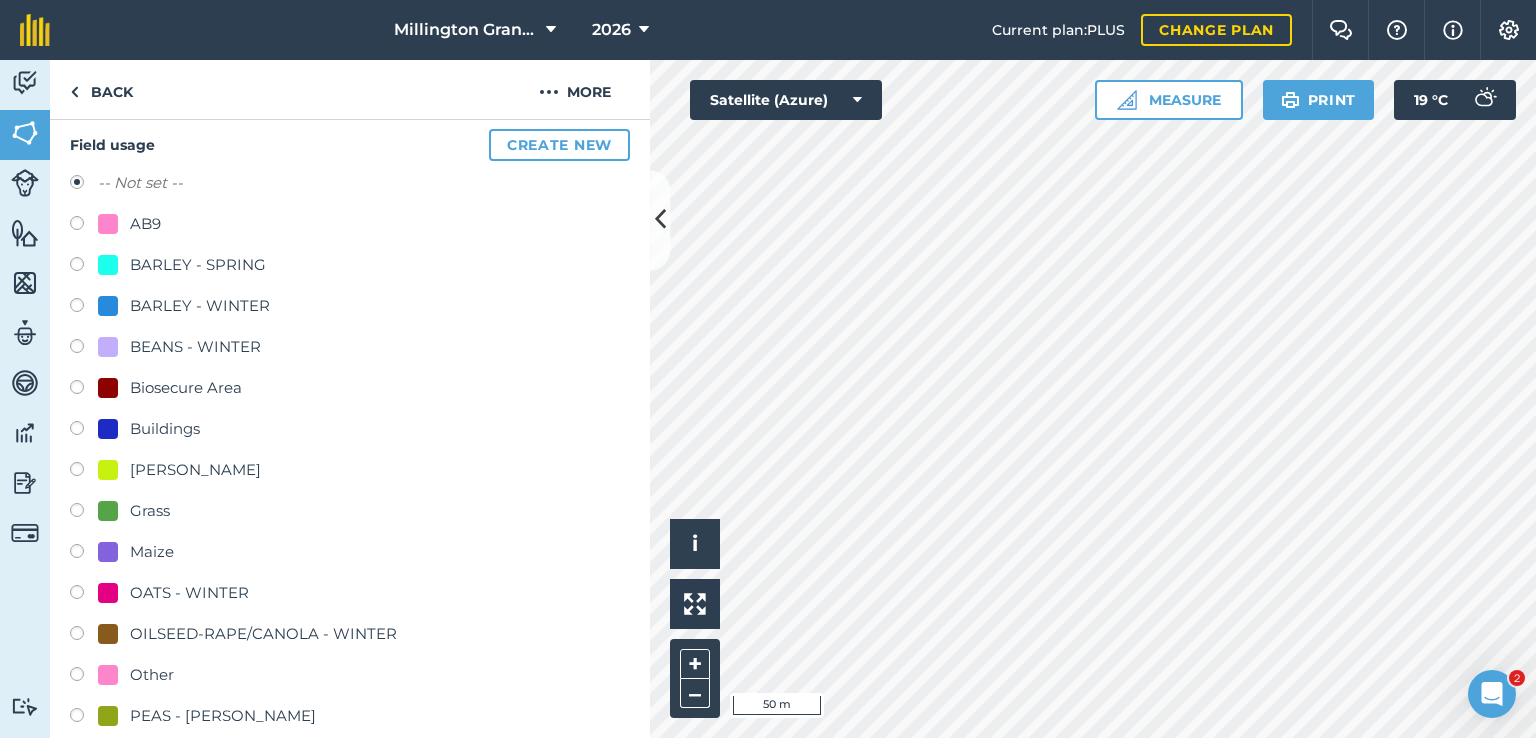 scroll, scrollTop: 300, scrollLeft: 0, axis: vertical 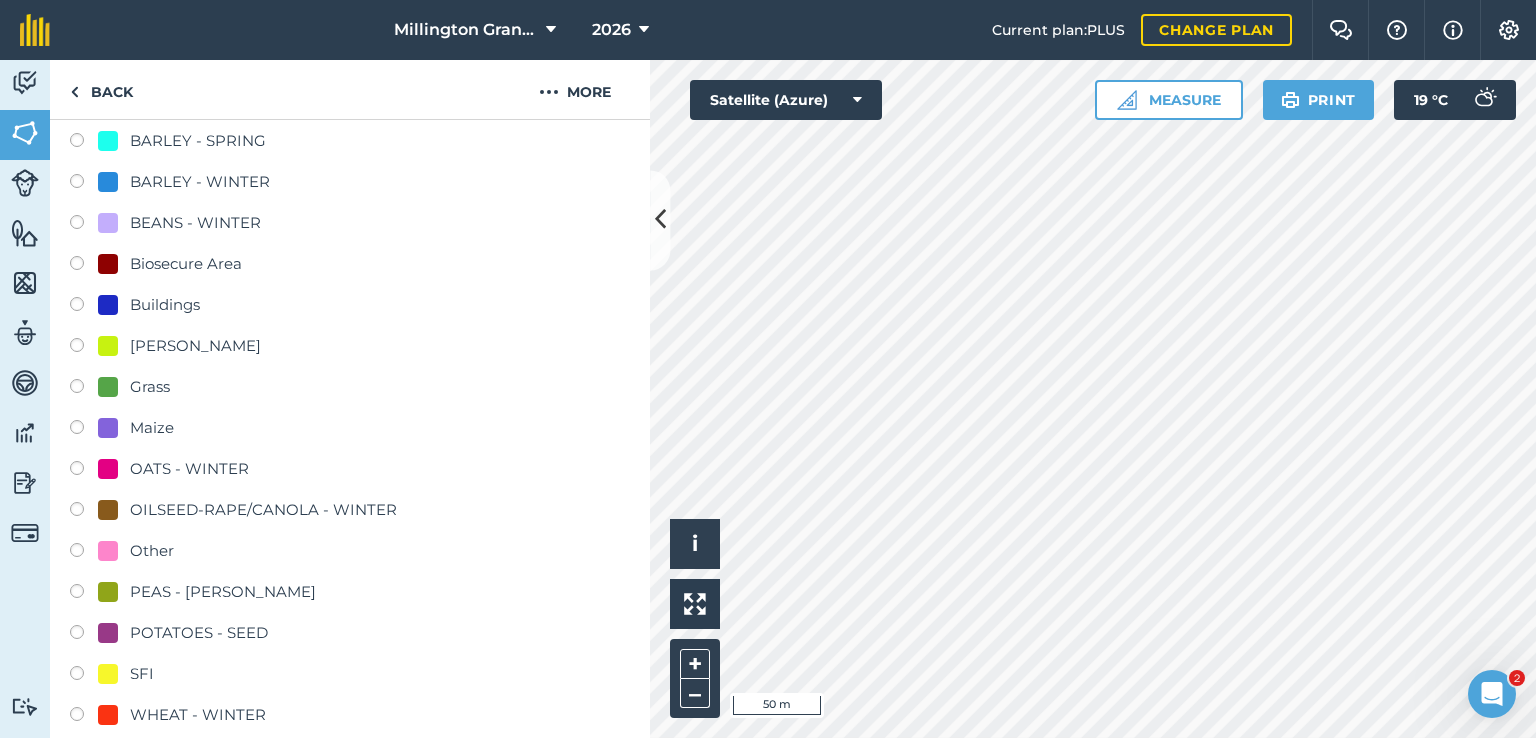 click on "Grass" at bounding box center (134, 387) 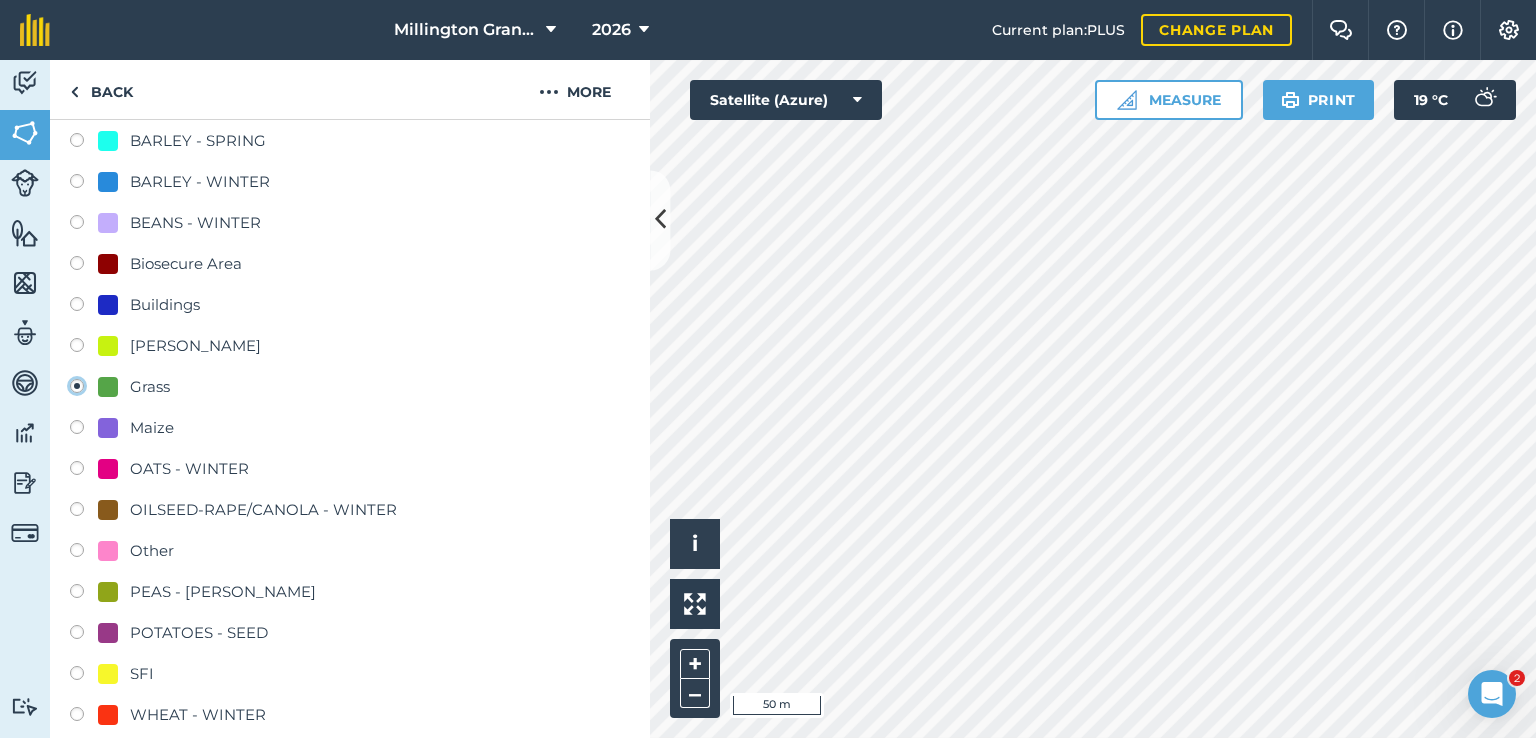 radio on "true" 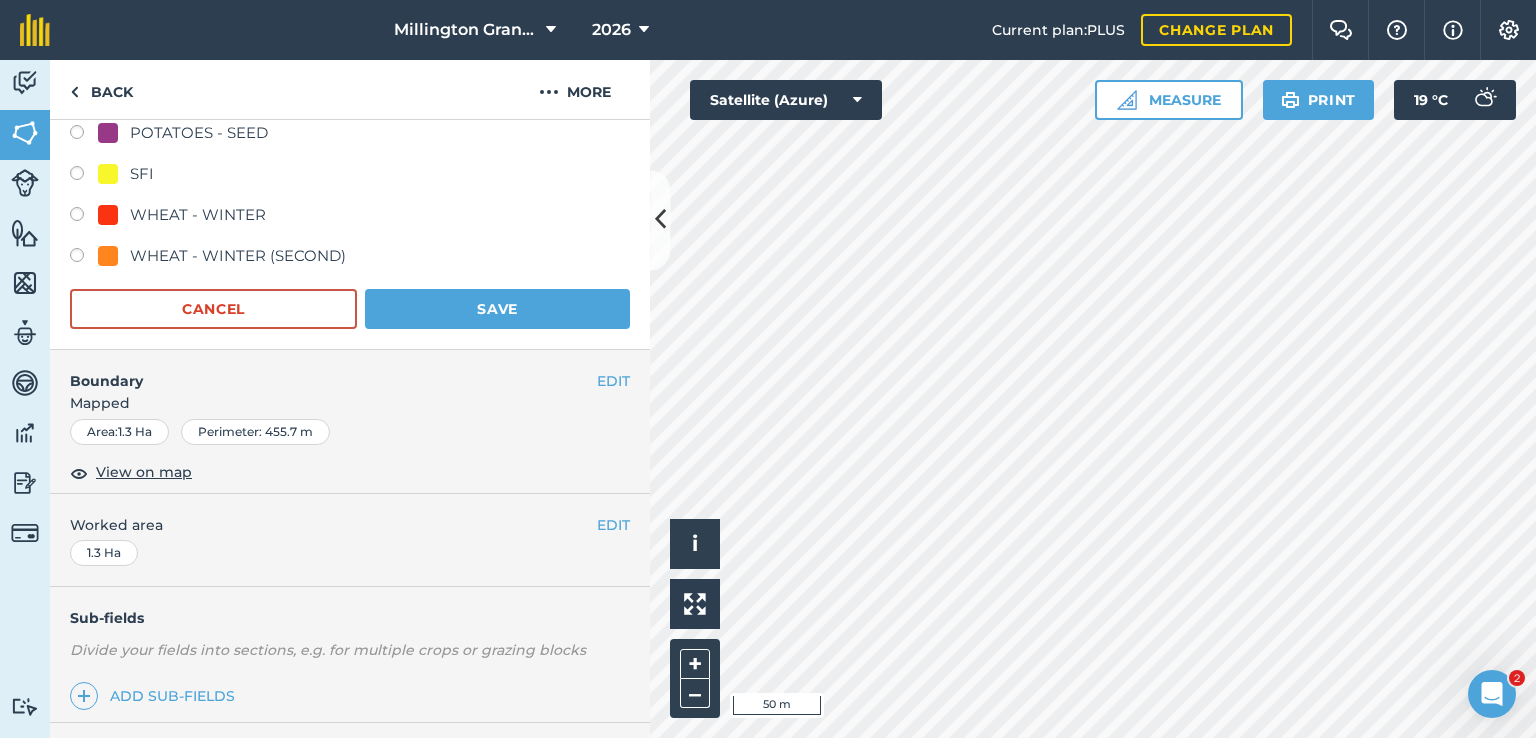 scroll, scrollTop: 900, scrollLeft: 0, axis: vertical 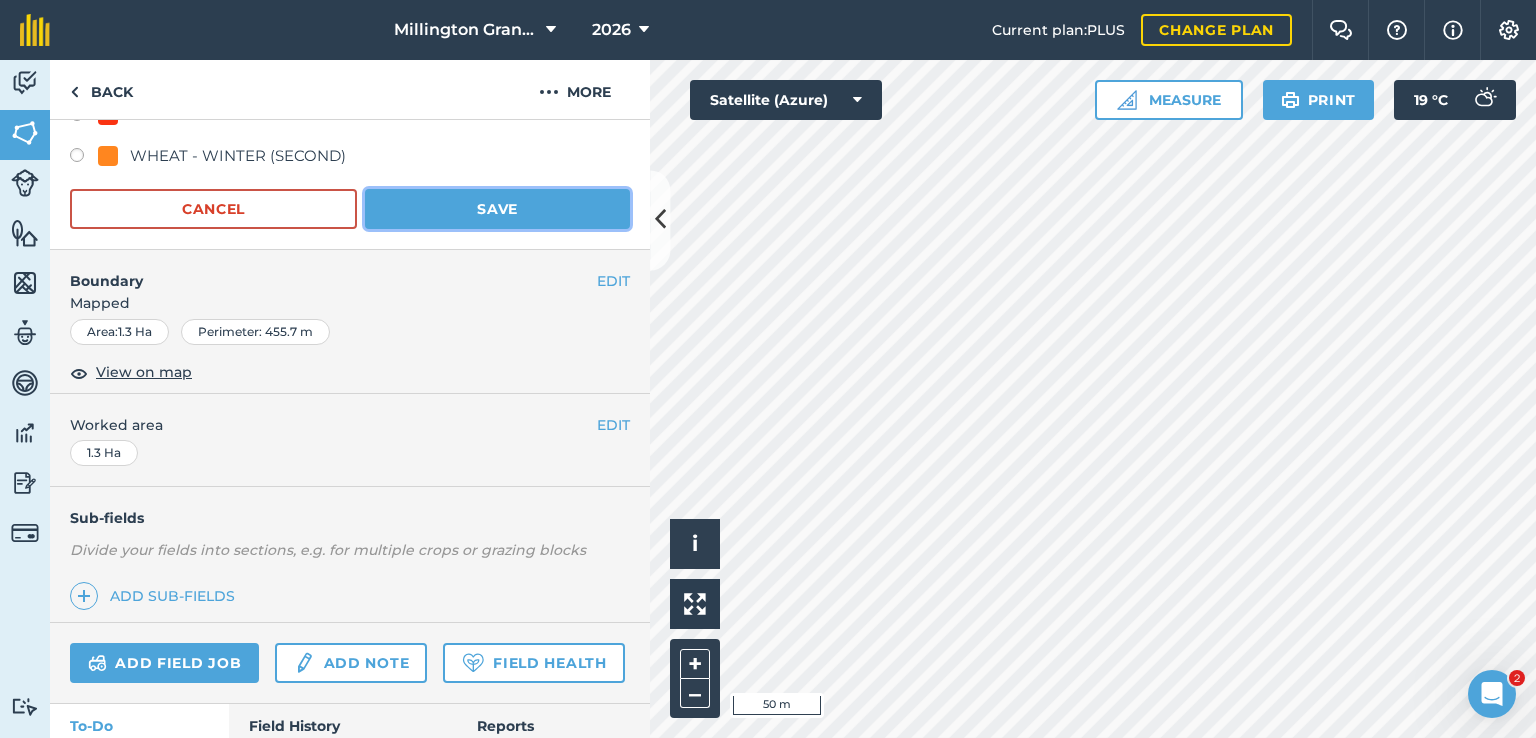 click on "Save" at bounding box center (497, 209) 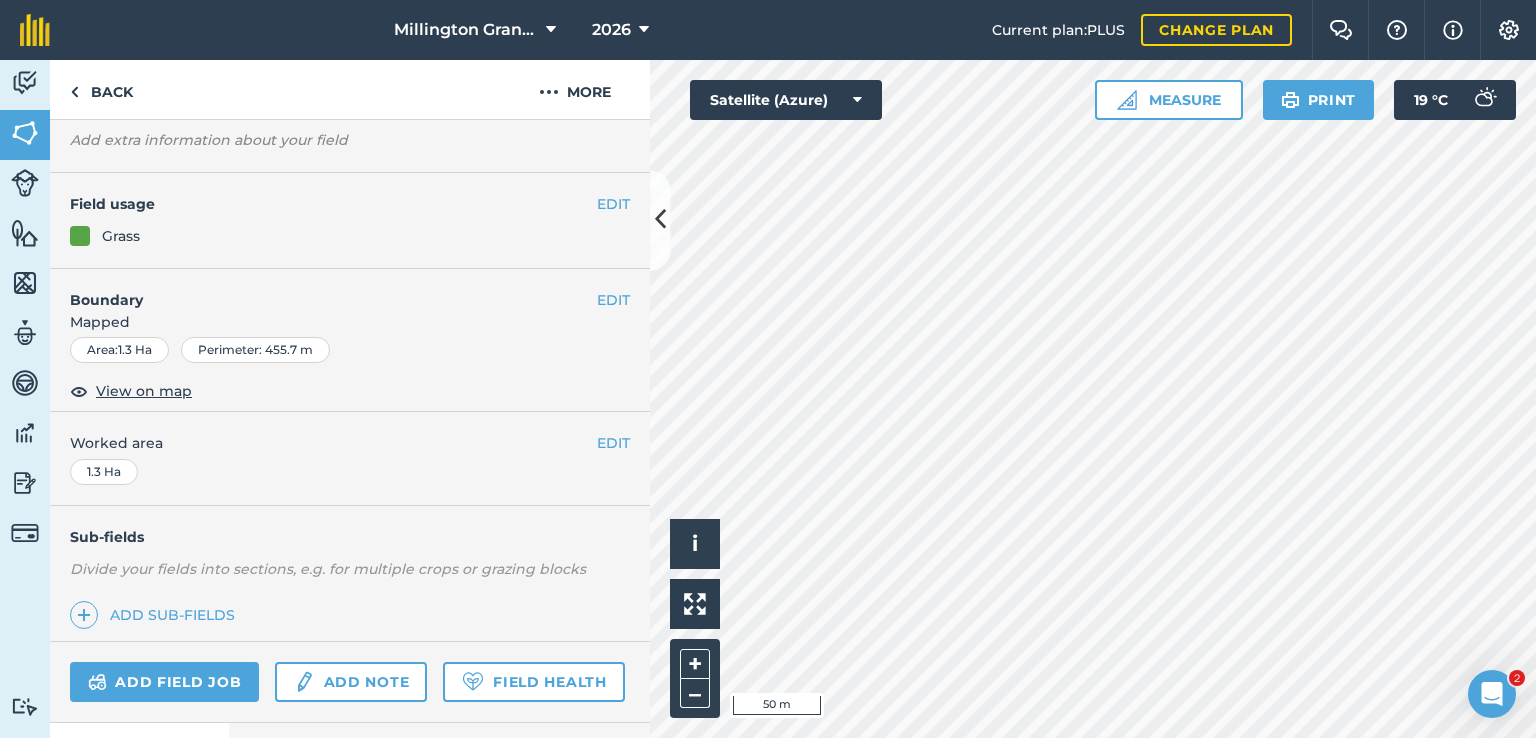 scroll, scrollTop: 0, scrollLeft: 0, axis: both 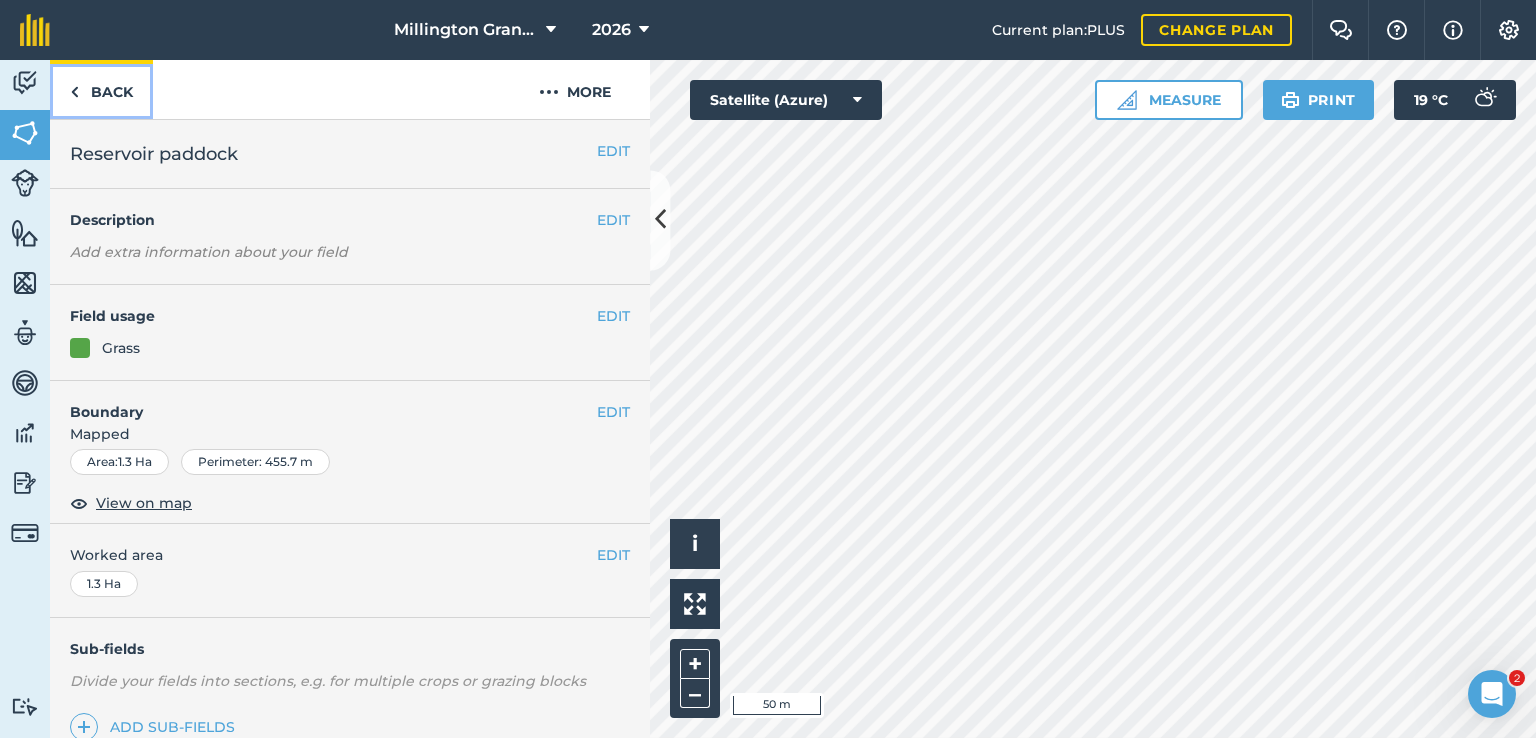 click on "Back" at bounding box center (101, 89) 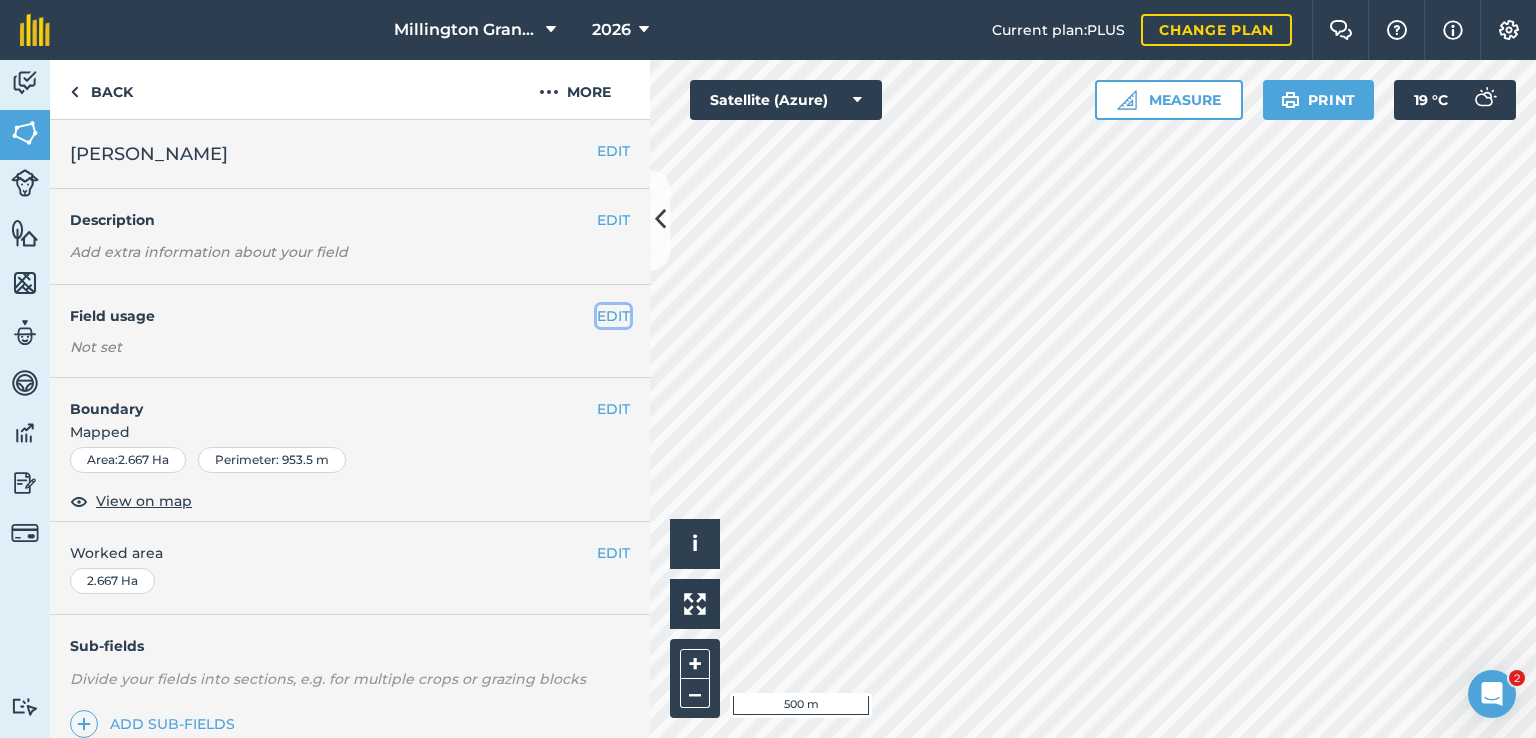 click on "EDIT" at bounding box center [613, 316] 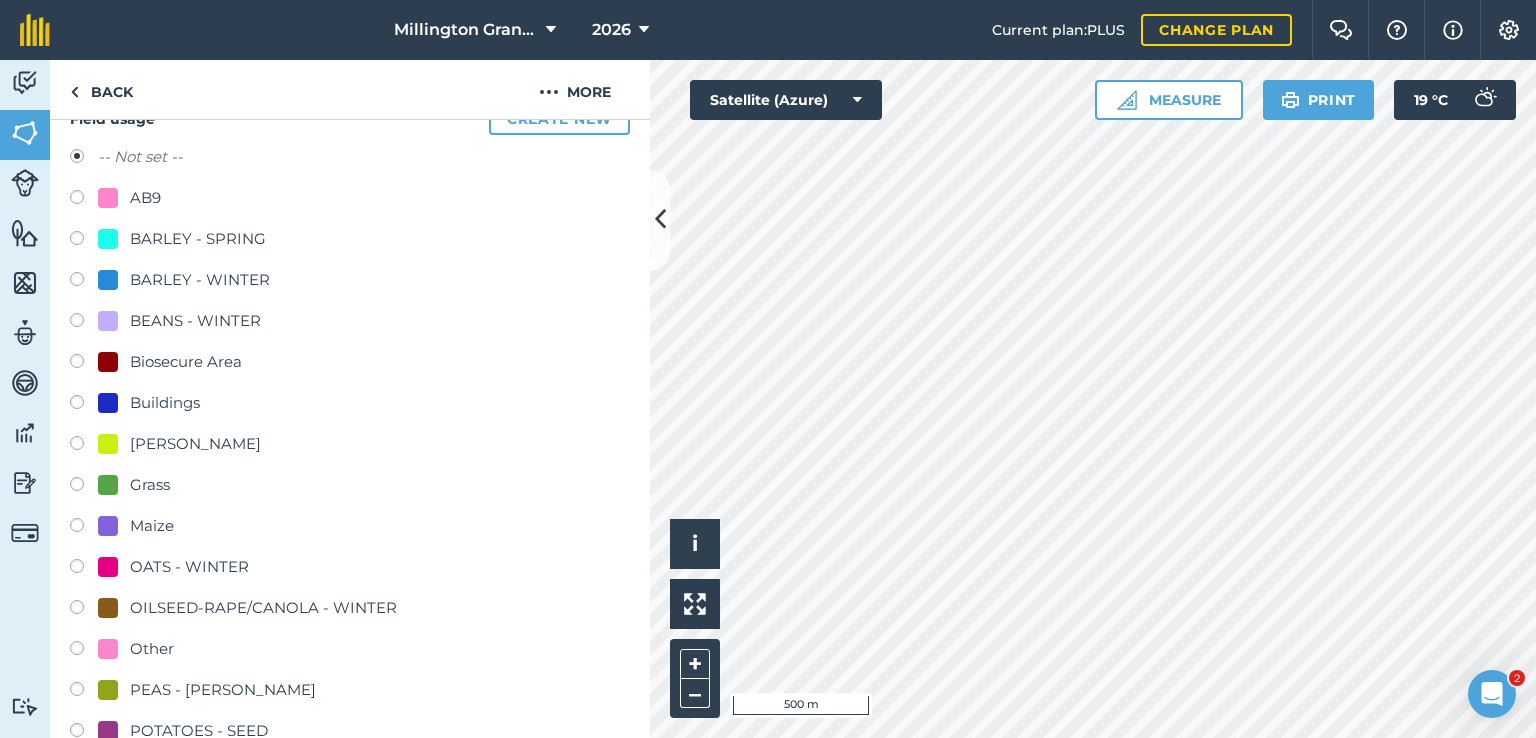 scroll, scrollTop: 300, scrollLeft: 0, axis: vertical 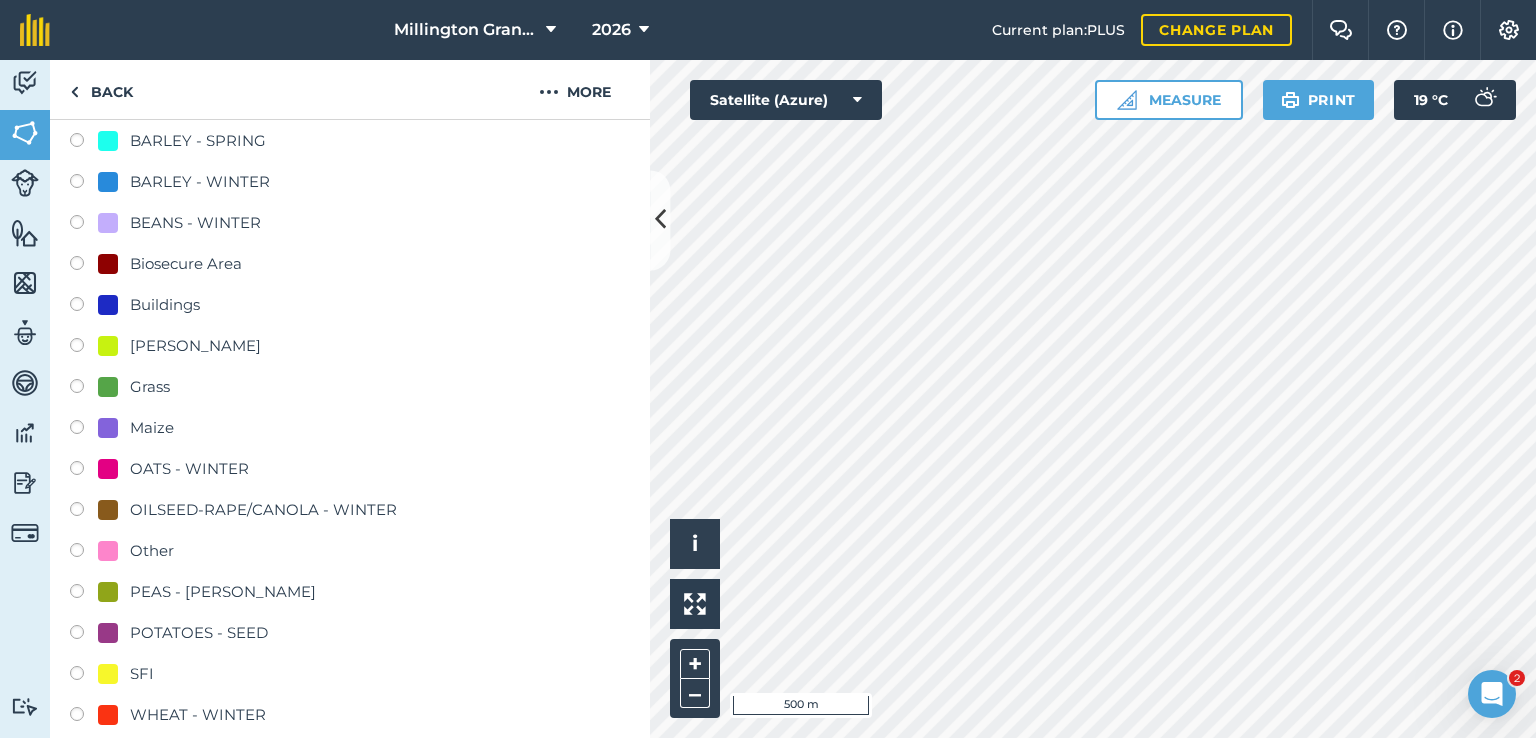 drag, startPoint x: 142, startPoint y: 367, endPoint x: 139, endPoint y: 378, distance: 11.401754 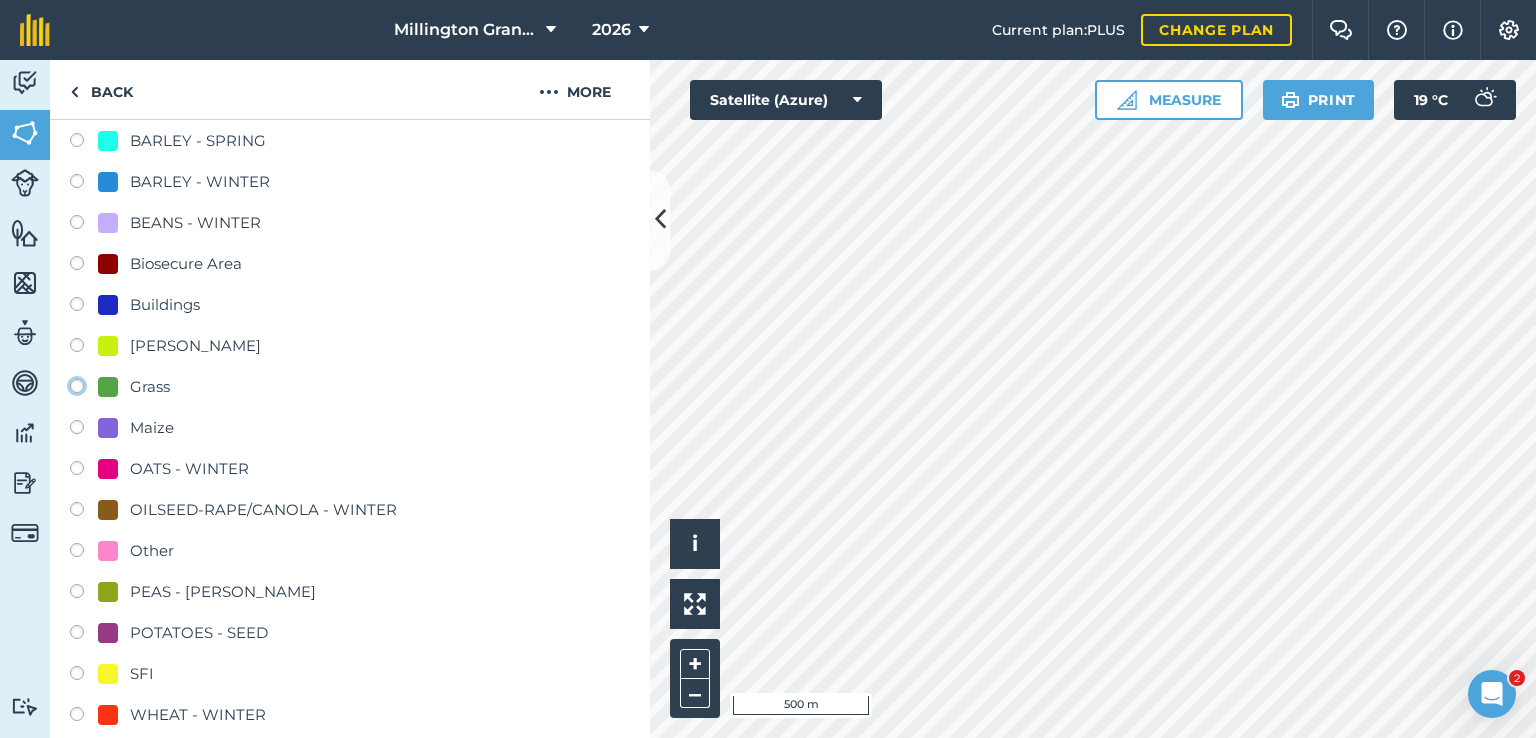 click on "Grass" at bounding box center [-9923, 385] 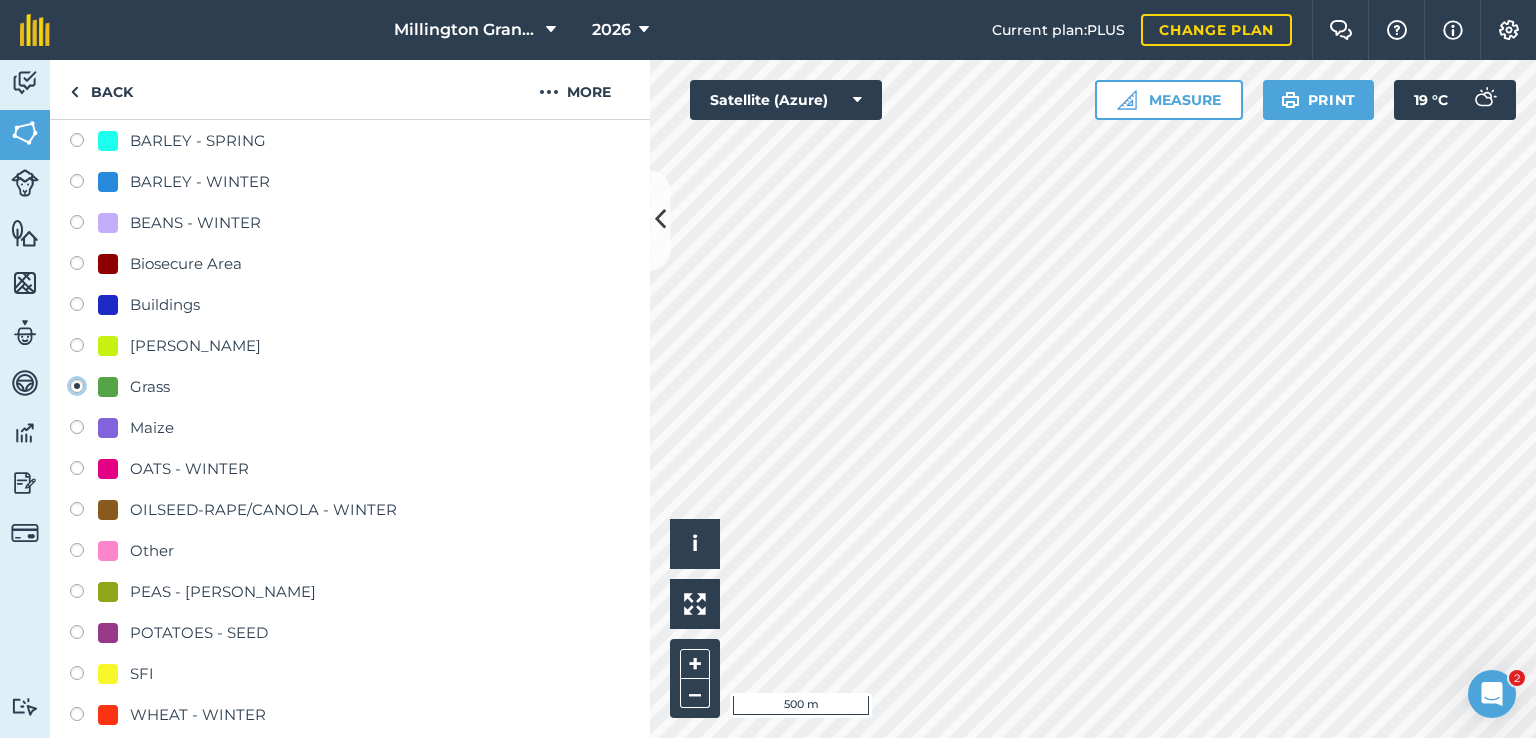radio on "true" 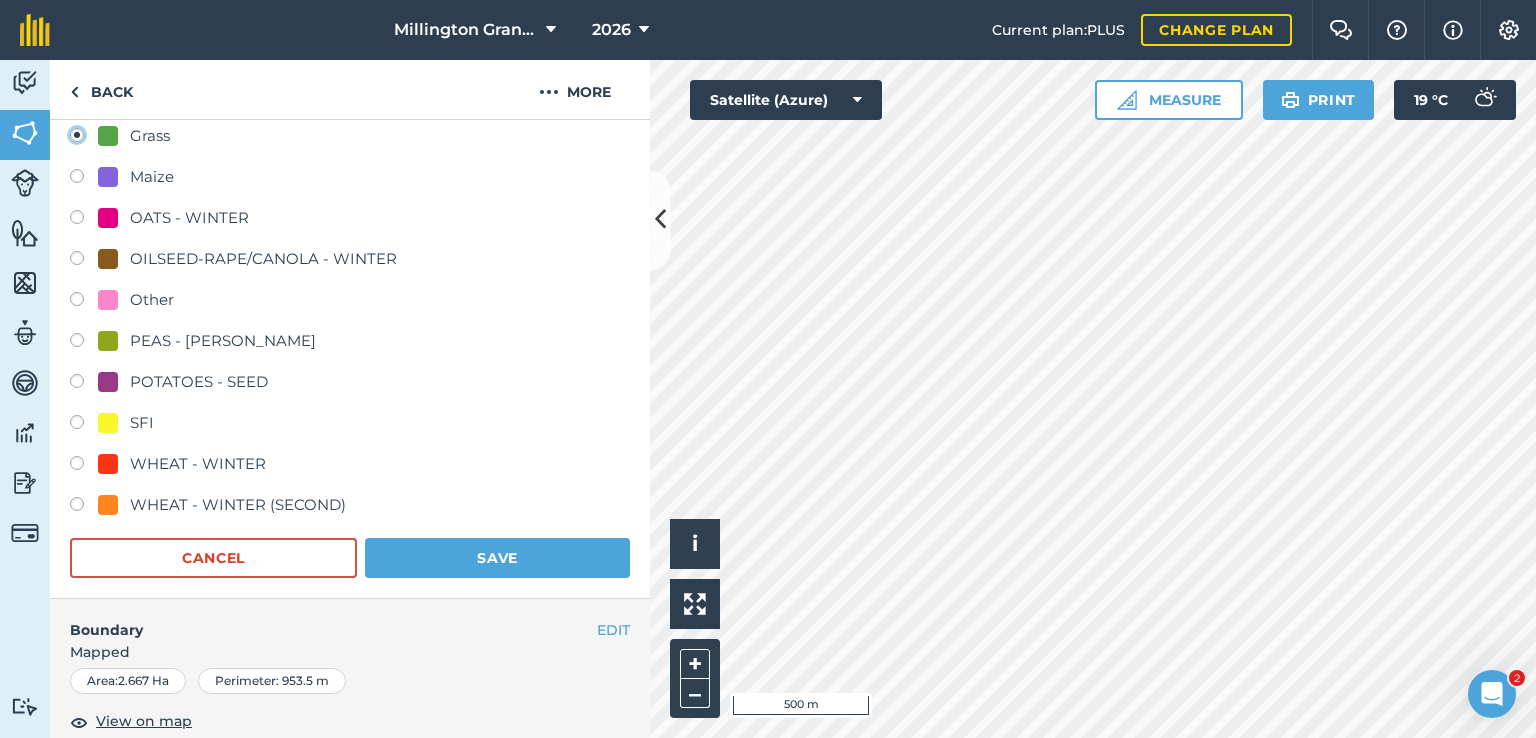 scroll, scrollTop: 800, scrollLeft: 0, axis: vertical 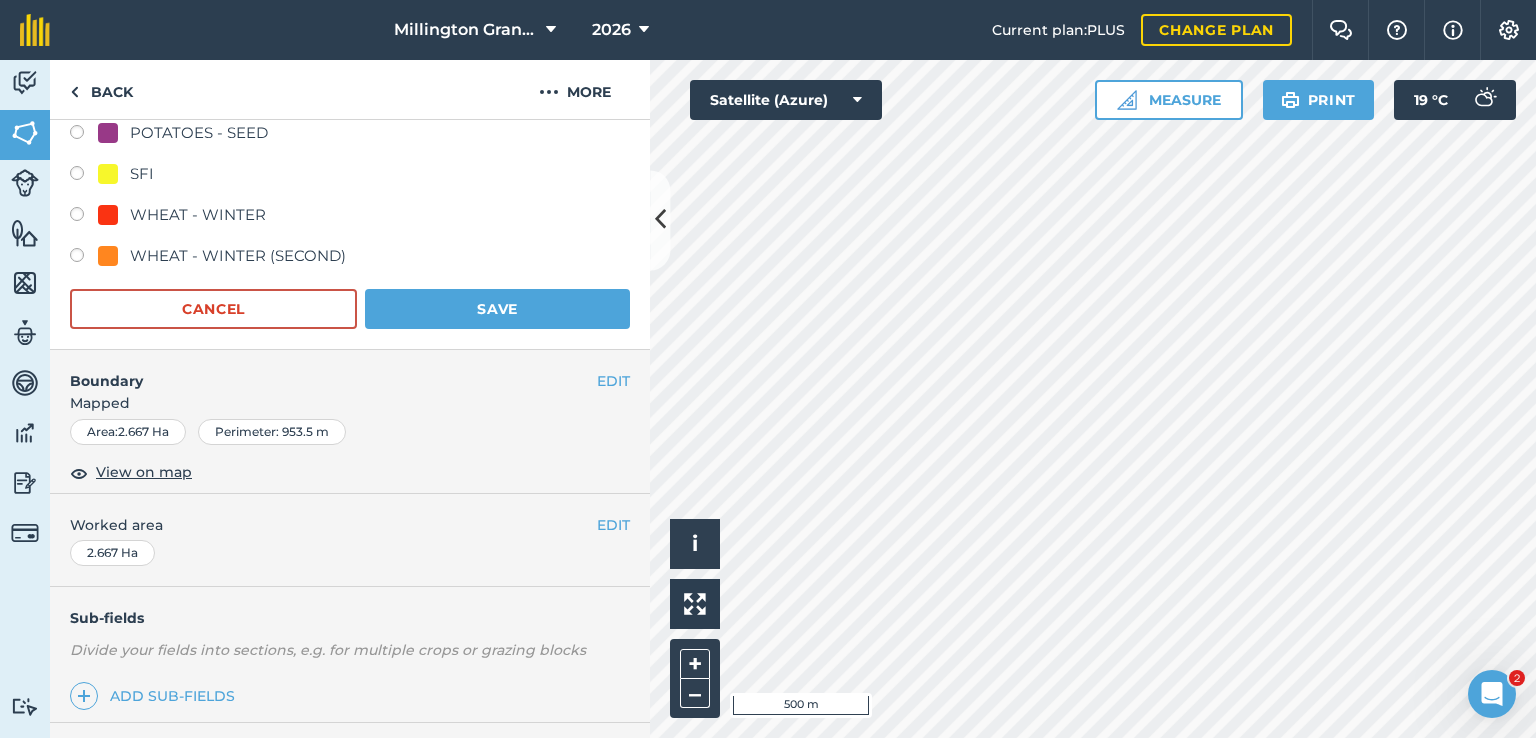 click on "Field usage   Create new -- Not set -- AB9 BARLEY - SPRING BARLEY - WINTER BEANS - WINTER Biosecure Area Buildings [PERSON_NAME] Grass Maize OATS - WINTER OILSEED-RAPE/CANOLA - WINTER Other PEAS - [PERSON_NAME] POTATOES - SEED SFI WHEAT - WINTER  WHEAT - WINTER (SECOND) Cancel Save" at bounding box center [350, -83] 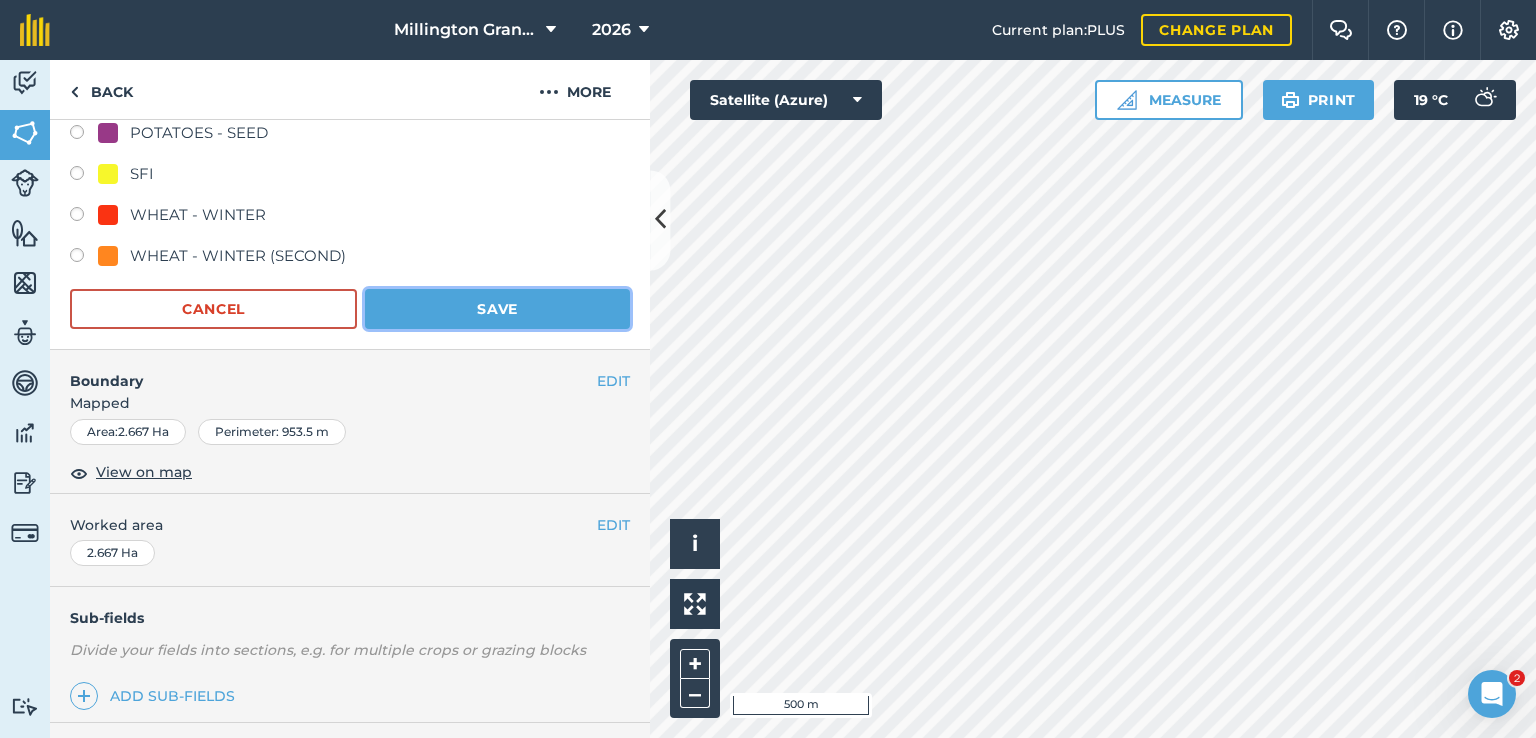 click on "Save" at bounding box center (497, 309) 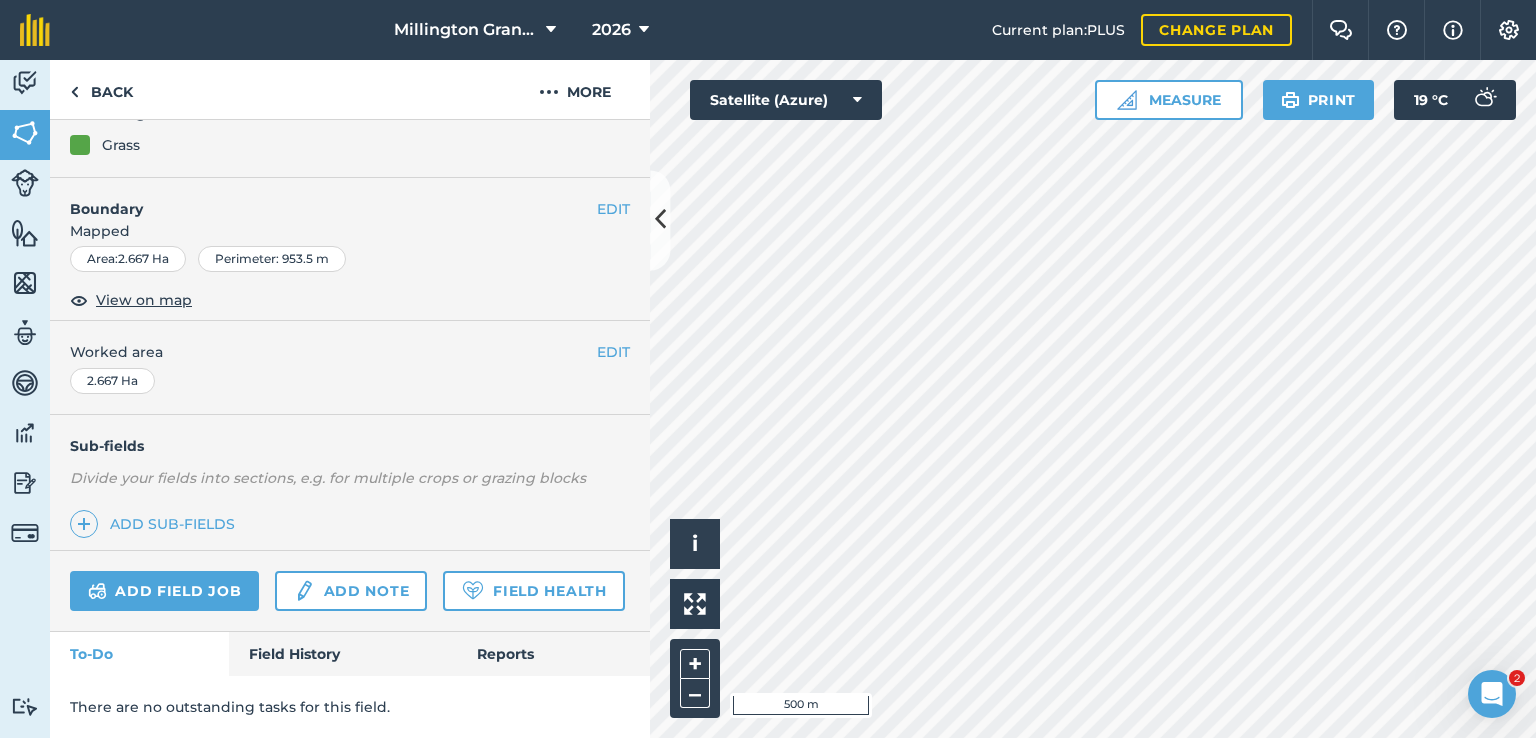 scroll, scrollTop: 256, scrollLeft: 0, axis: vertical 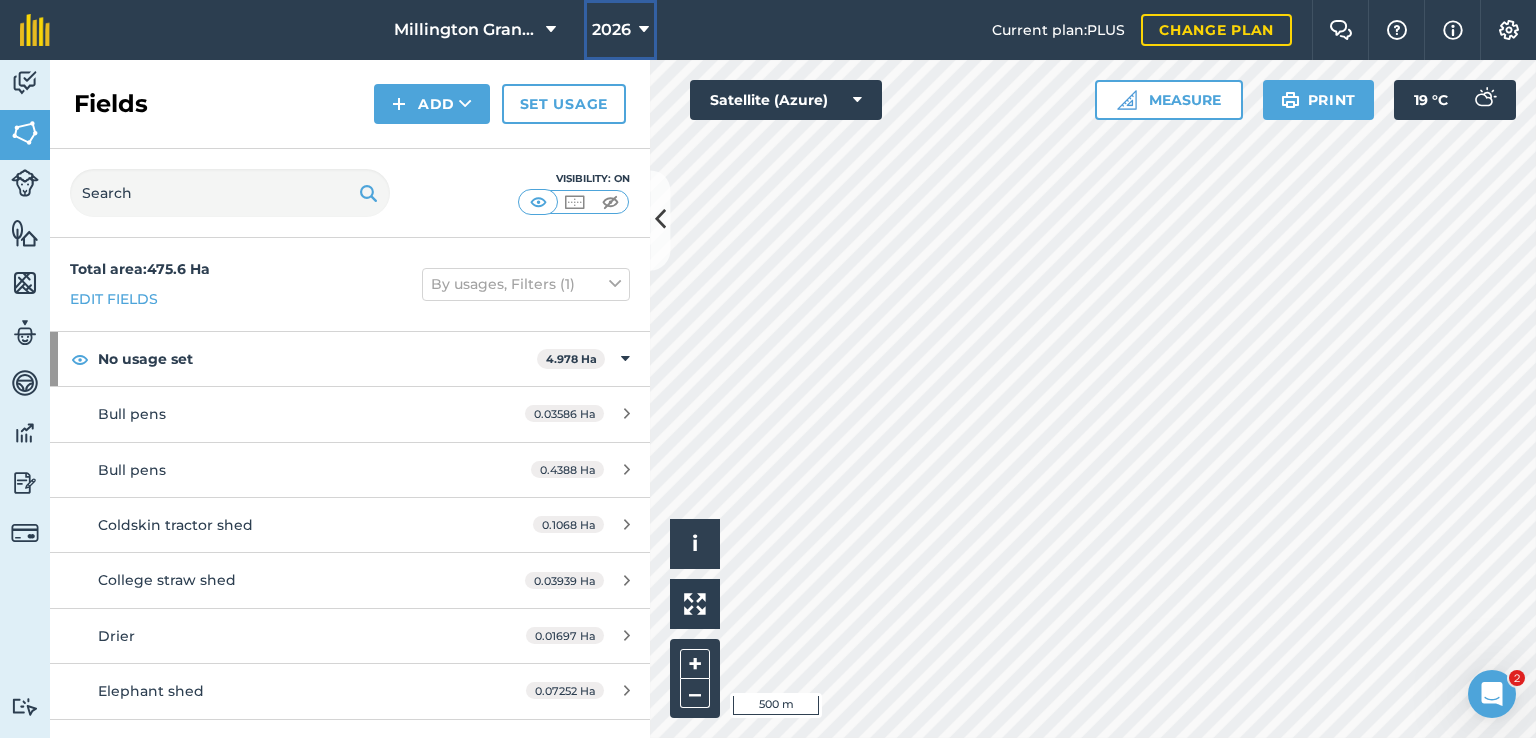 click on "2026" at bounding box center (611, 30) 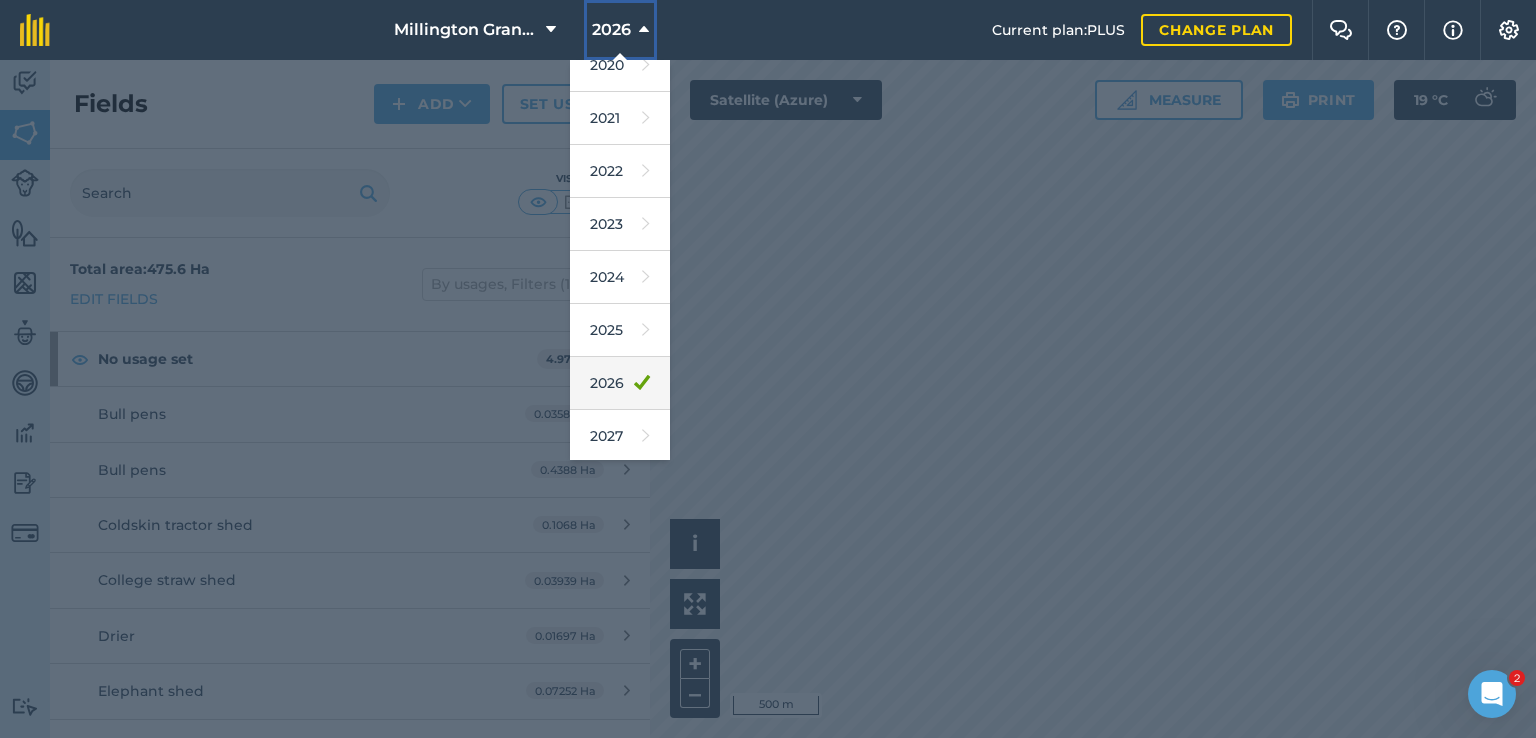 scroll, scrollTop: 180, scrollLeft: 0, axis: vertical 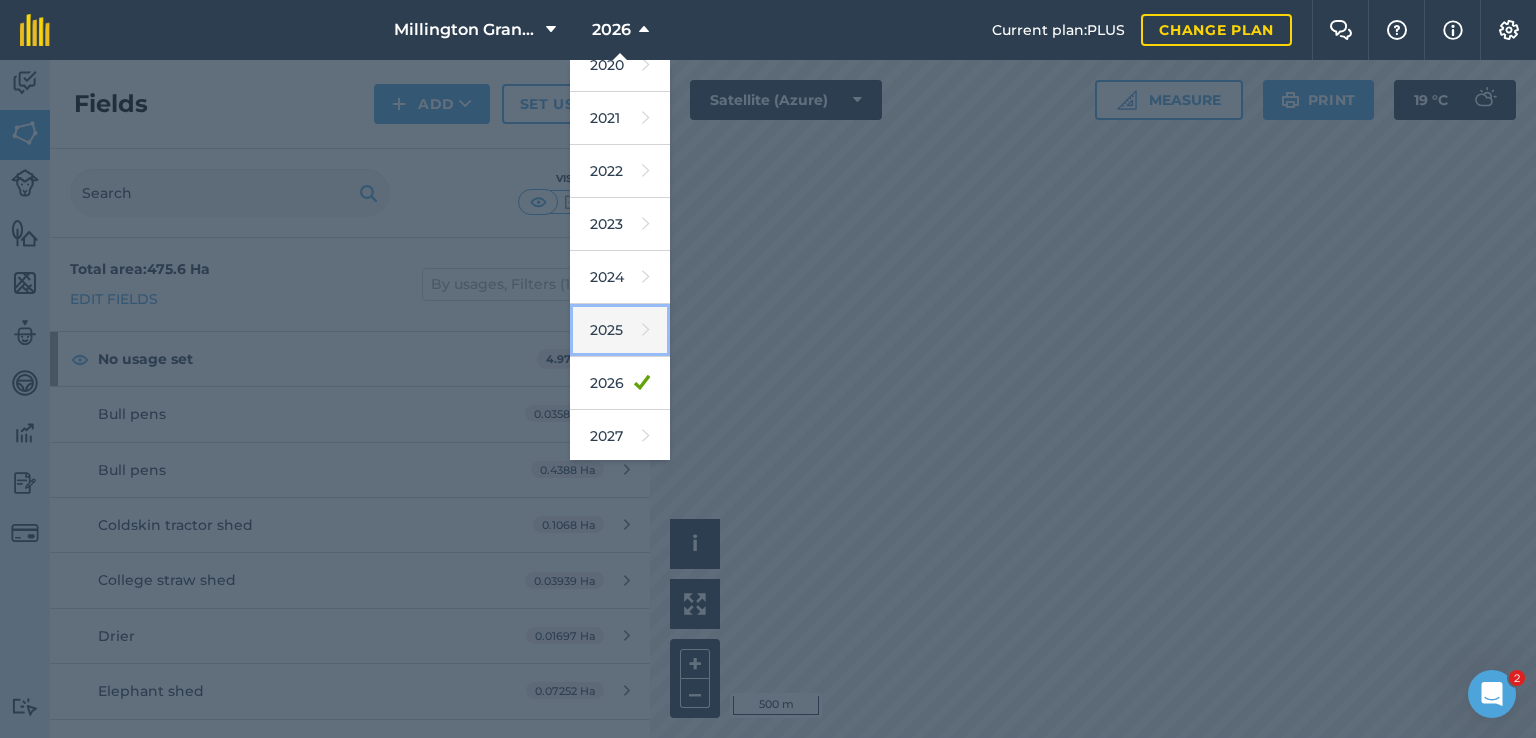 click on "2025" at bounding box center [620, 330] 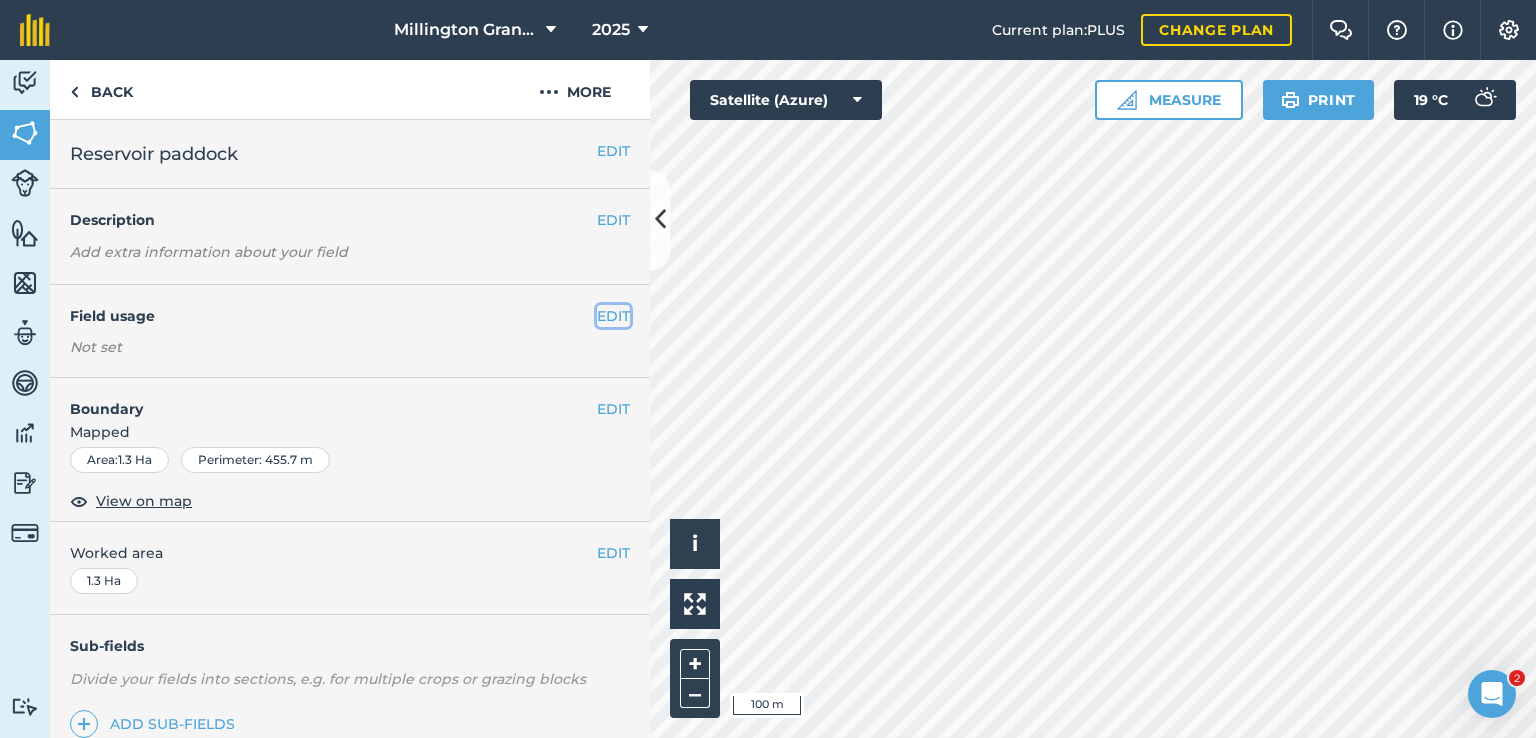 click on "EDIT" at bounding box center [613, 316] 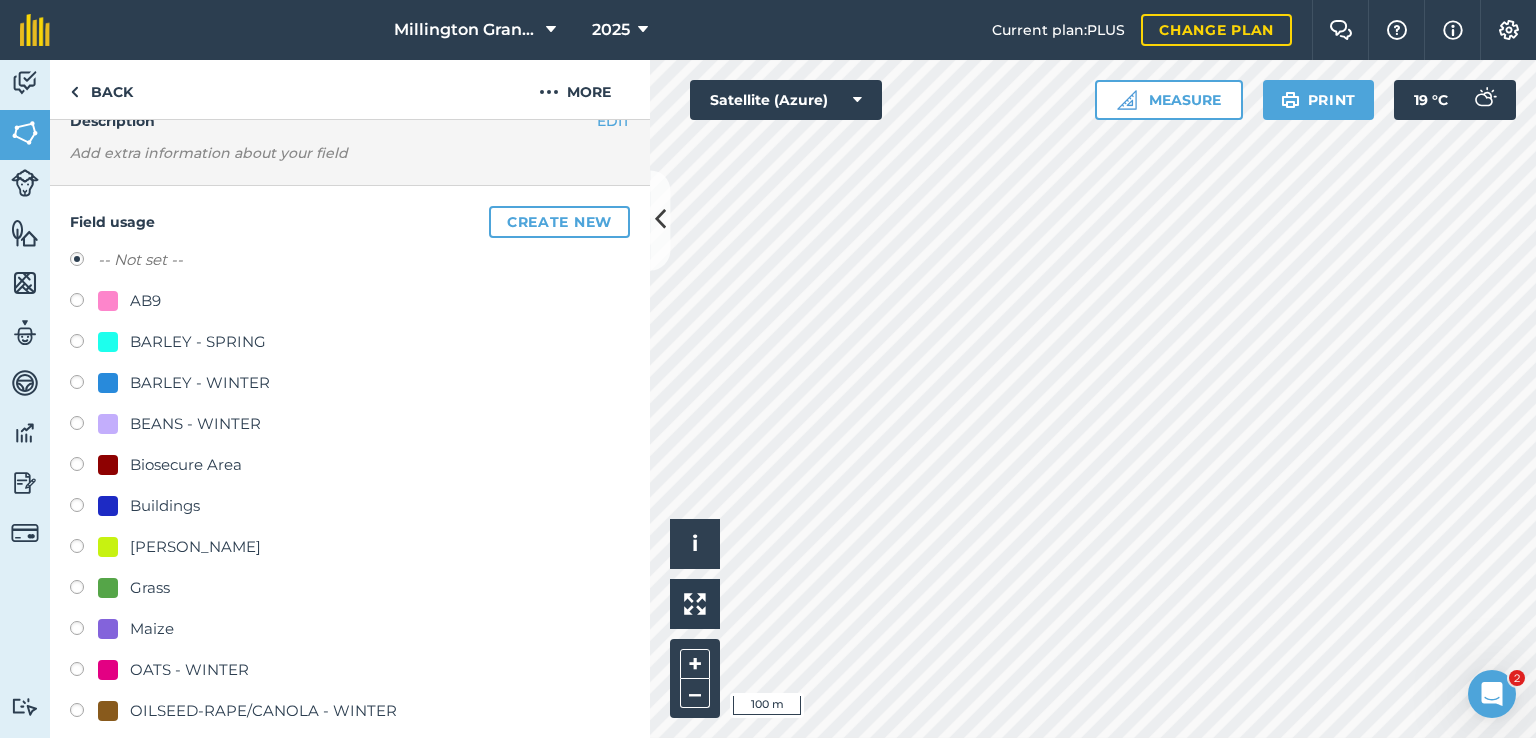scroll, scrollTop: 200, scrollLeft: 0, axis: vertical 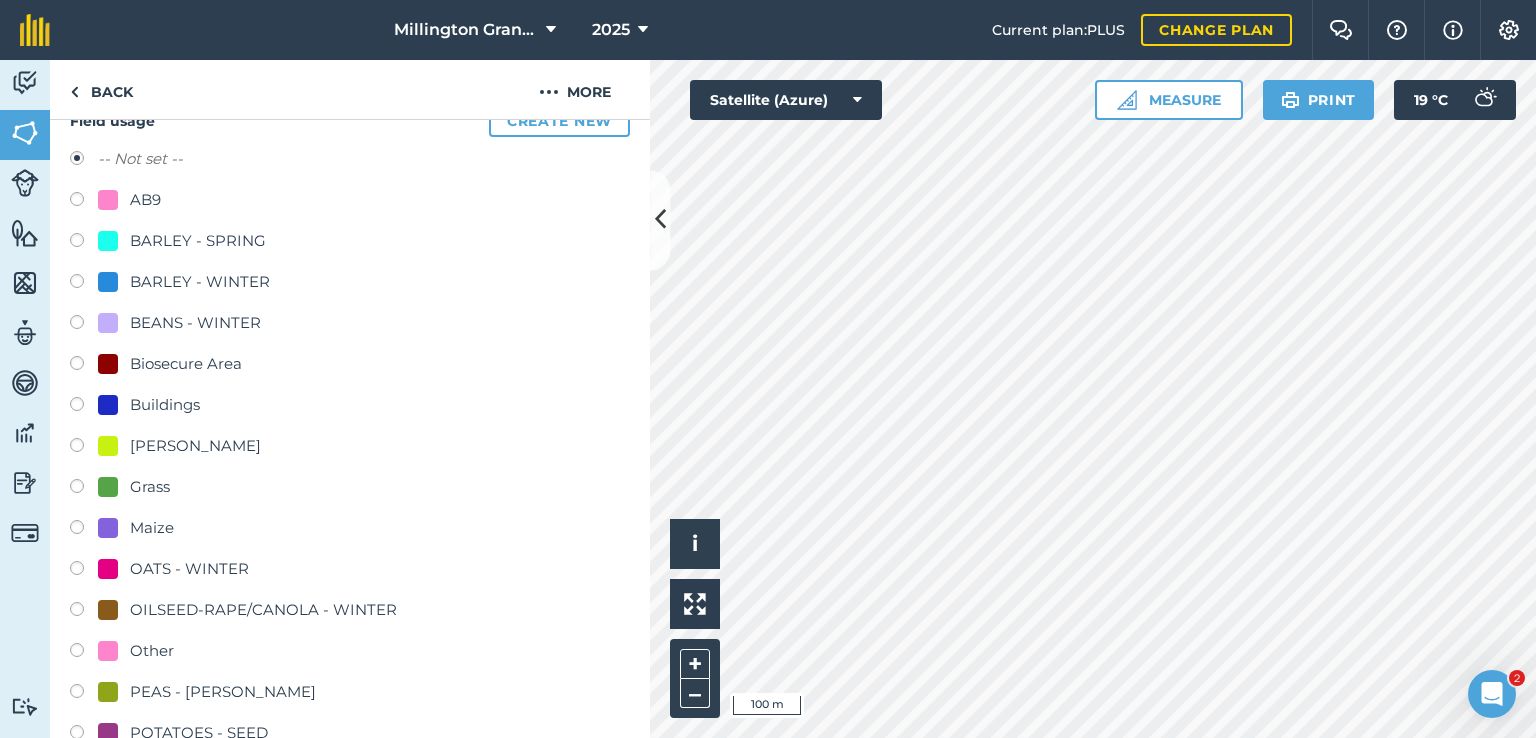 click on "Grass" at bounding box center (150, 487) 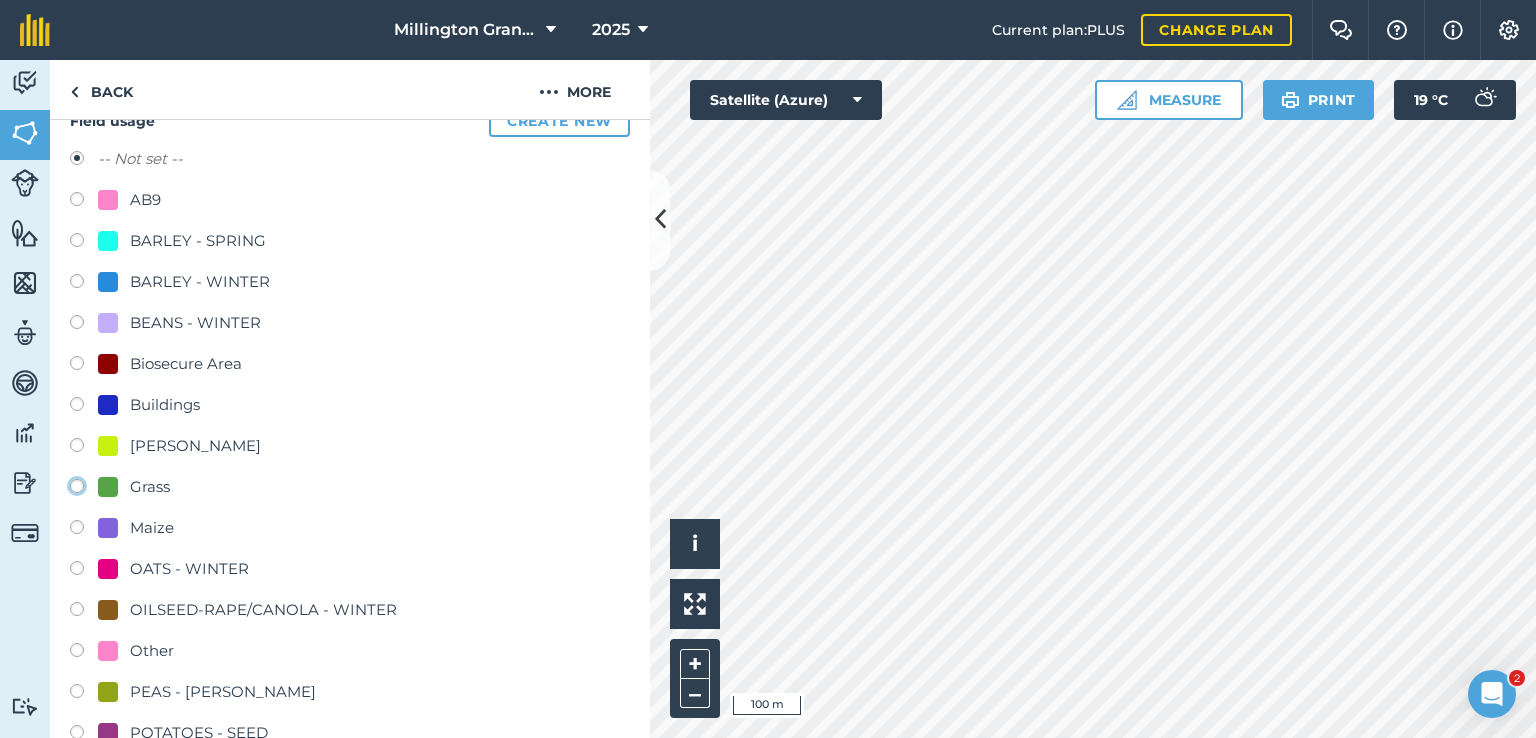 click on "Grass" at bounding box center (-9923, 485) 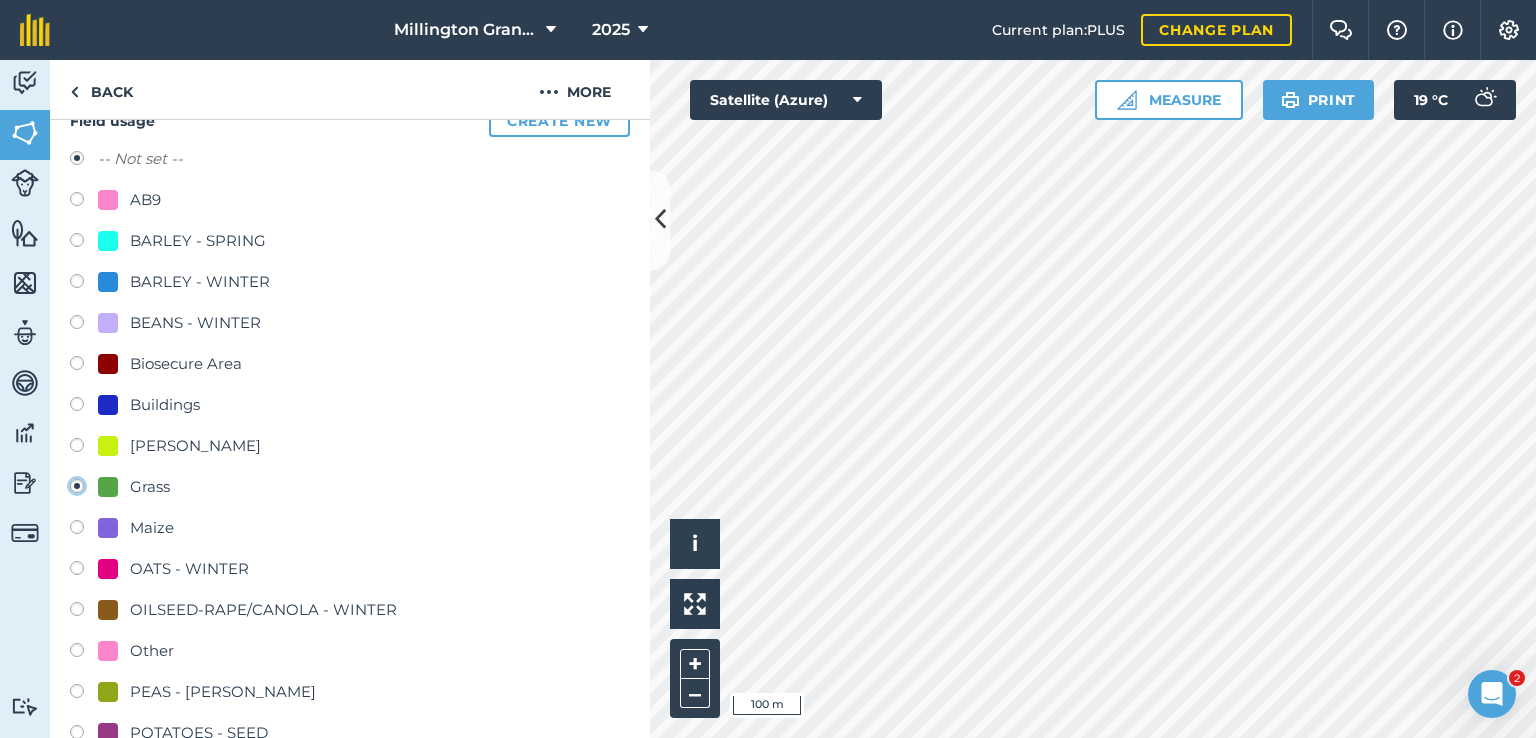 radio on "true" 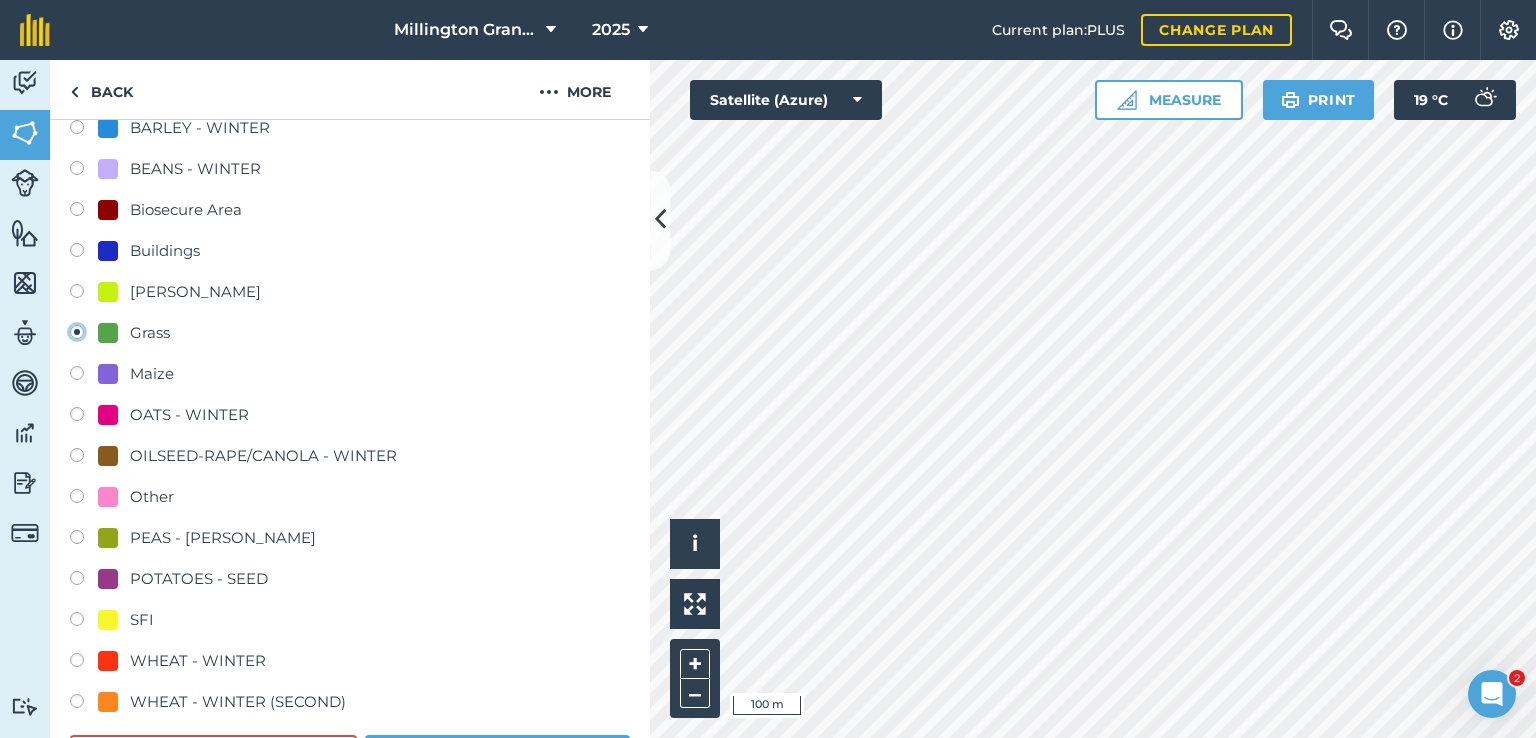 scroll, scrollTop: 900, scrollLeft: 0, axis: vertical 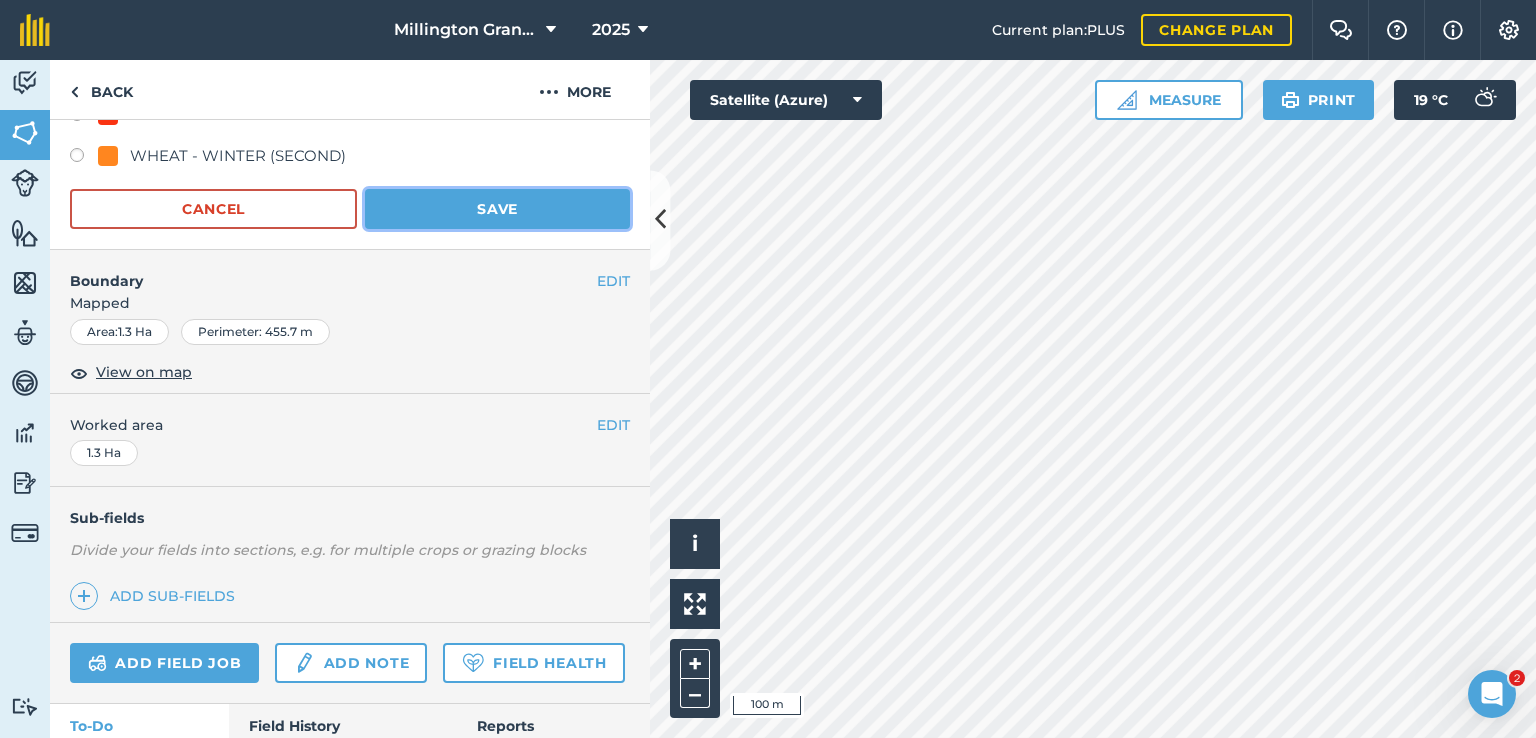 click on "Save" at bounding box center (497, 209) 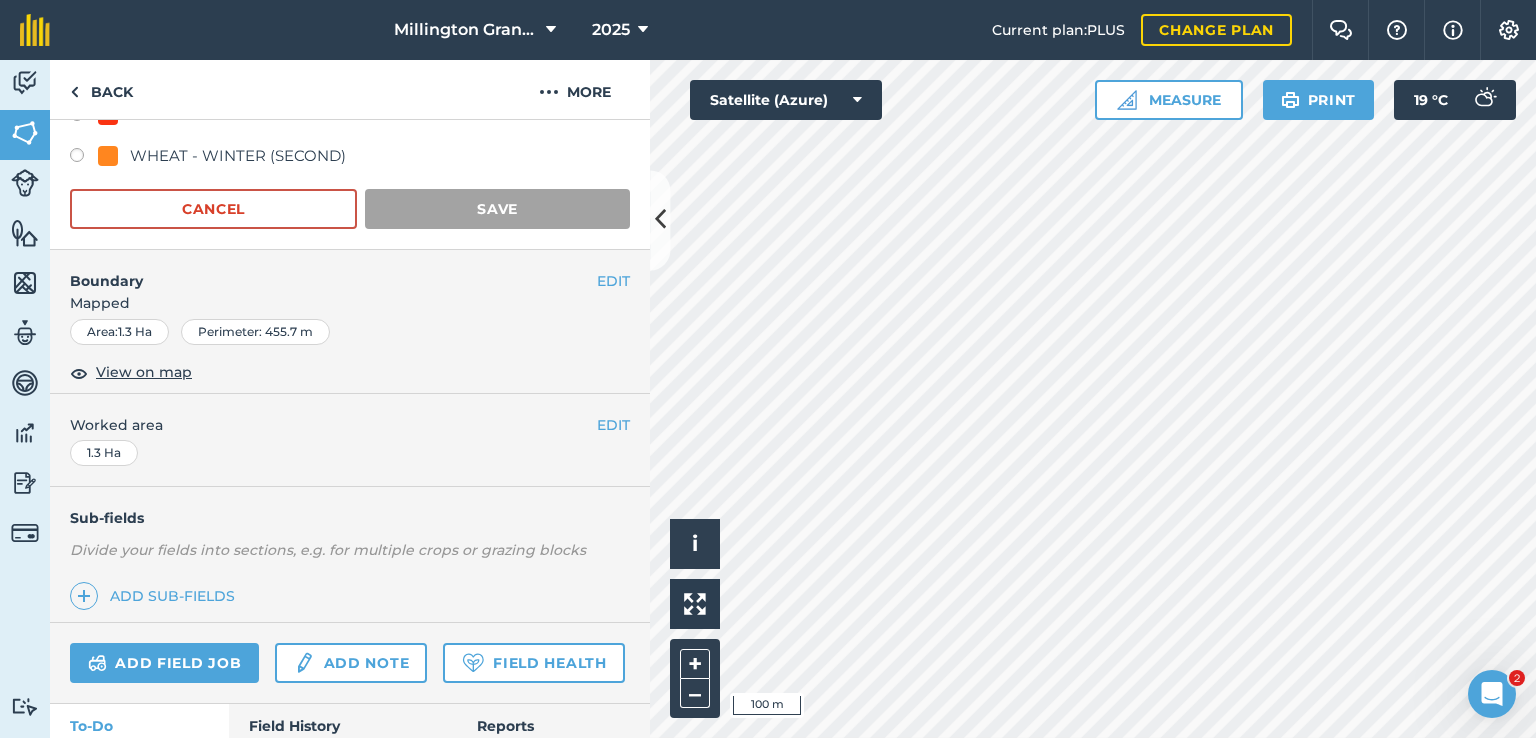 scroll, scrollTop: 256, scrollLeft: 0, axis: vertical 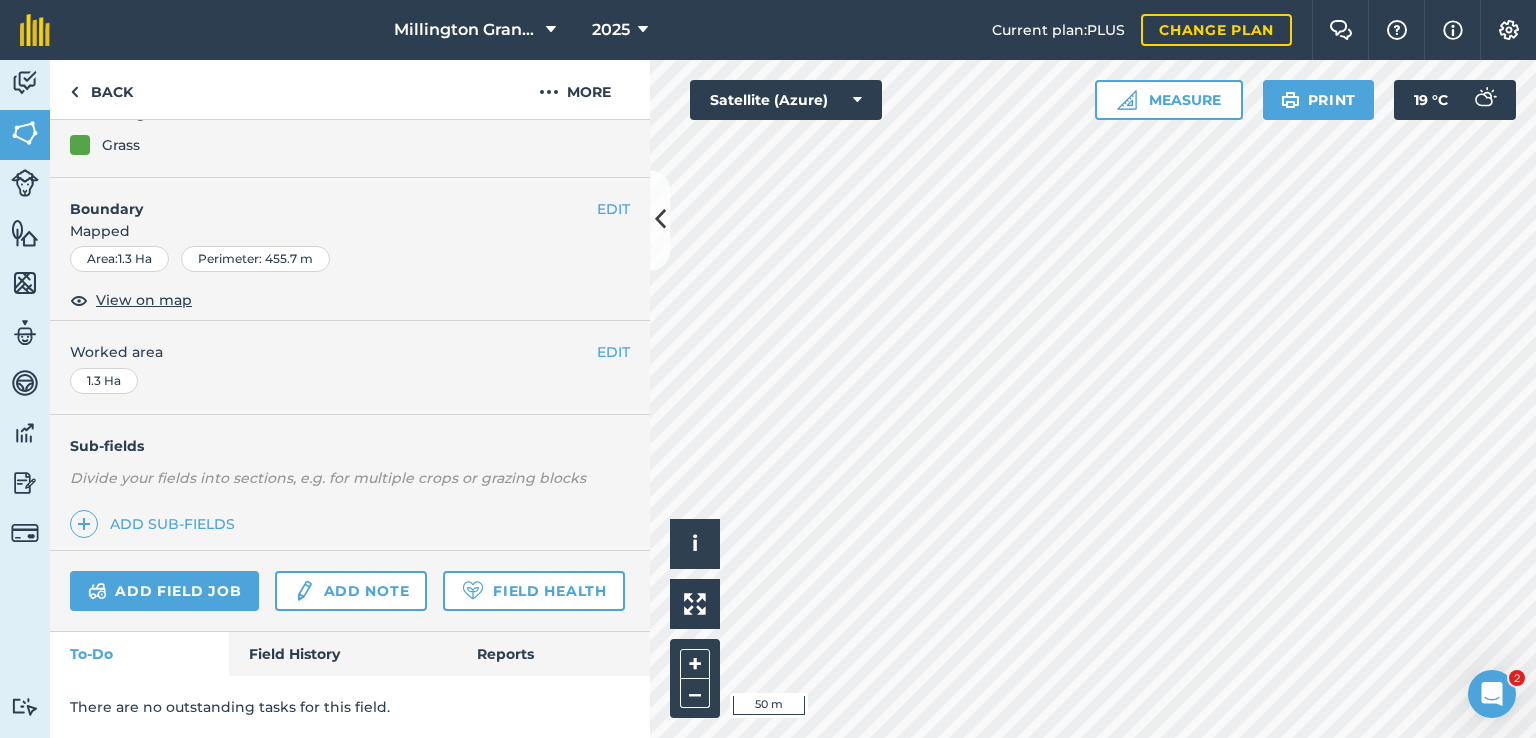 click at bounding box center [1093, 399] 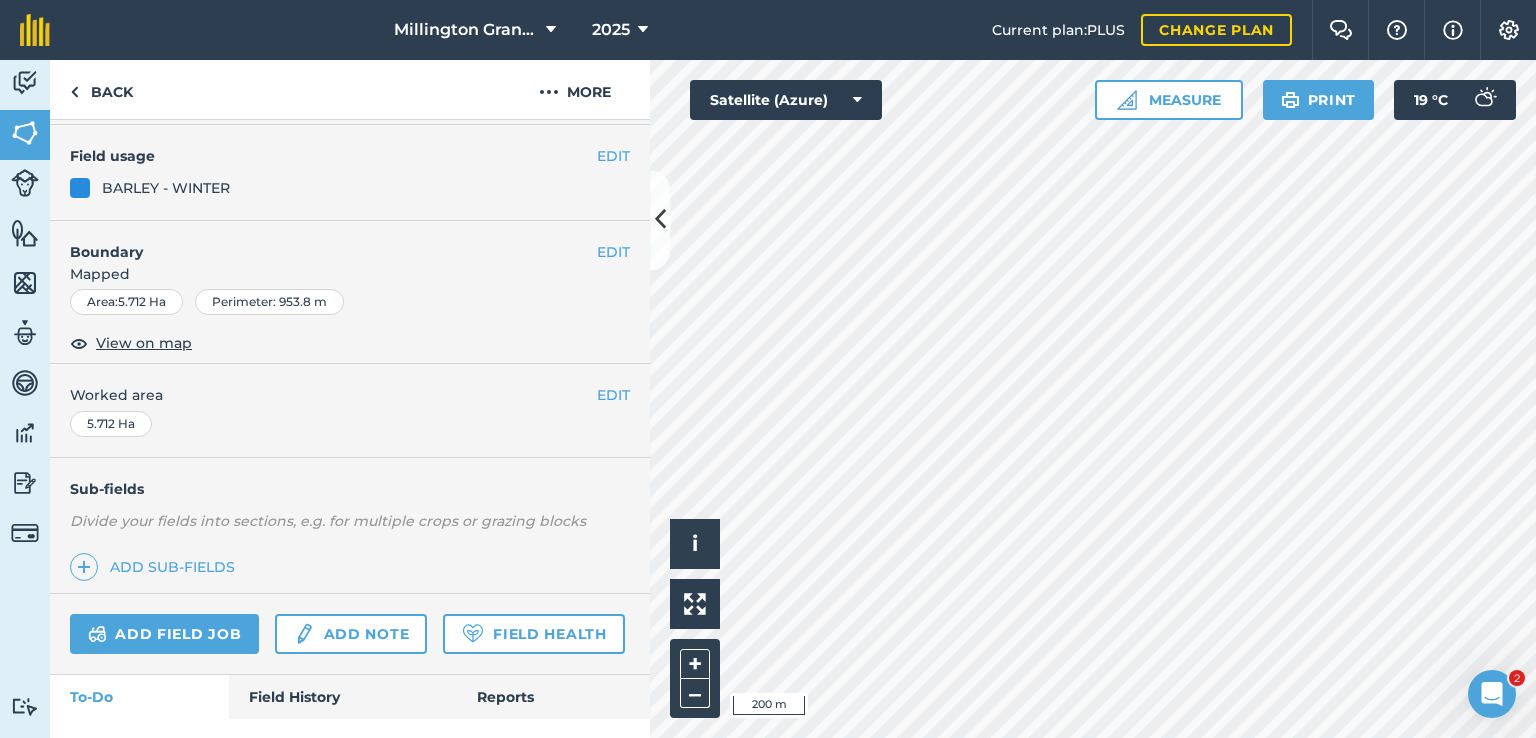 scroll, scrollTop: 0, scrollLeft: 0, axis: both 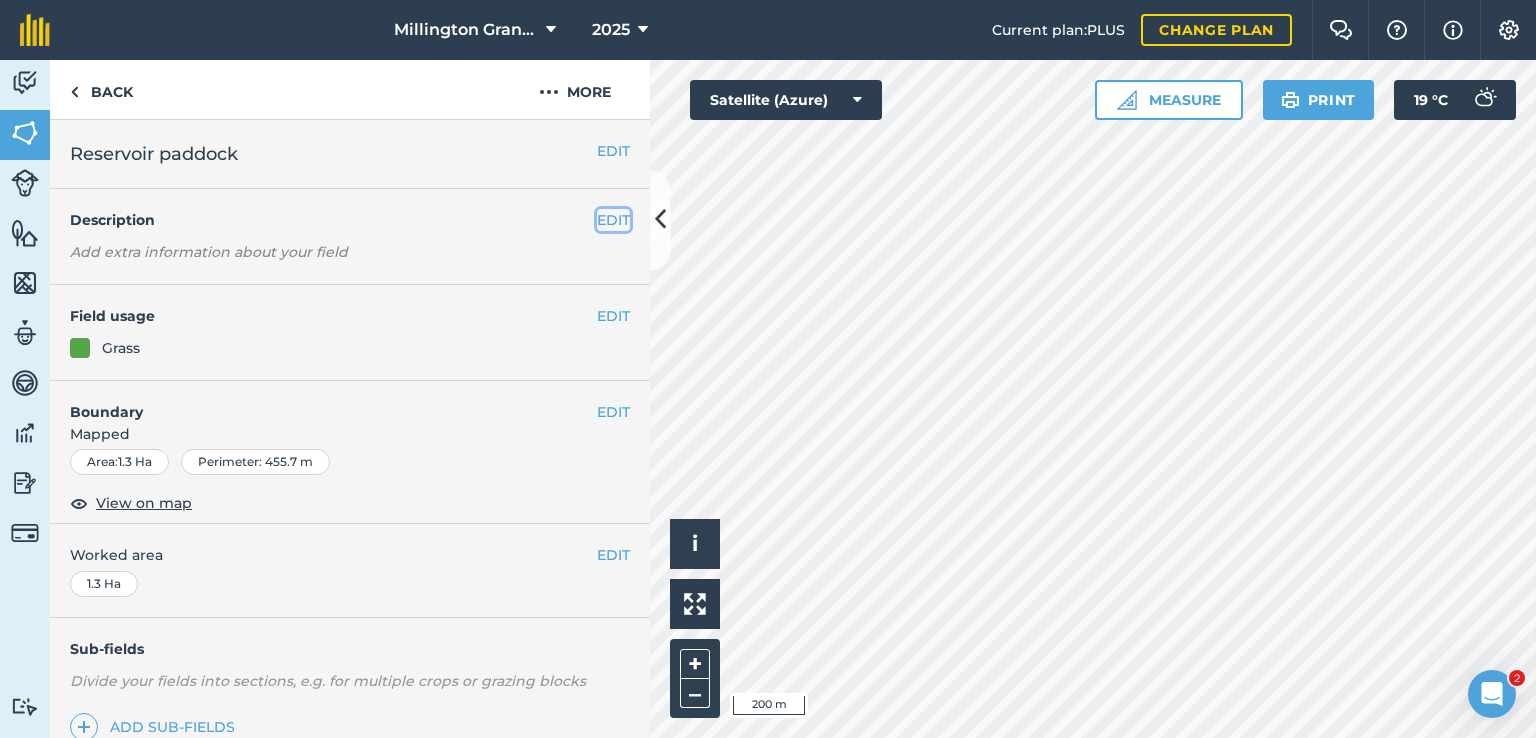 click on "EDIT" at bounding box center (613, 220) 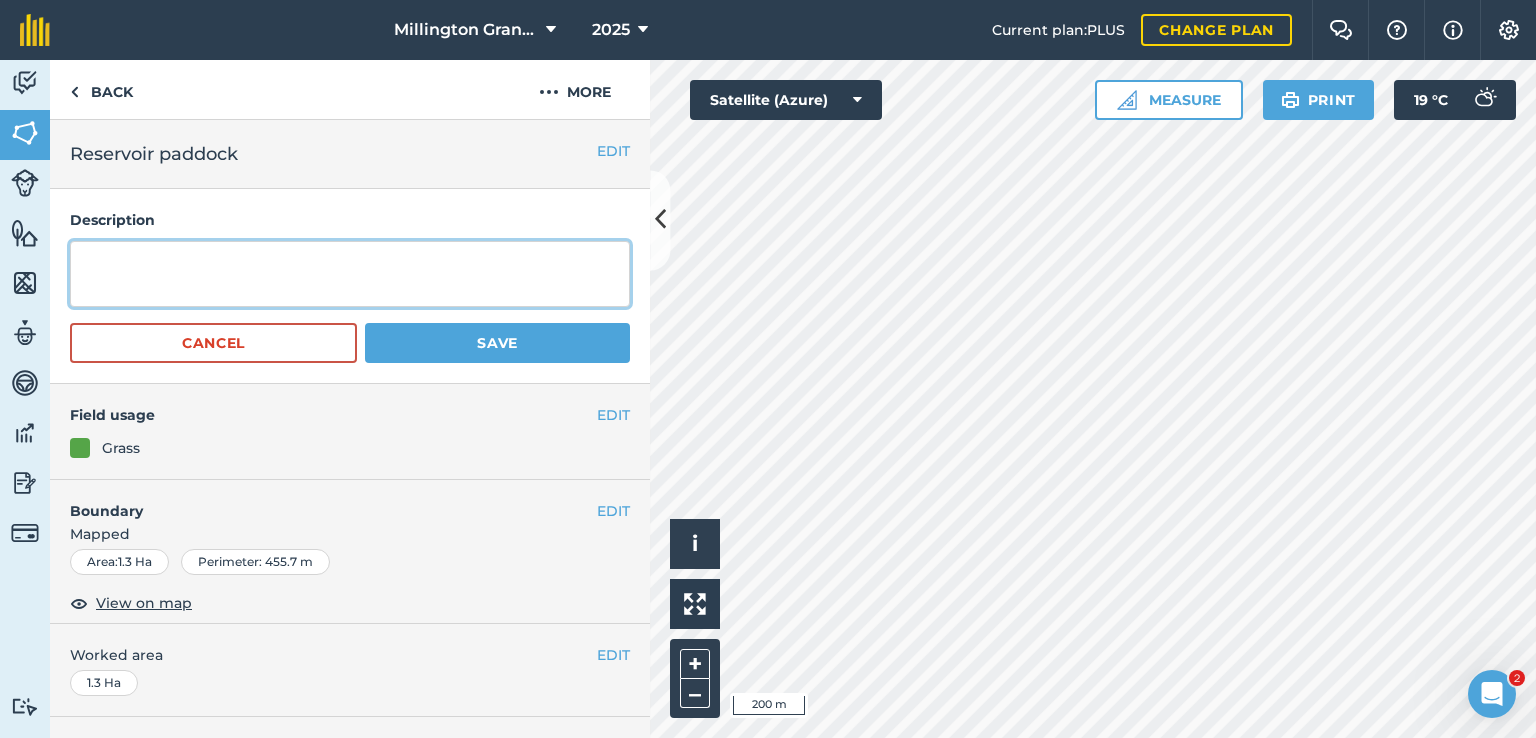 click at bounding box center (350, 274) 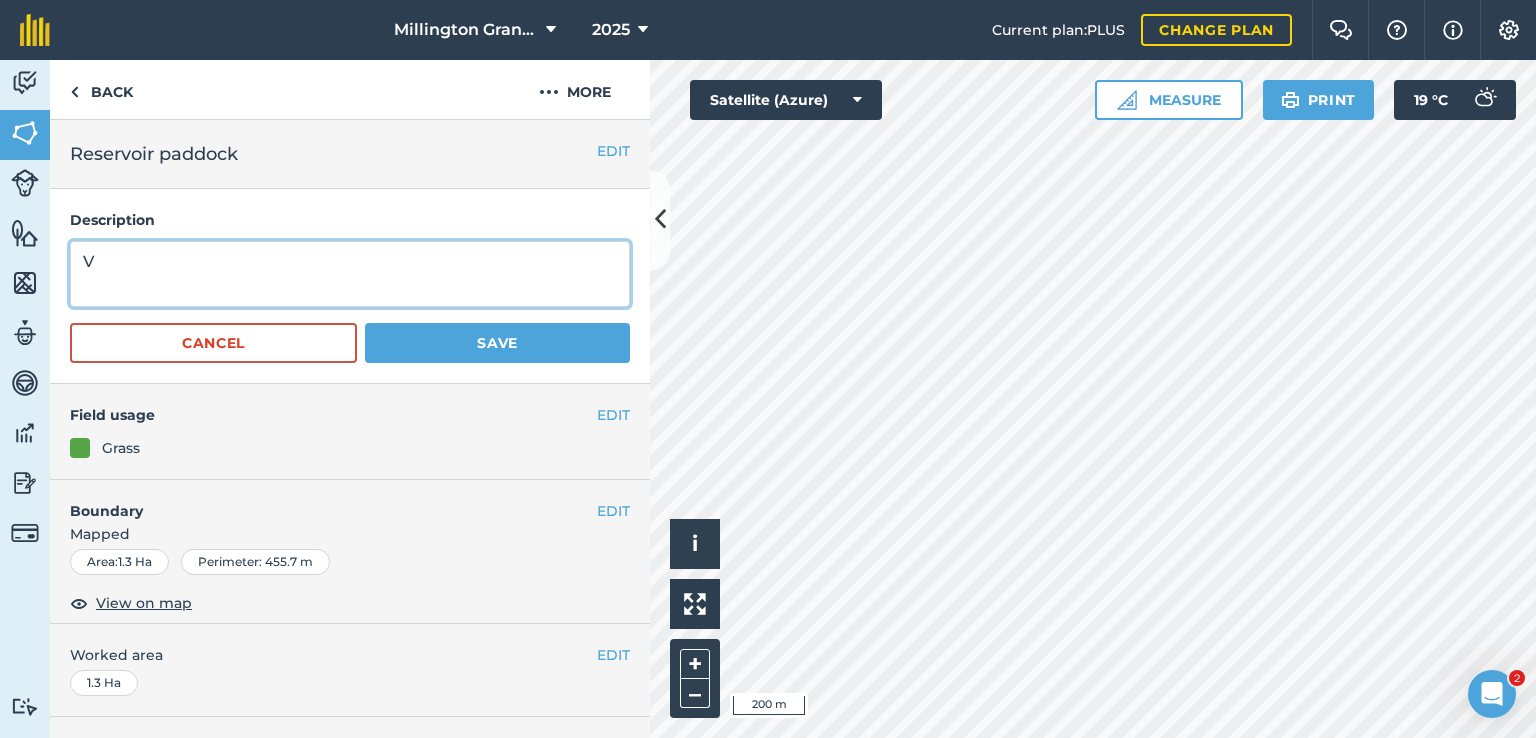 type on "V" 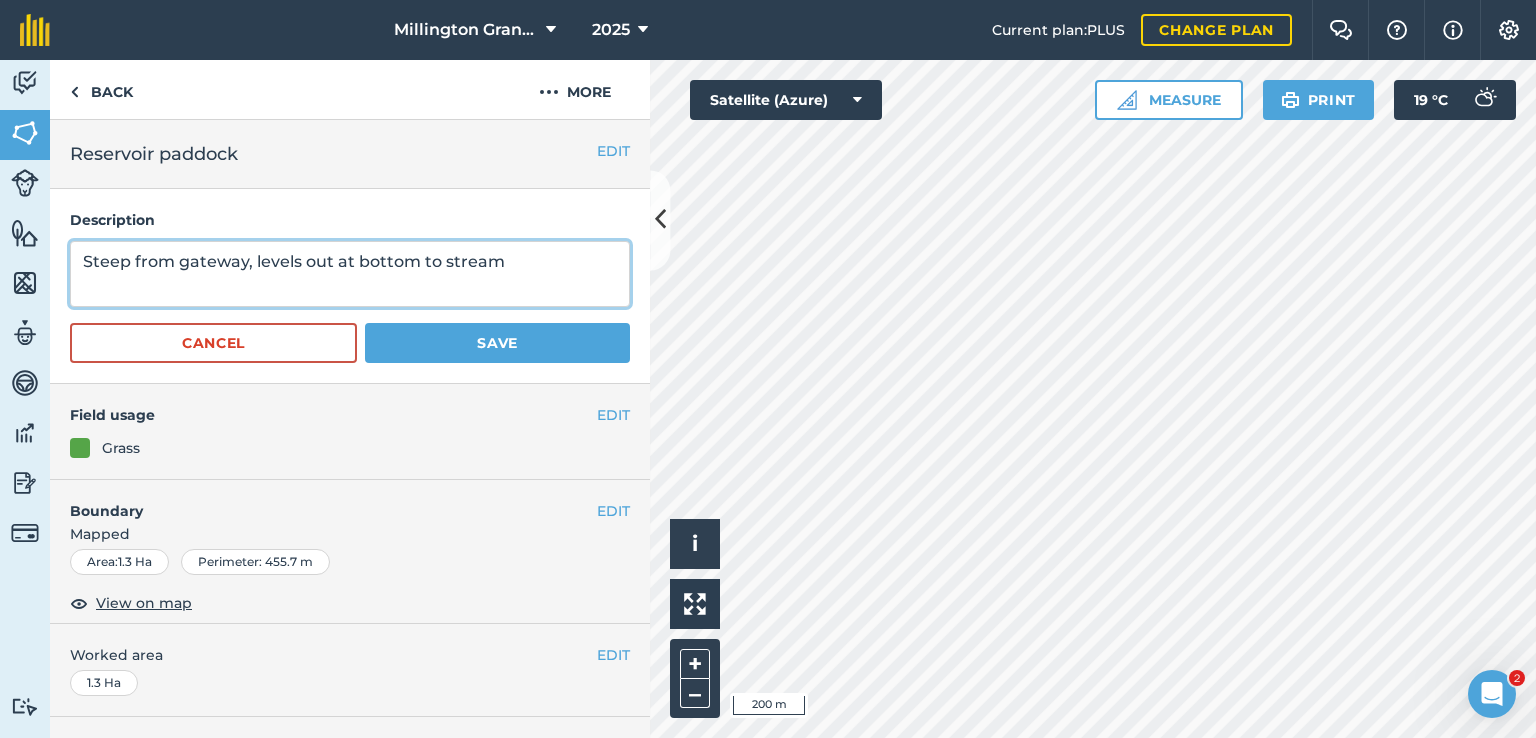 type on "Steep from gateway, levels out at bottom to stream" 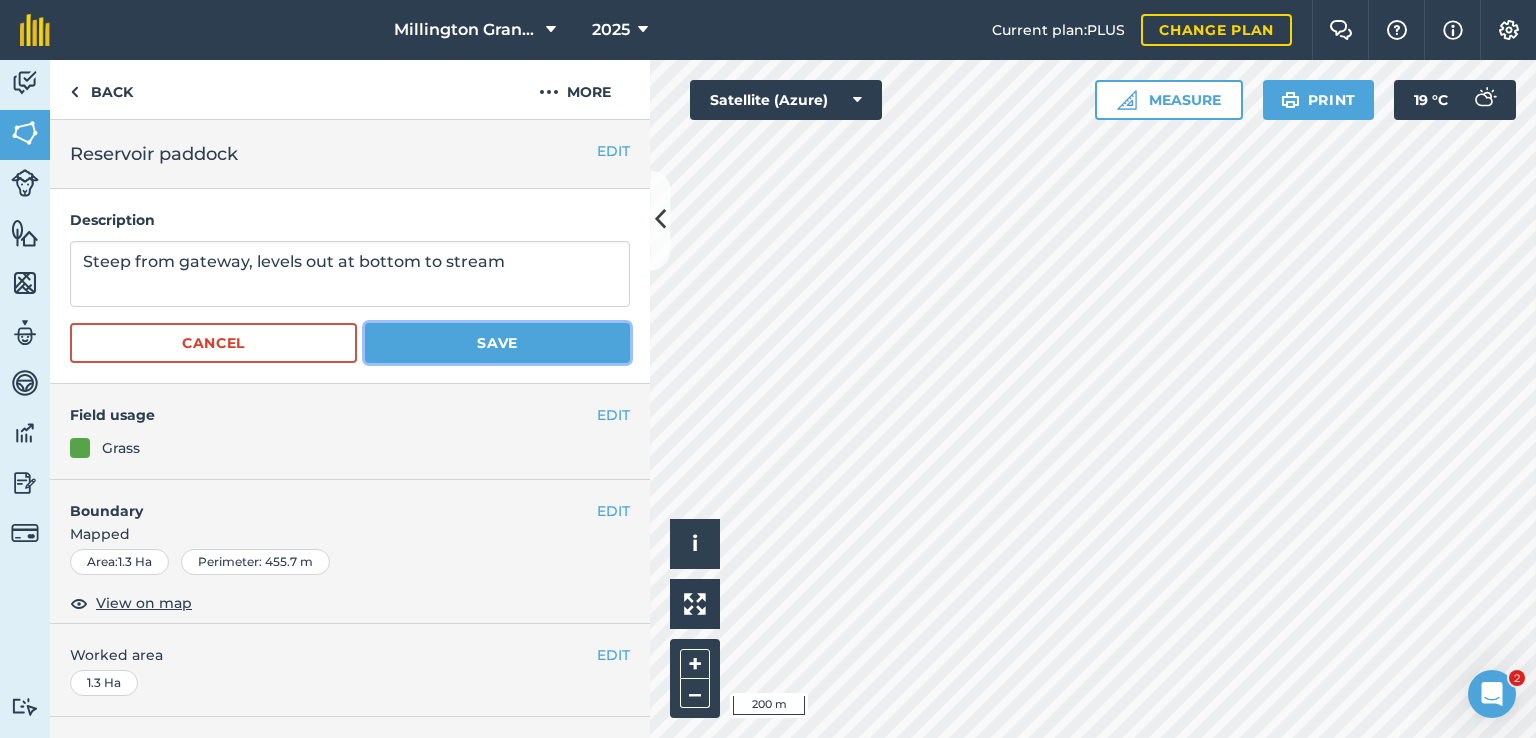click on "Save" at bounding box center [497, 343] 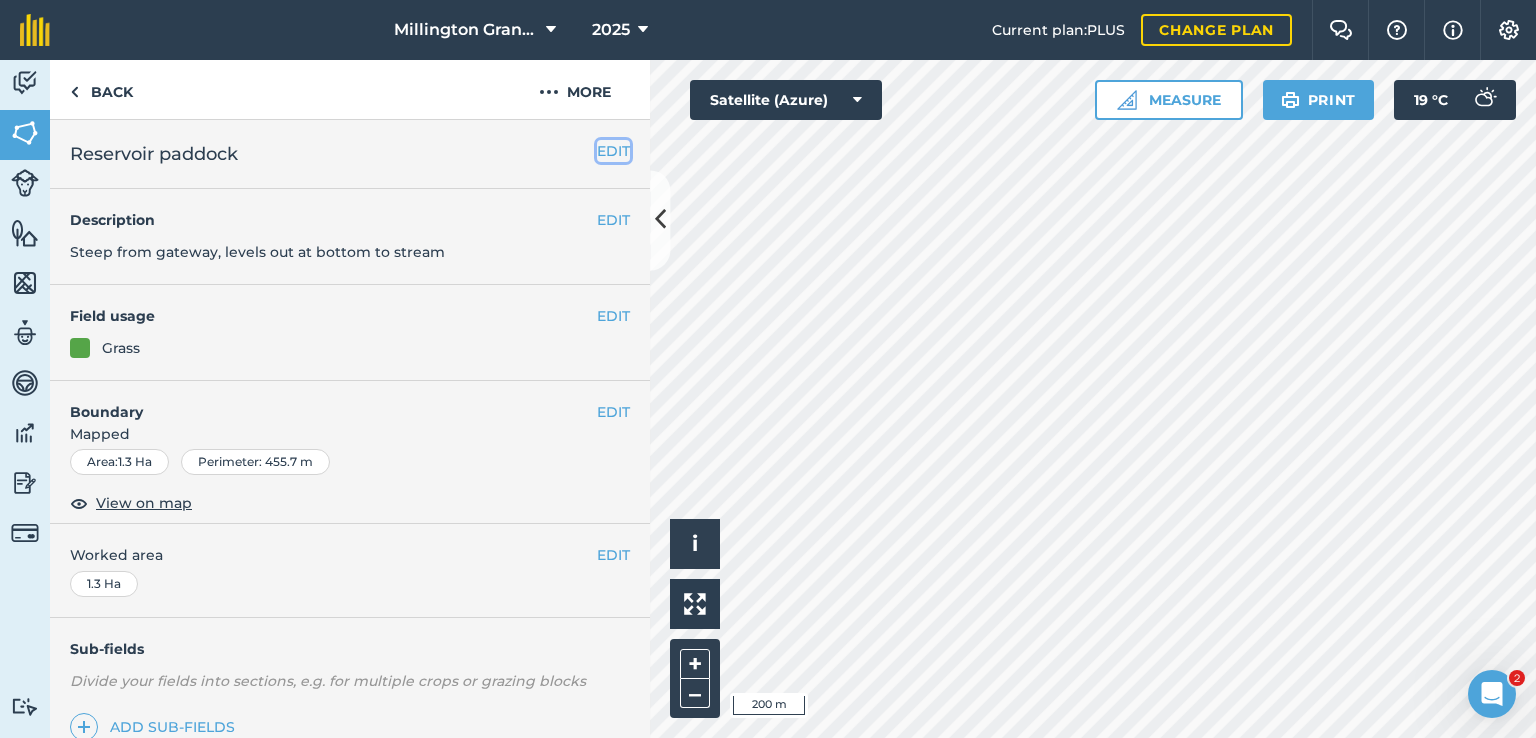 click on "EDIT" at bounding box center [613, 151] 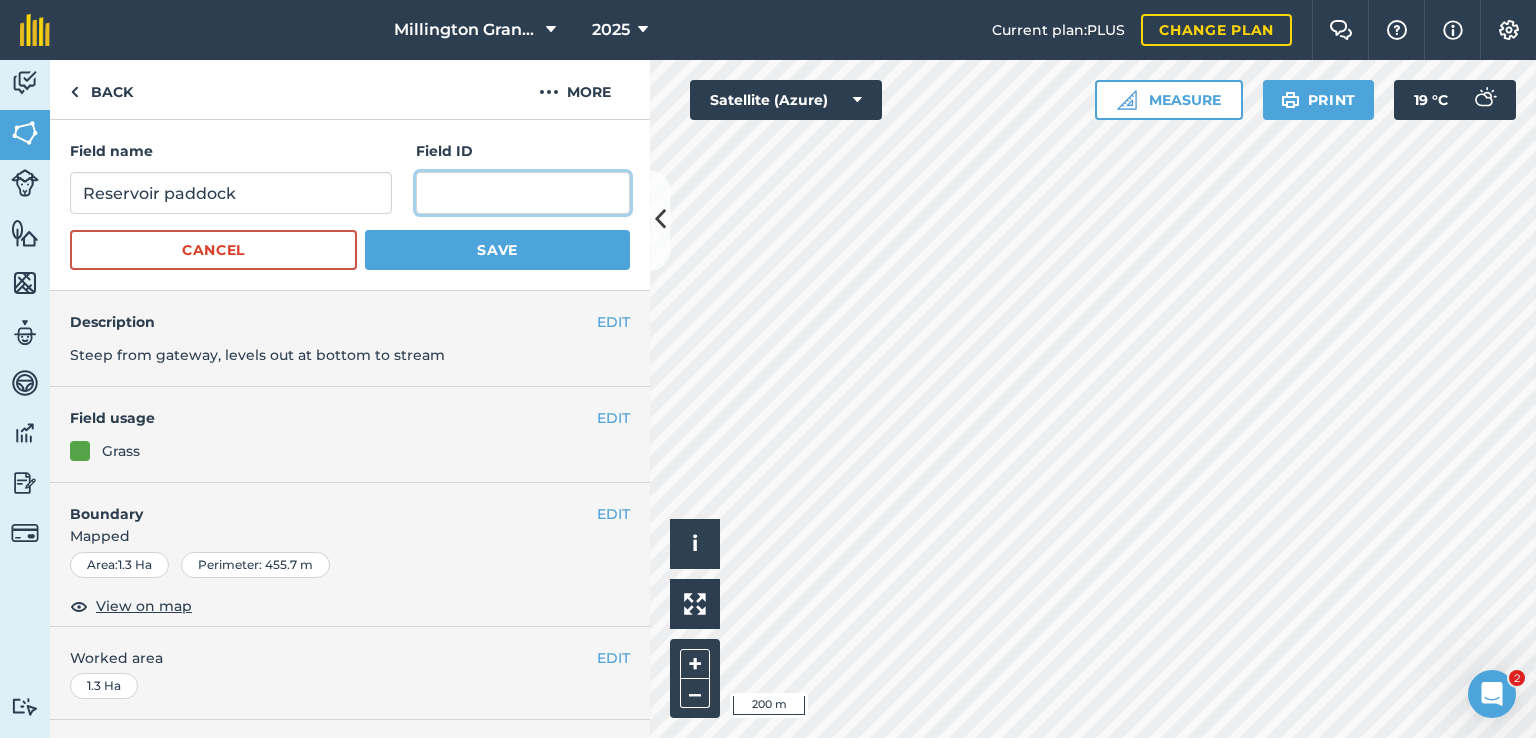 click at bounding box center (523, 193) 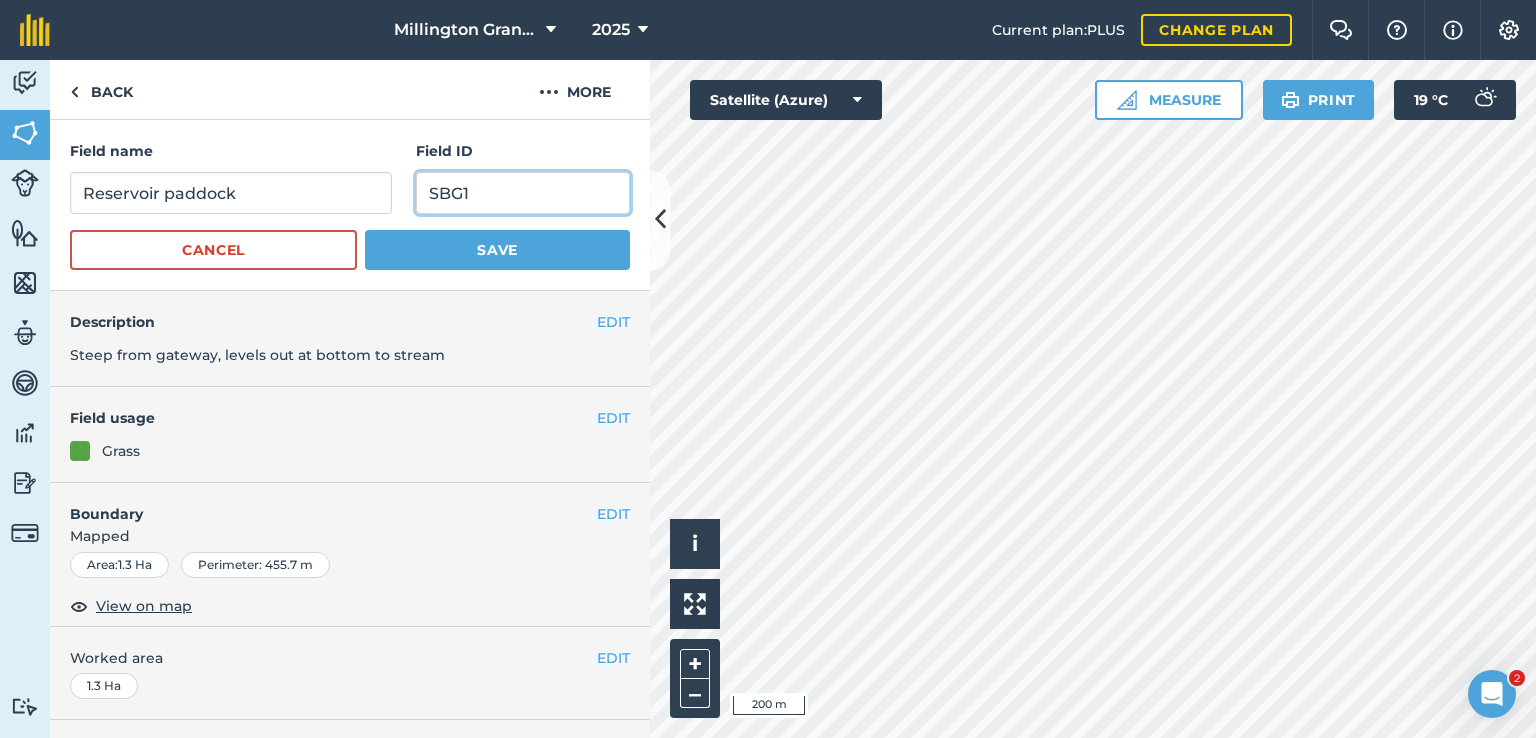 type on "SBG1" 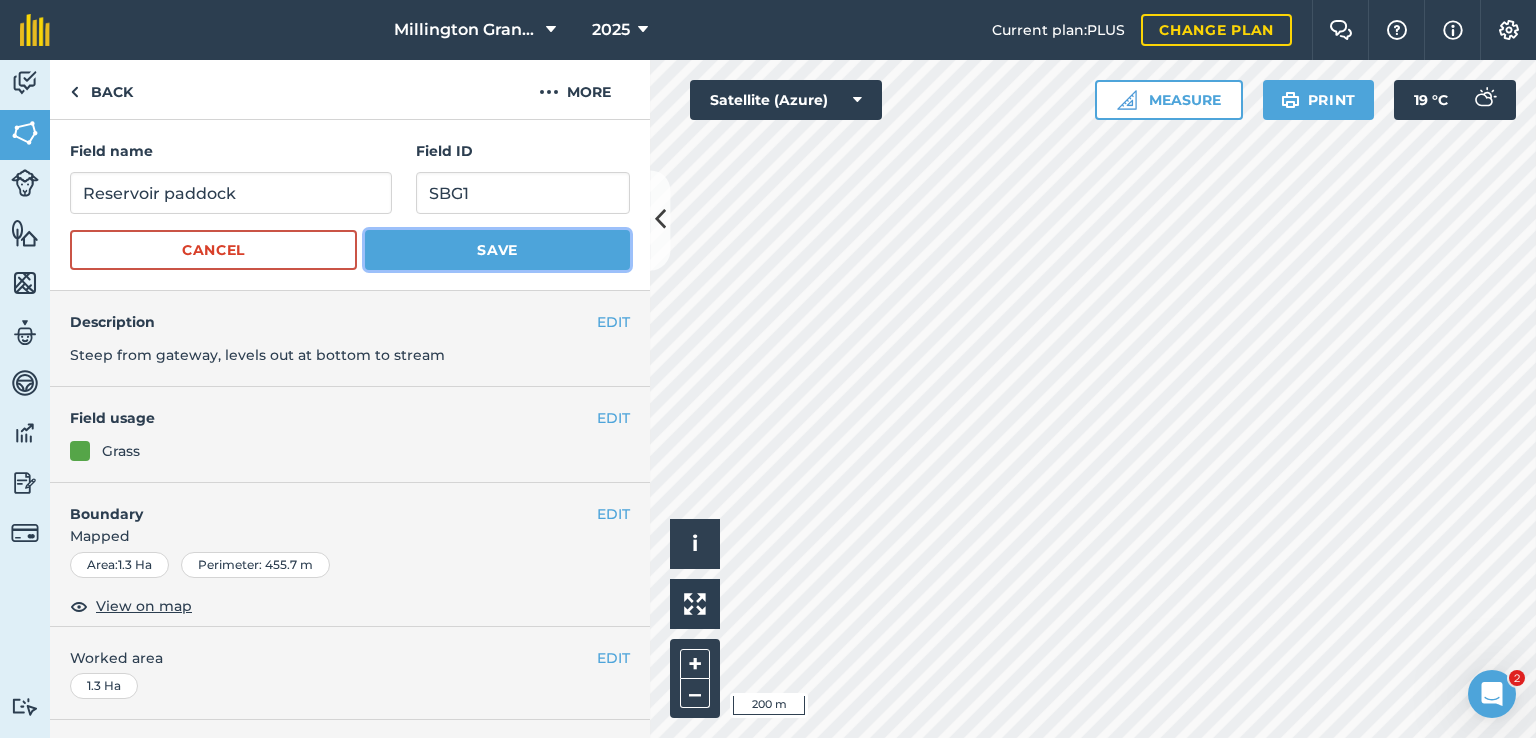 click on "Save" at bounding box center (497, 250) 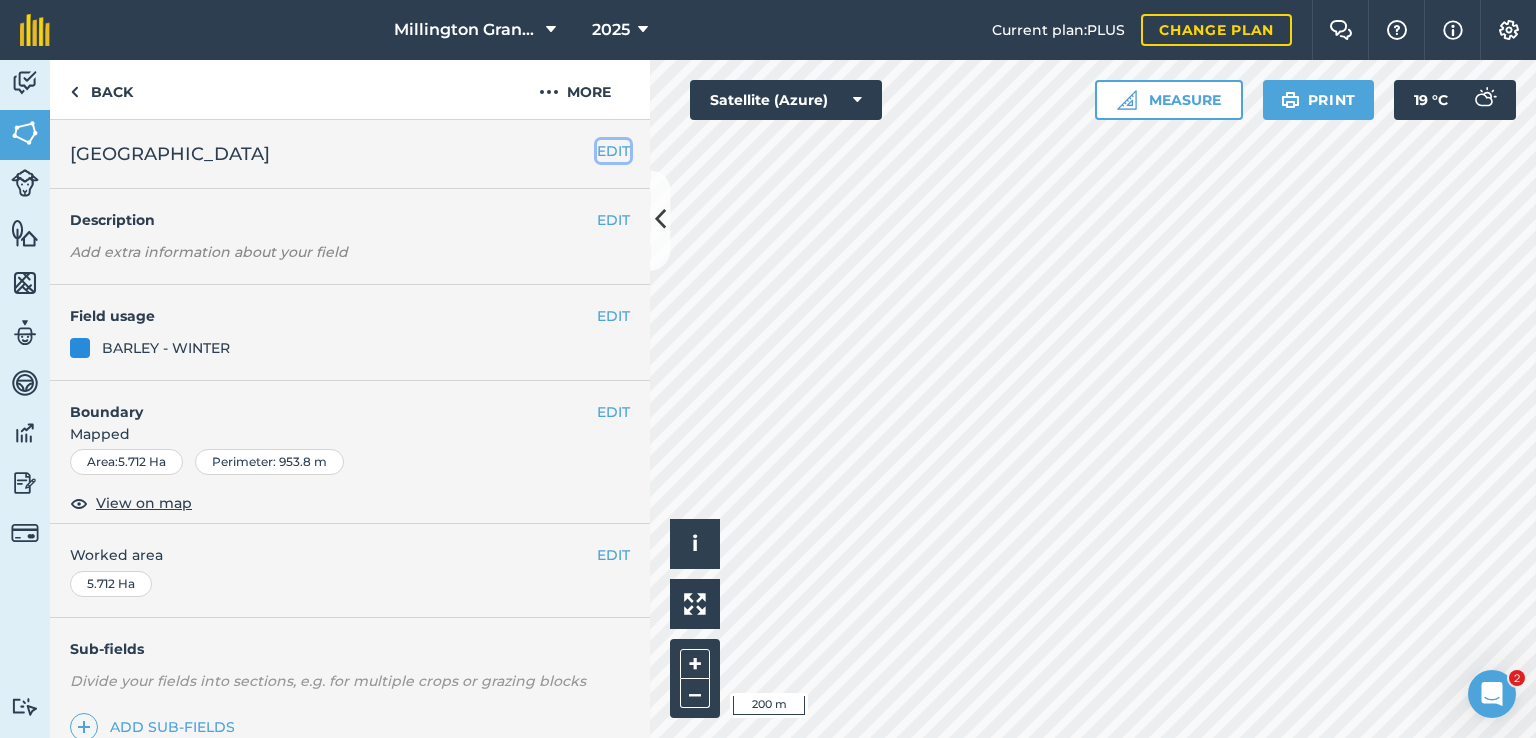 click on "EDIT" at bounding box center (613, 151) 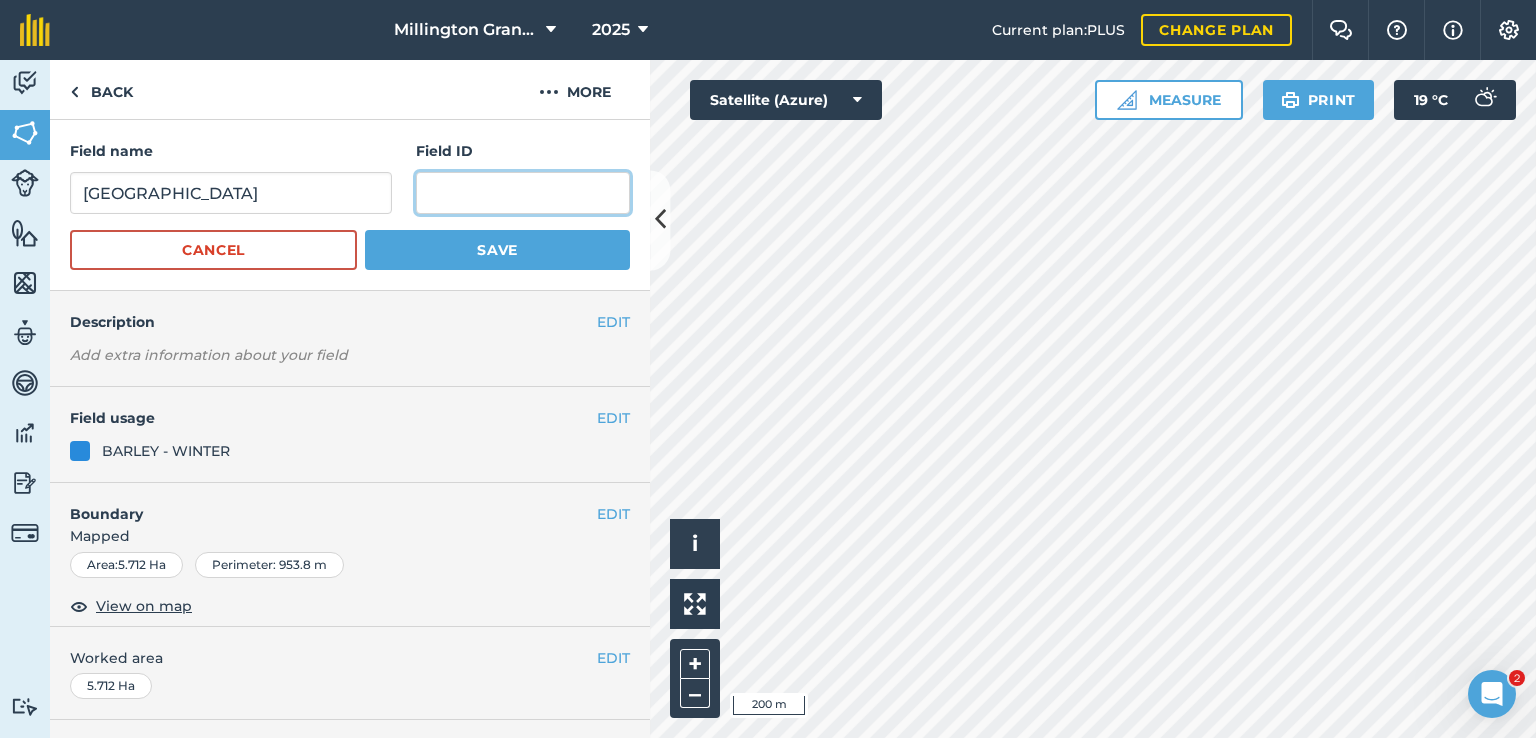 click at bounding box center [523, 193] 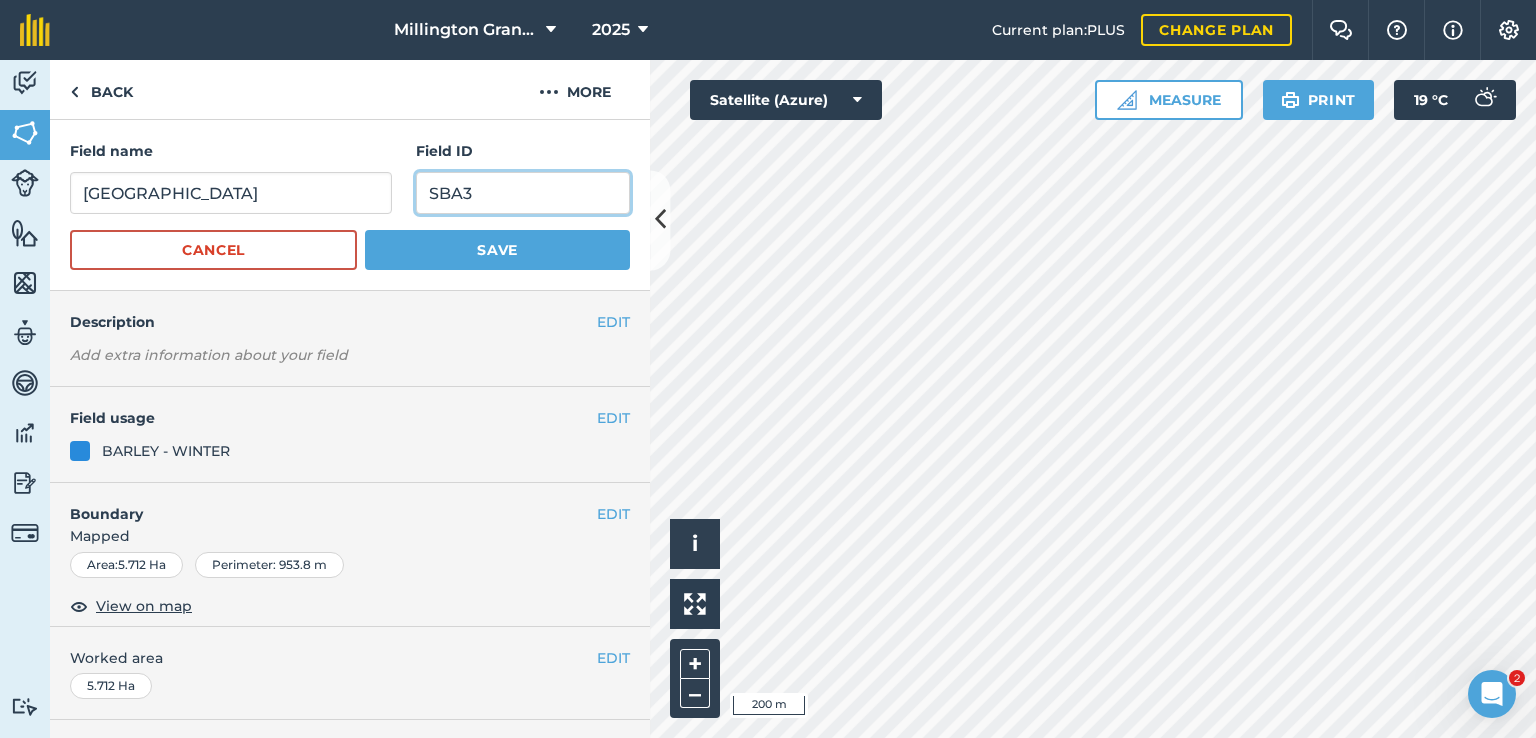 type on "SBA3" 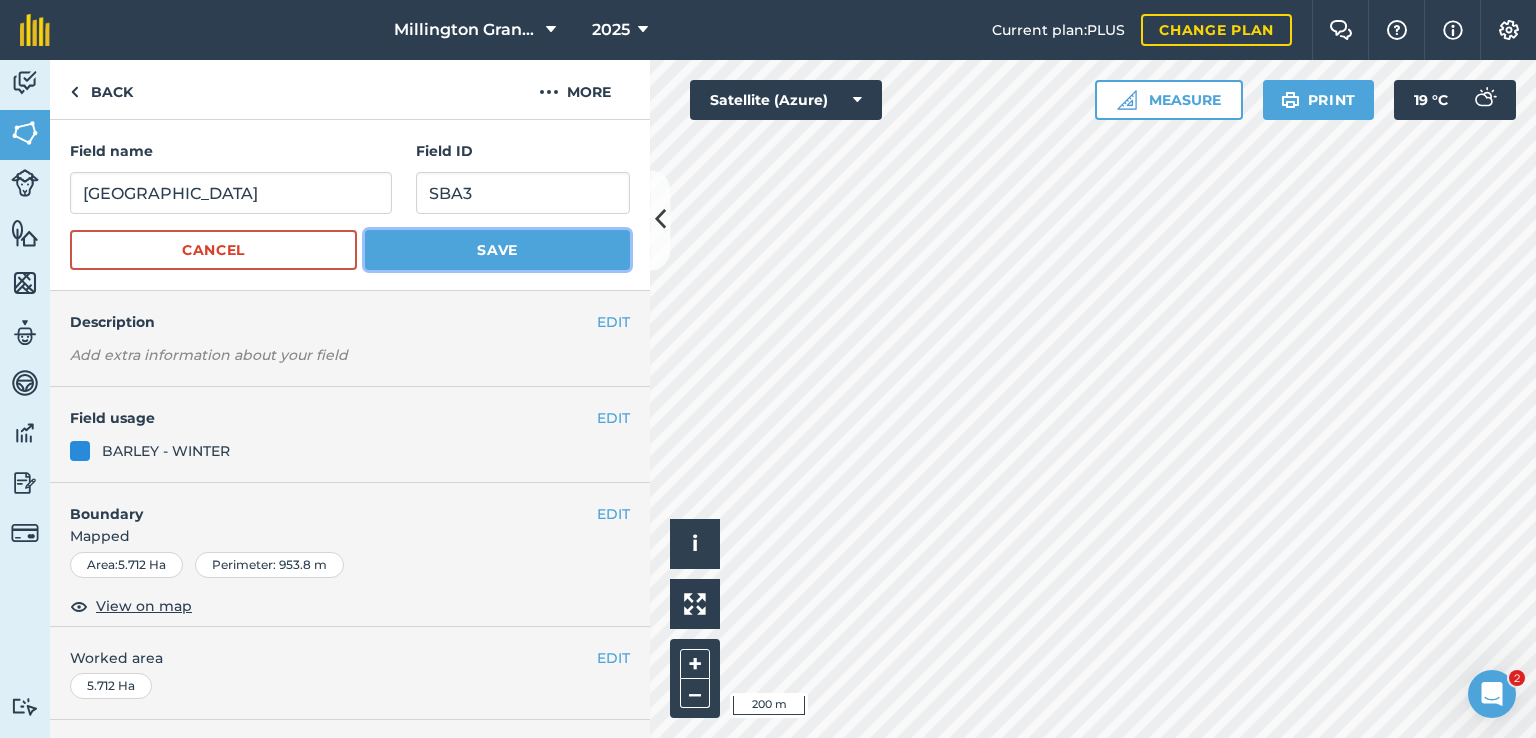 click on "Save" at bounding box center [497, 250] 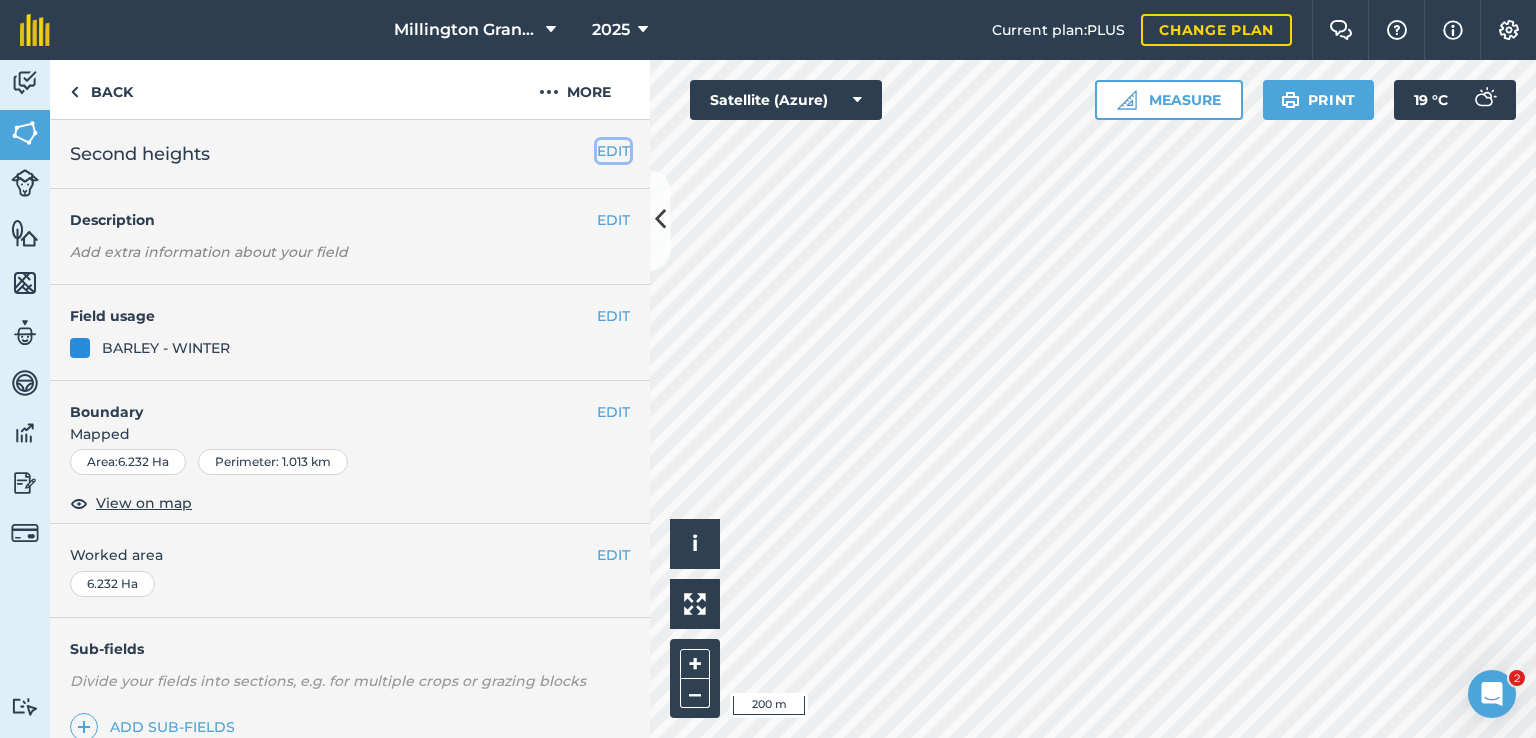 click on "EDIT" at bounding box center (613, 151) 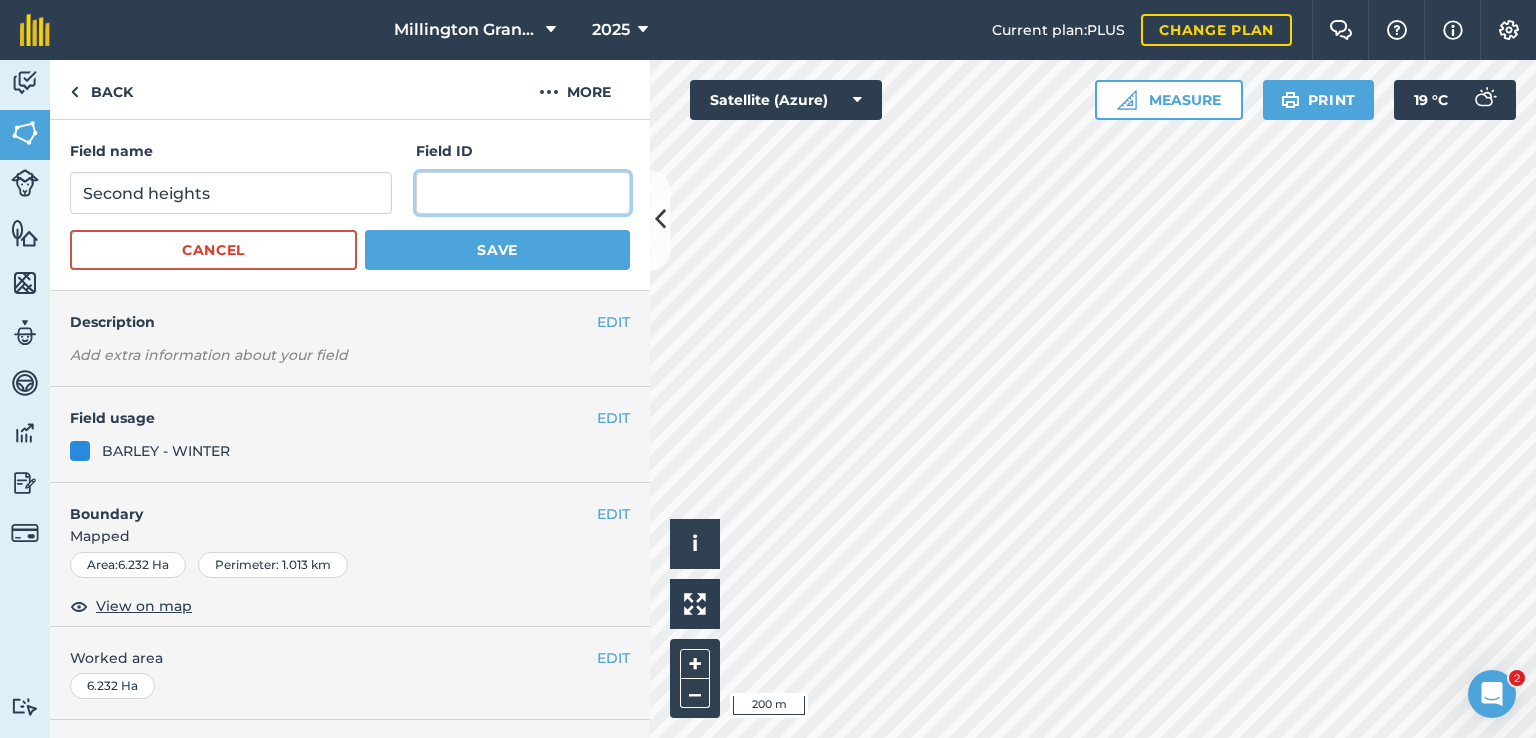 click at bounding box center [523, 193] 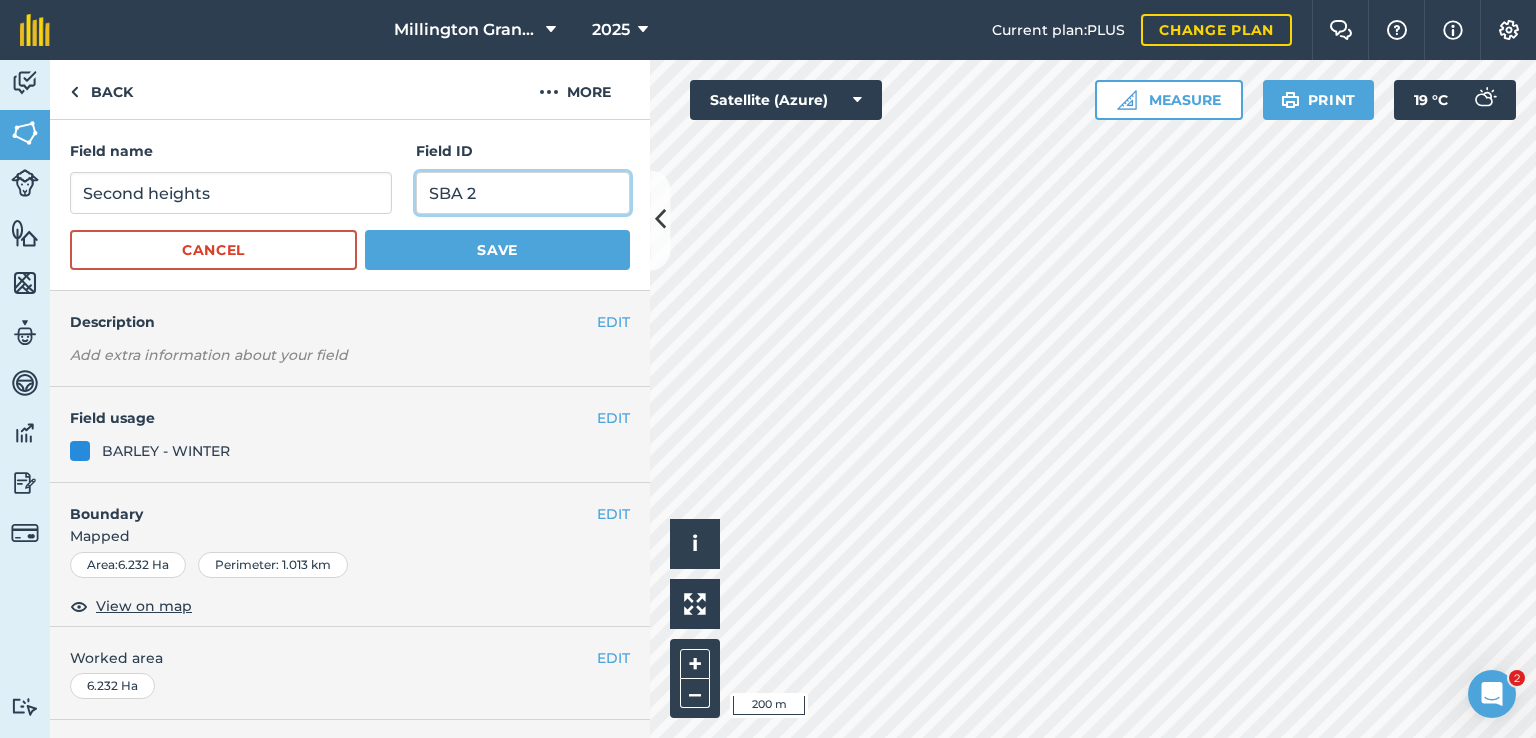 type on "SBA 2" 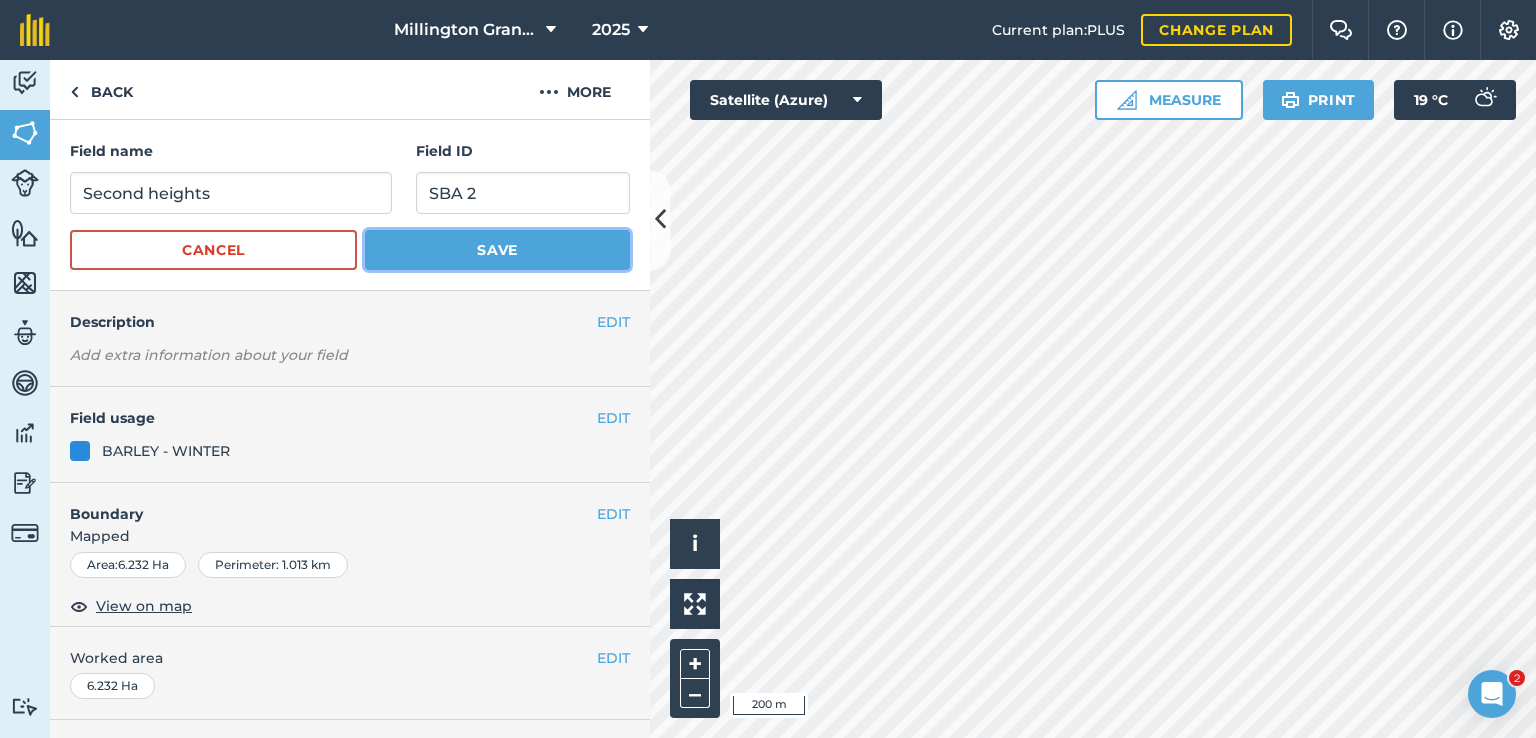 click on "Save" at bounding box center (497, 250) 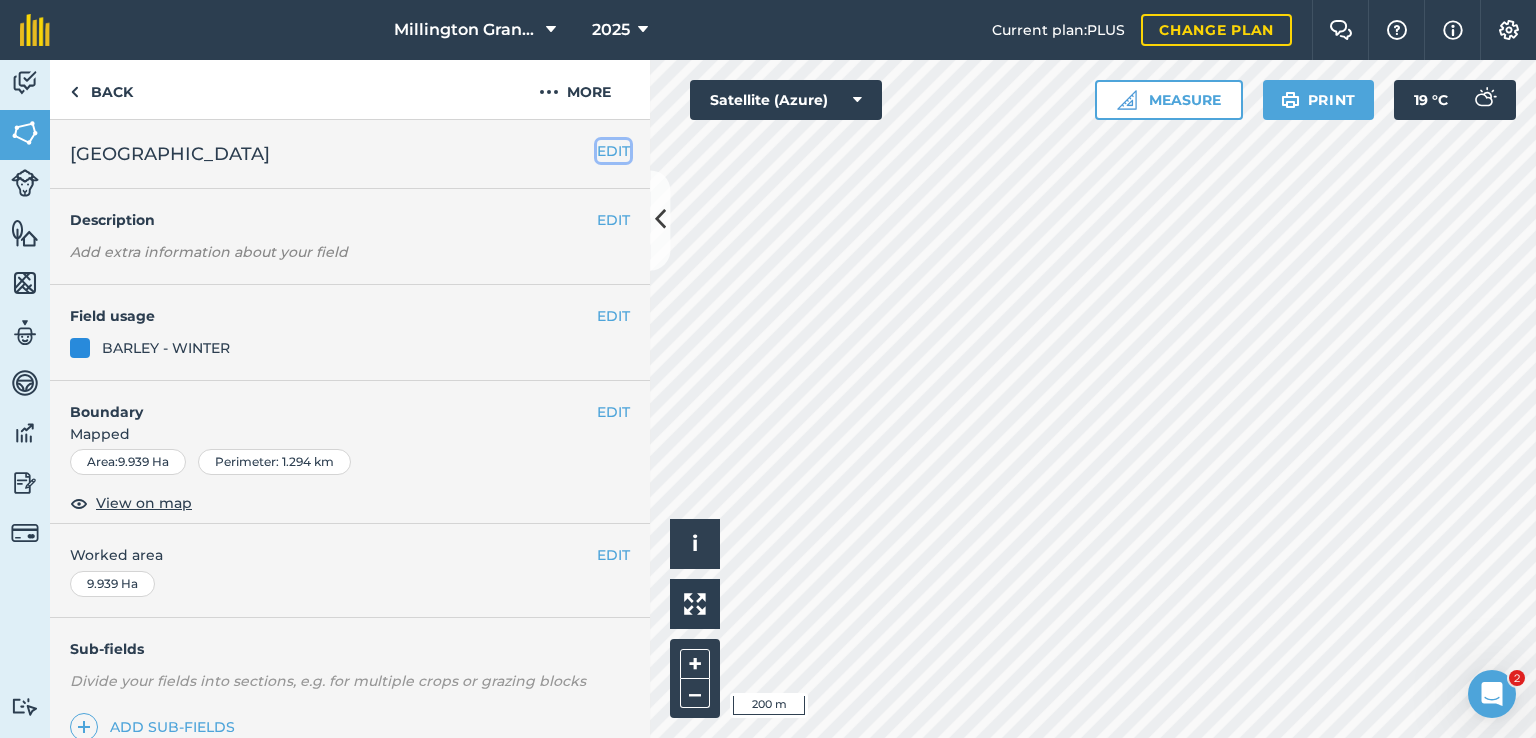 click on "EDIT" at bounding box center (613, 151) 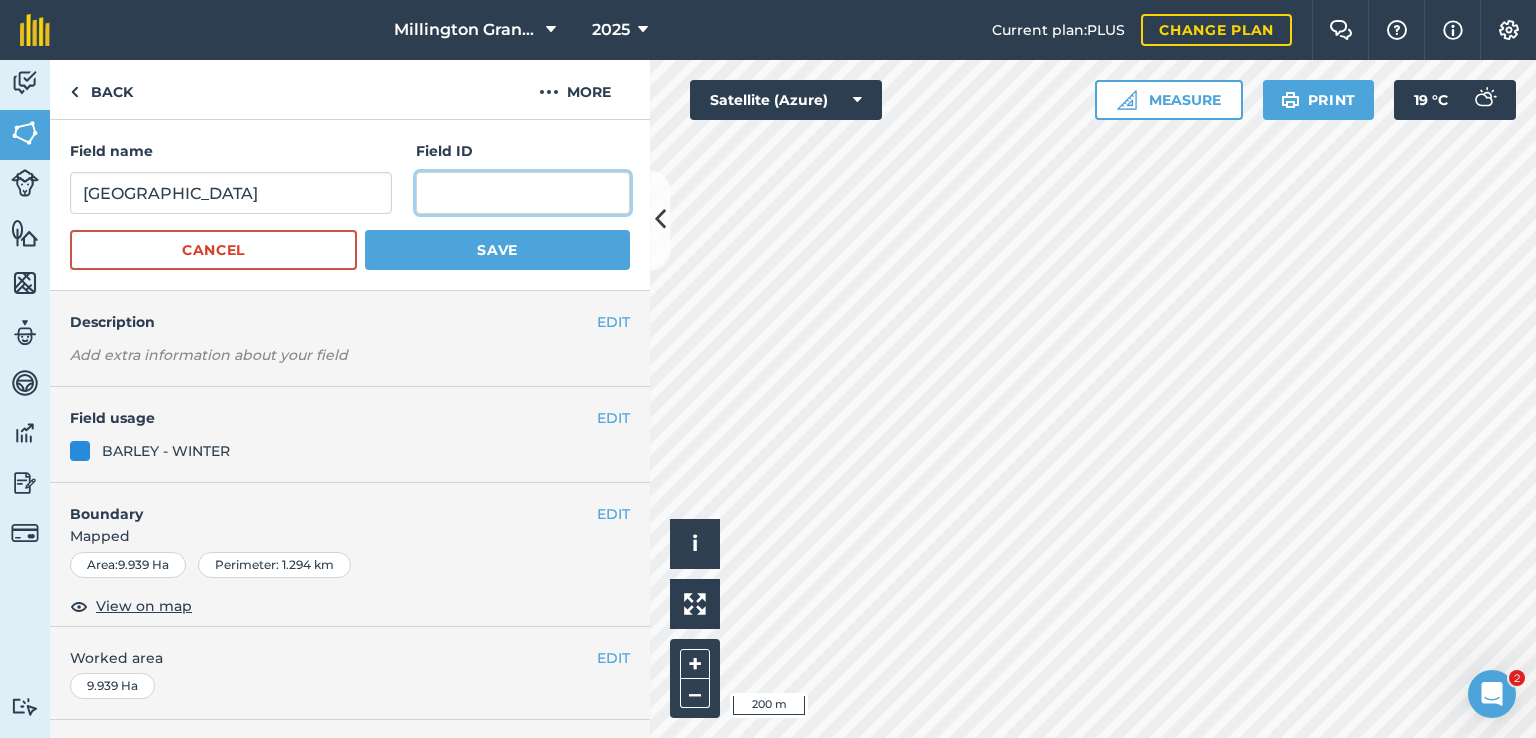 click at bounding box center (523, 193) 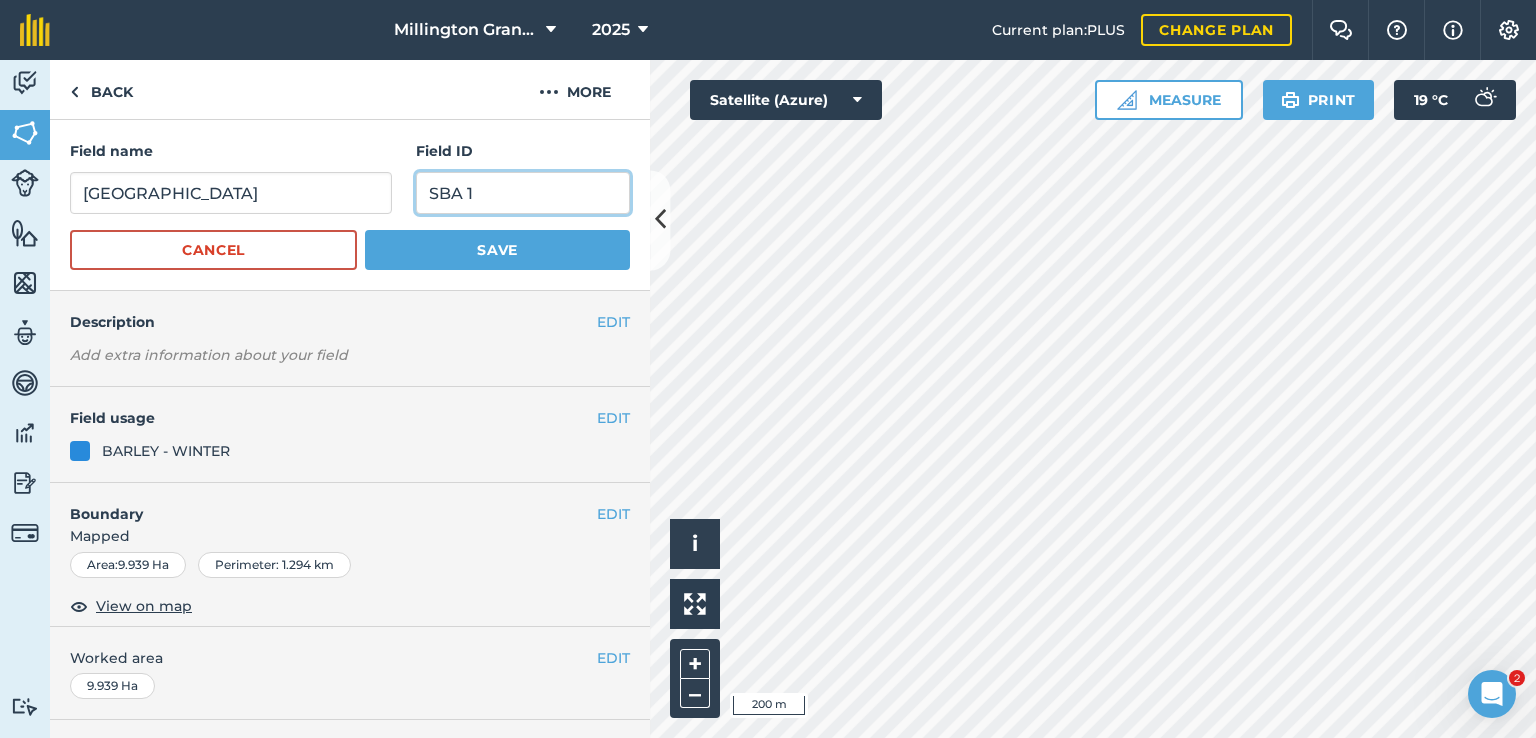 type on "SBA 1" 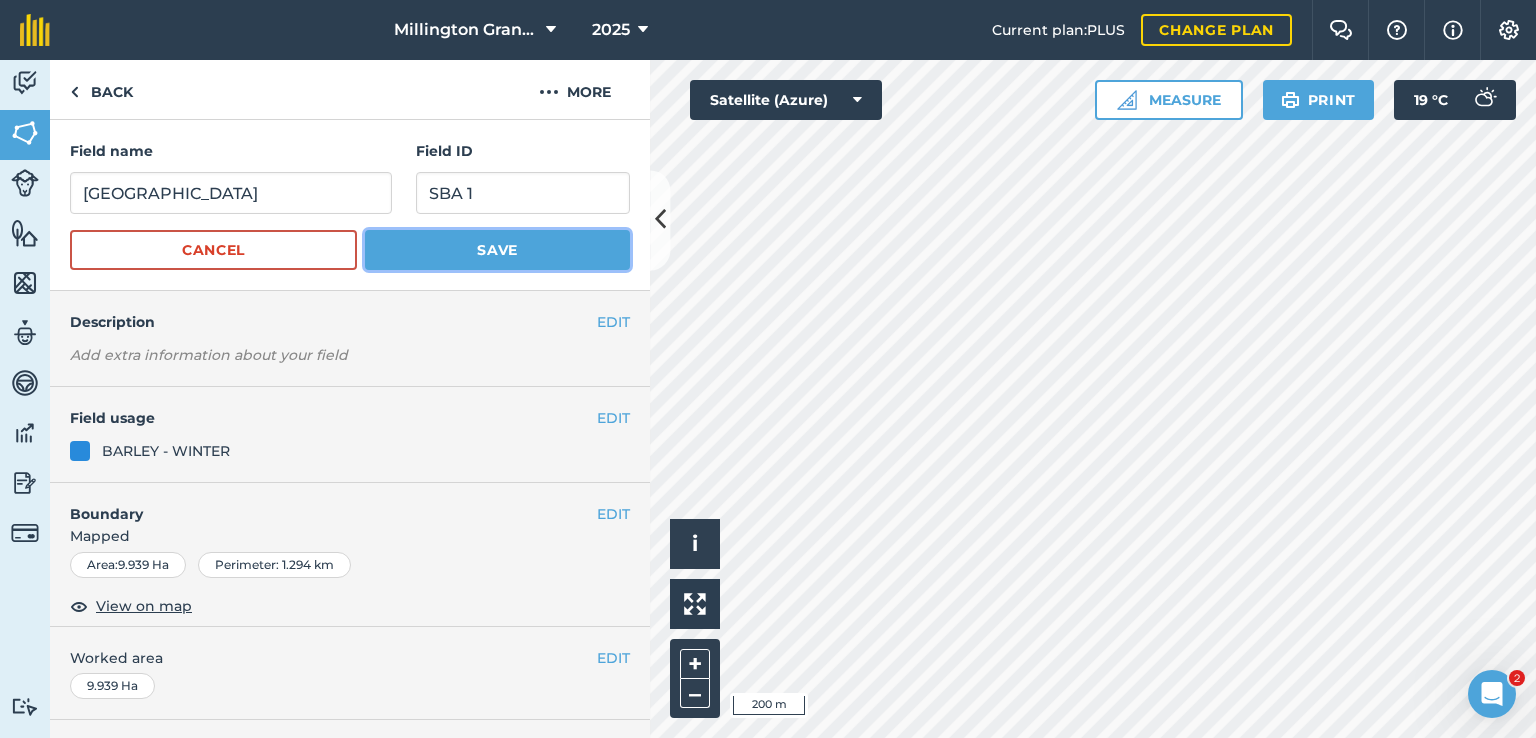 click on "Save" at bounding box center [497, 250] 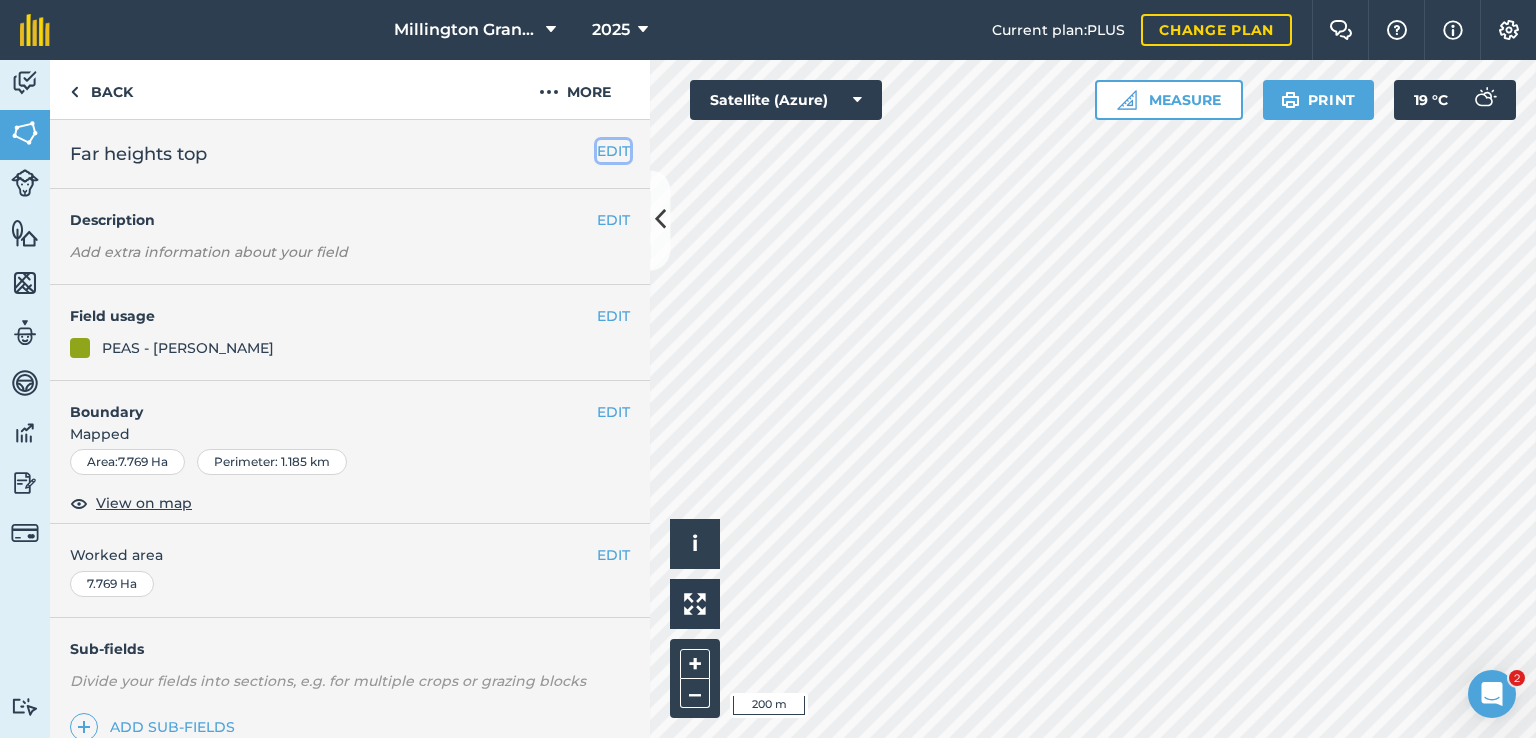 click on "EDIT" at bounding box center [613, 151] 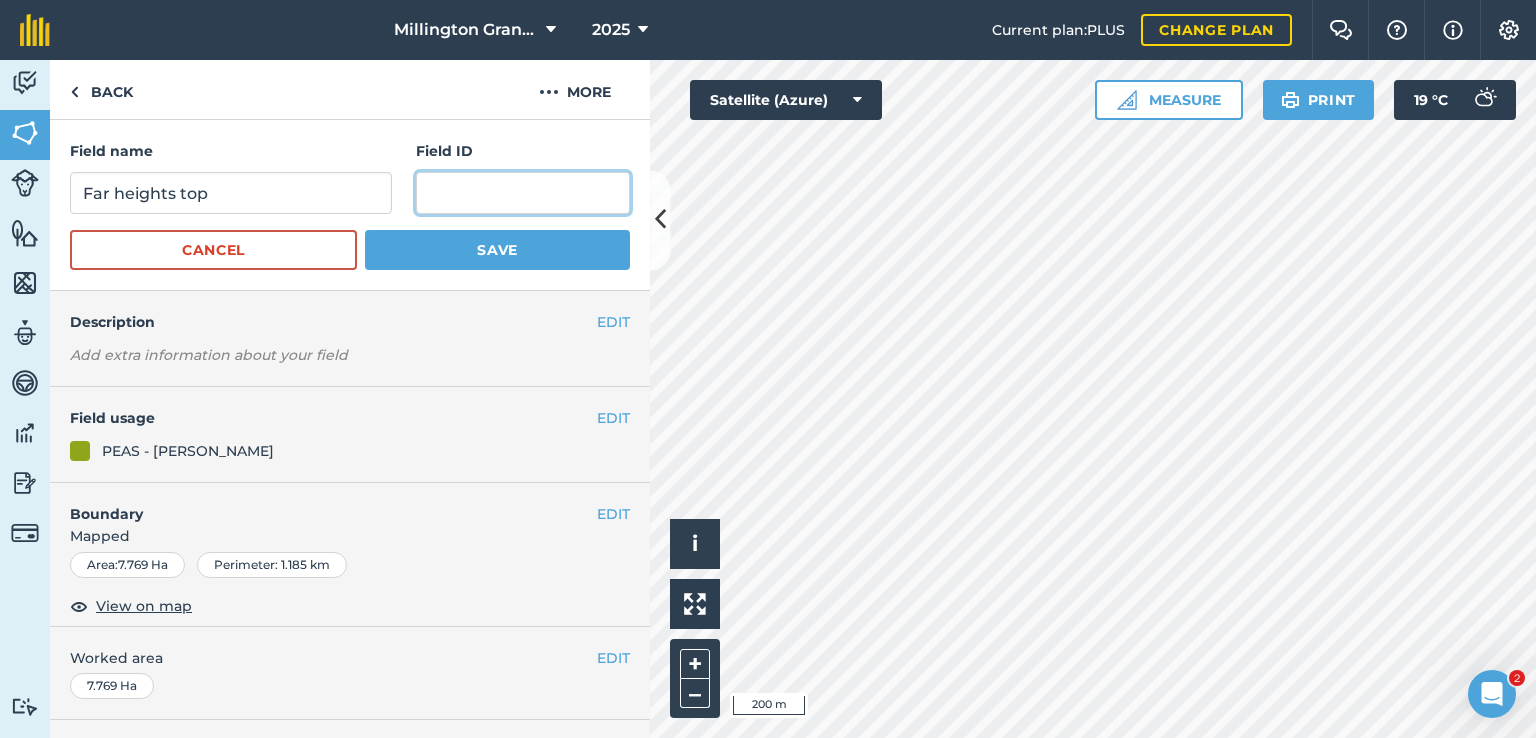 click at bounding box center (523, 193) 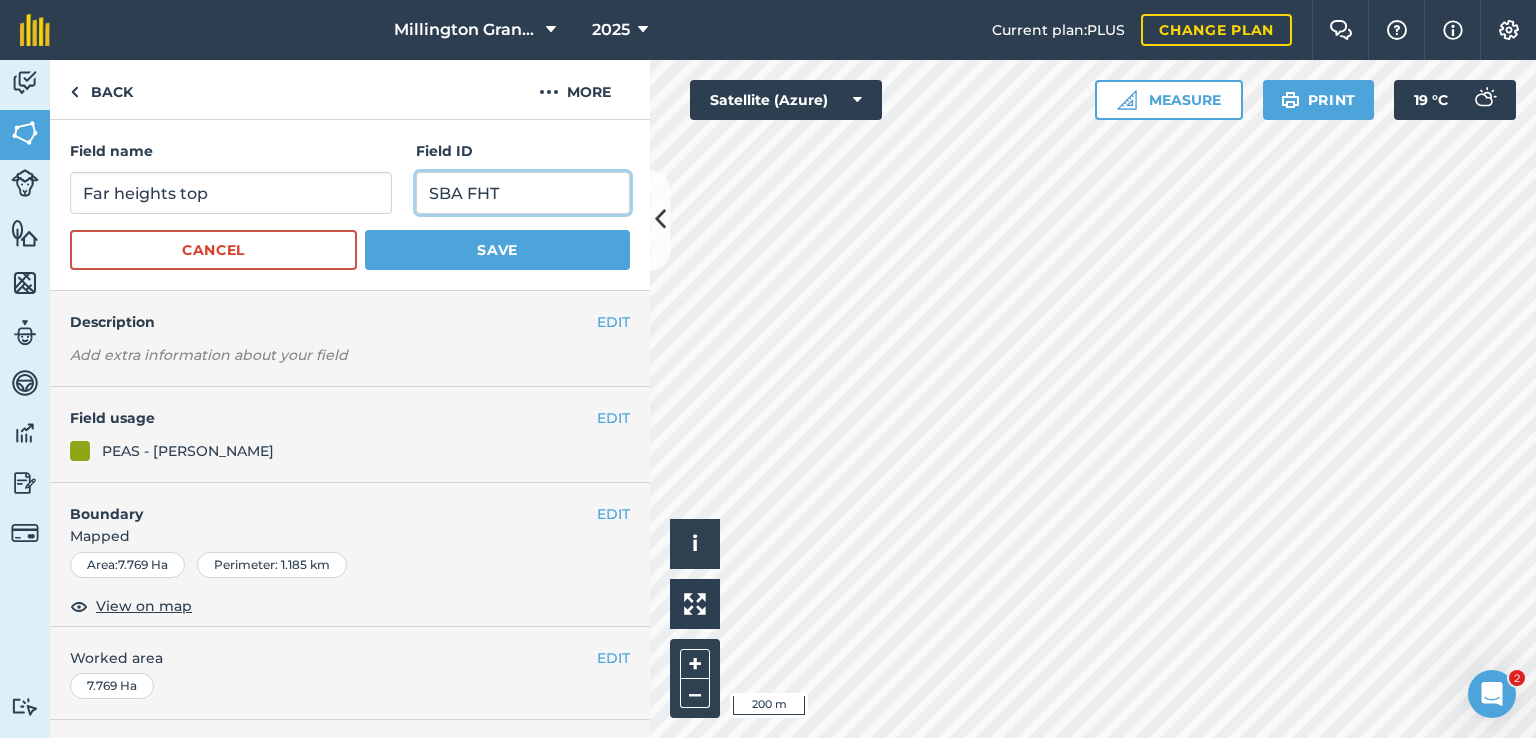 type on "SBA FHT" 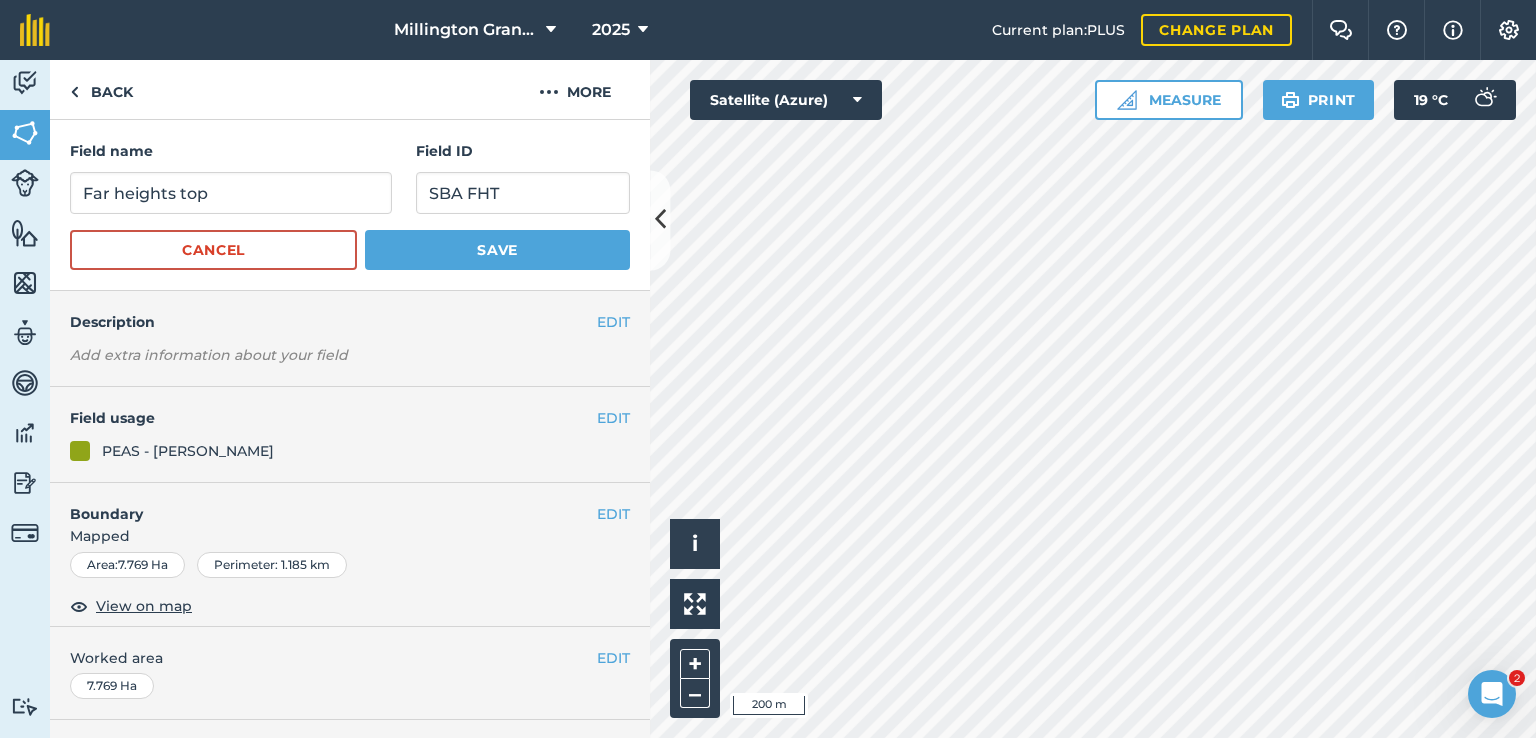 click on "Field name [GEOGRAPHIC_DATA] top Field ID SBA FHT Cancel Save" at bounding box center [350, 205] 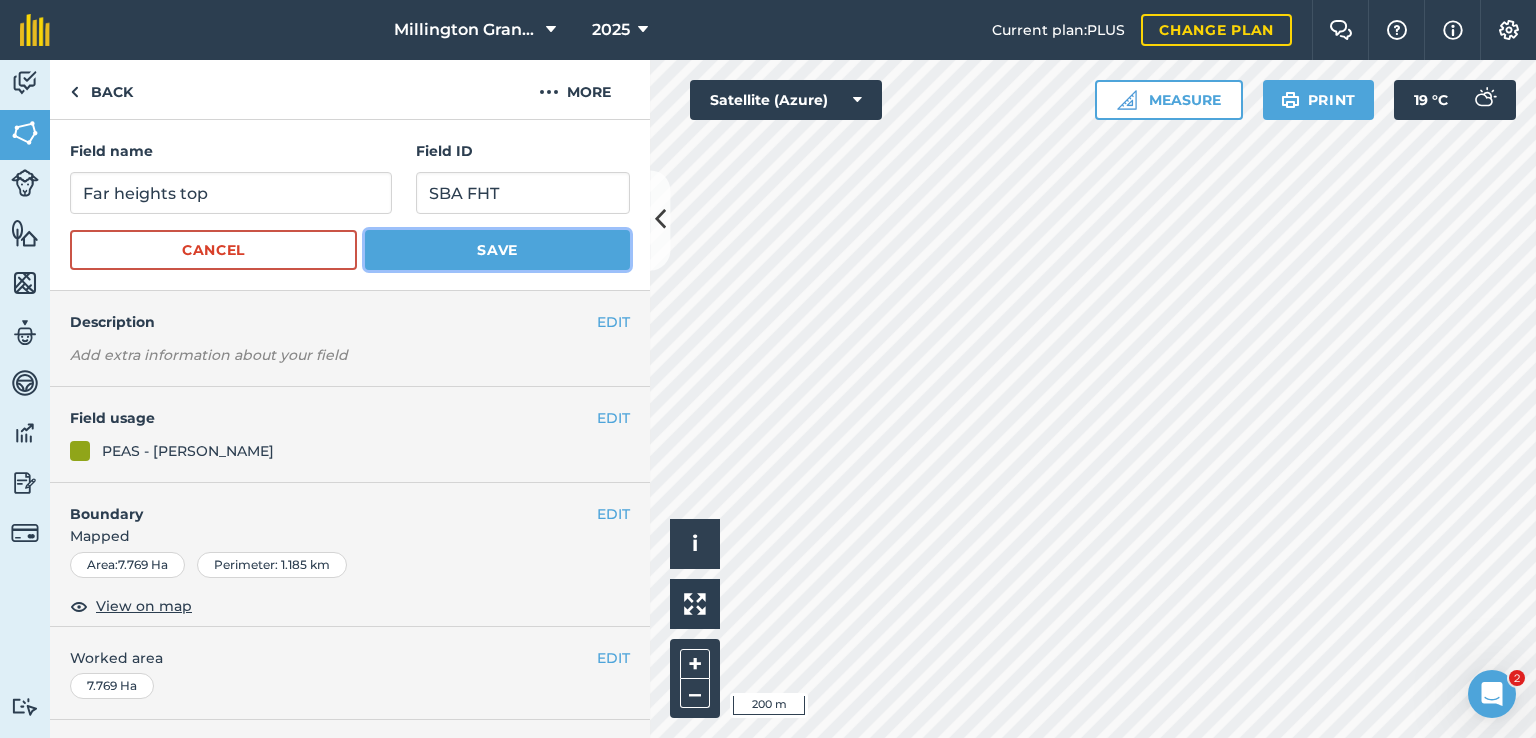 click on "Save" at bounding box center (497, 250) 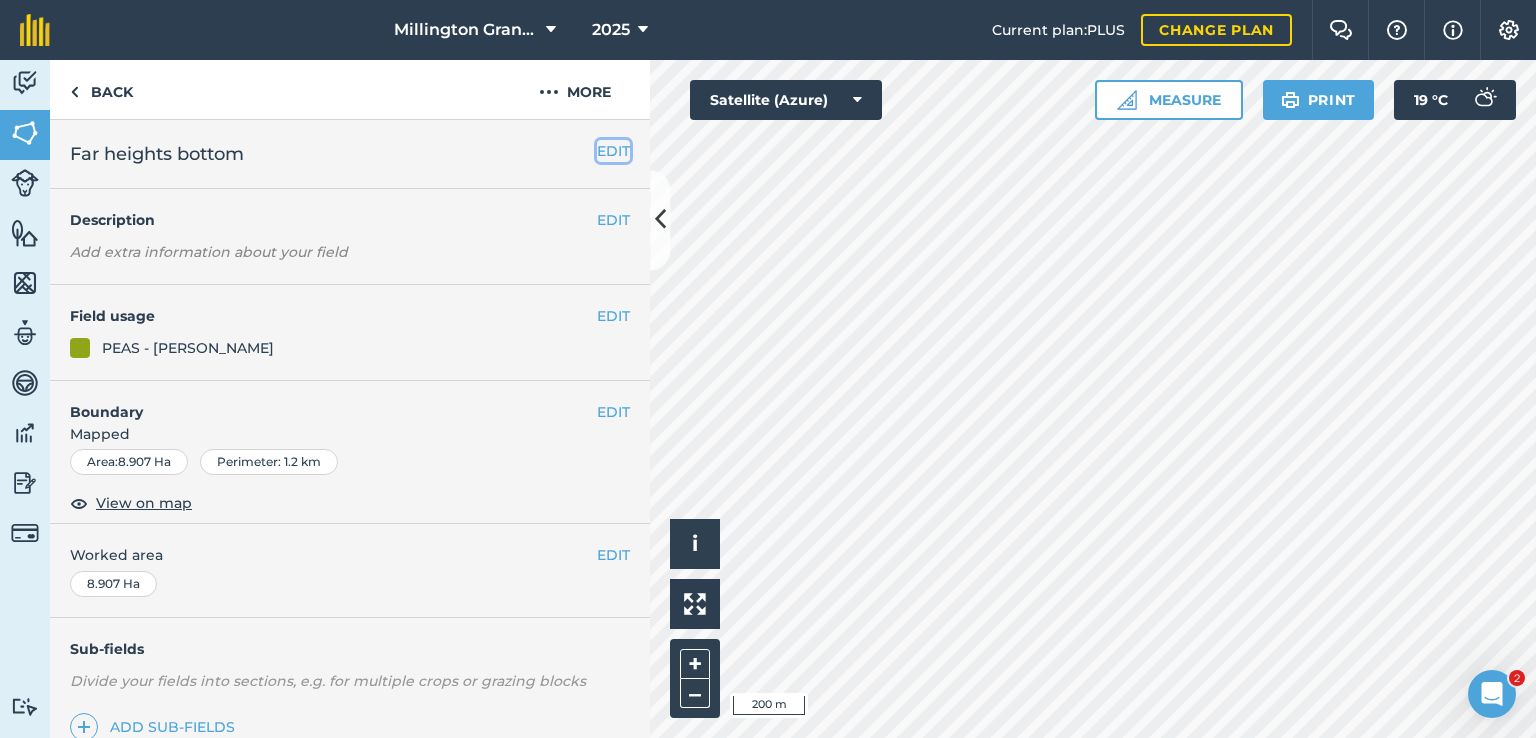 click on "EDIT" at bounding box center [613, 151] 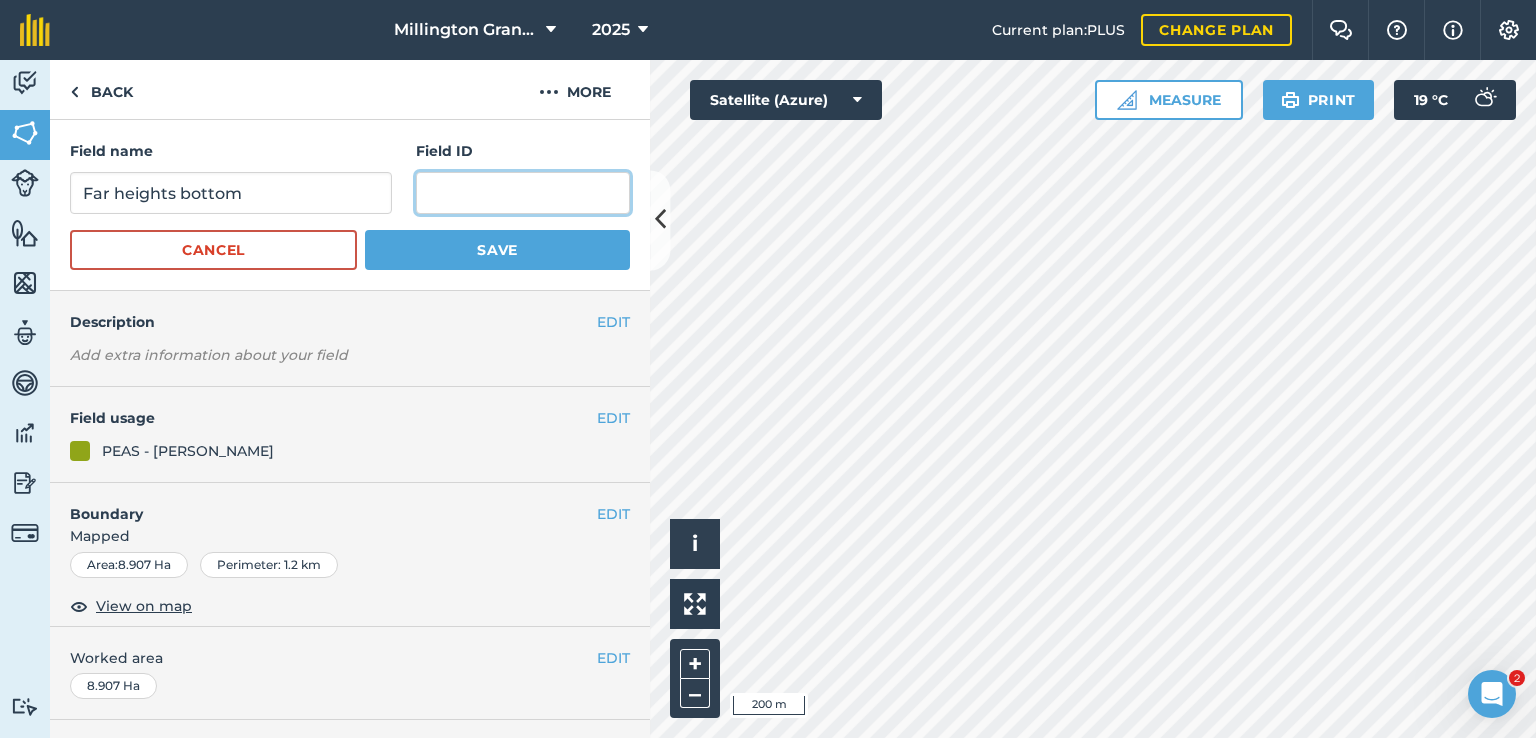 click at bounding box center [523, 193] 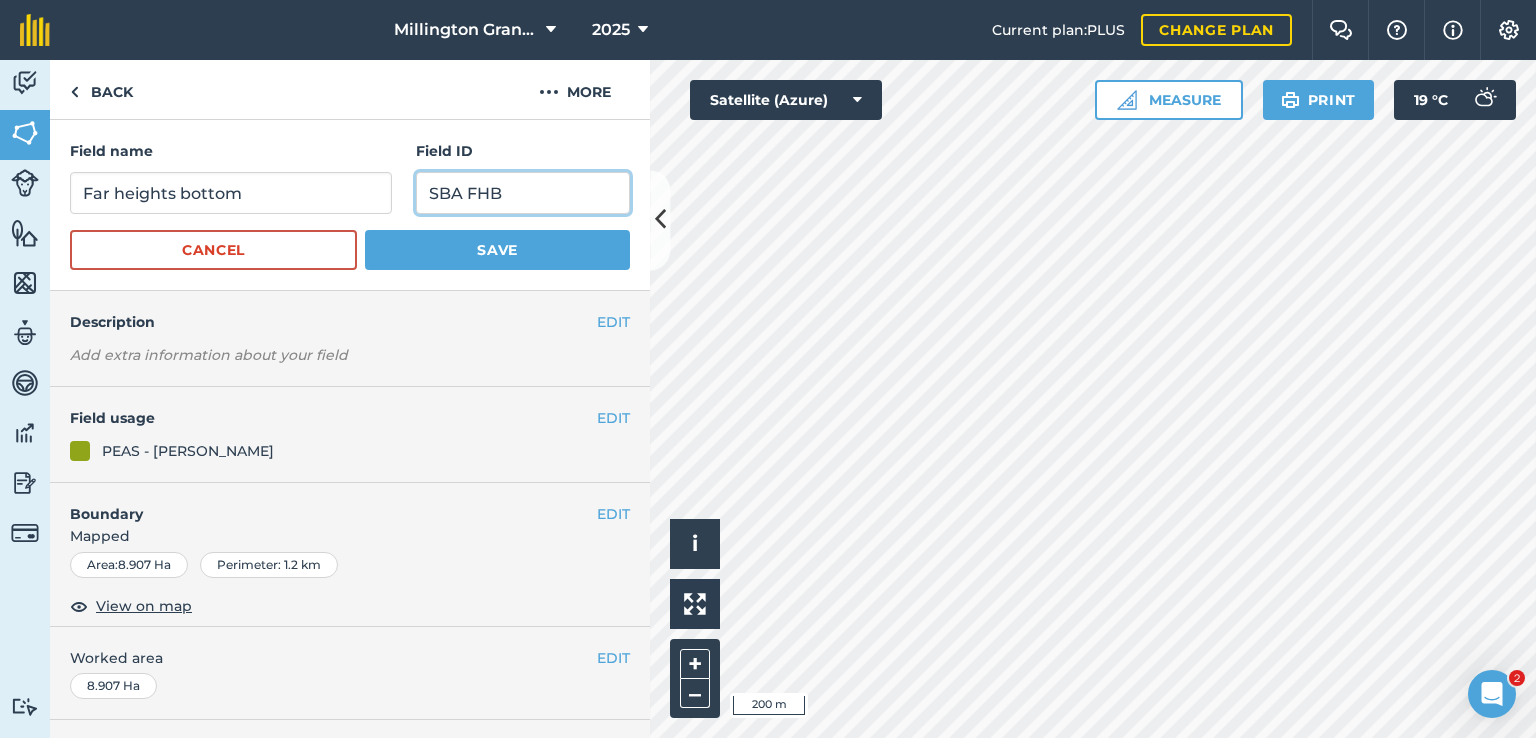 type on "SBA FHB" 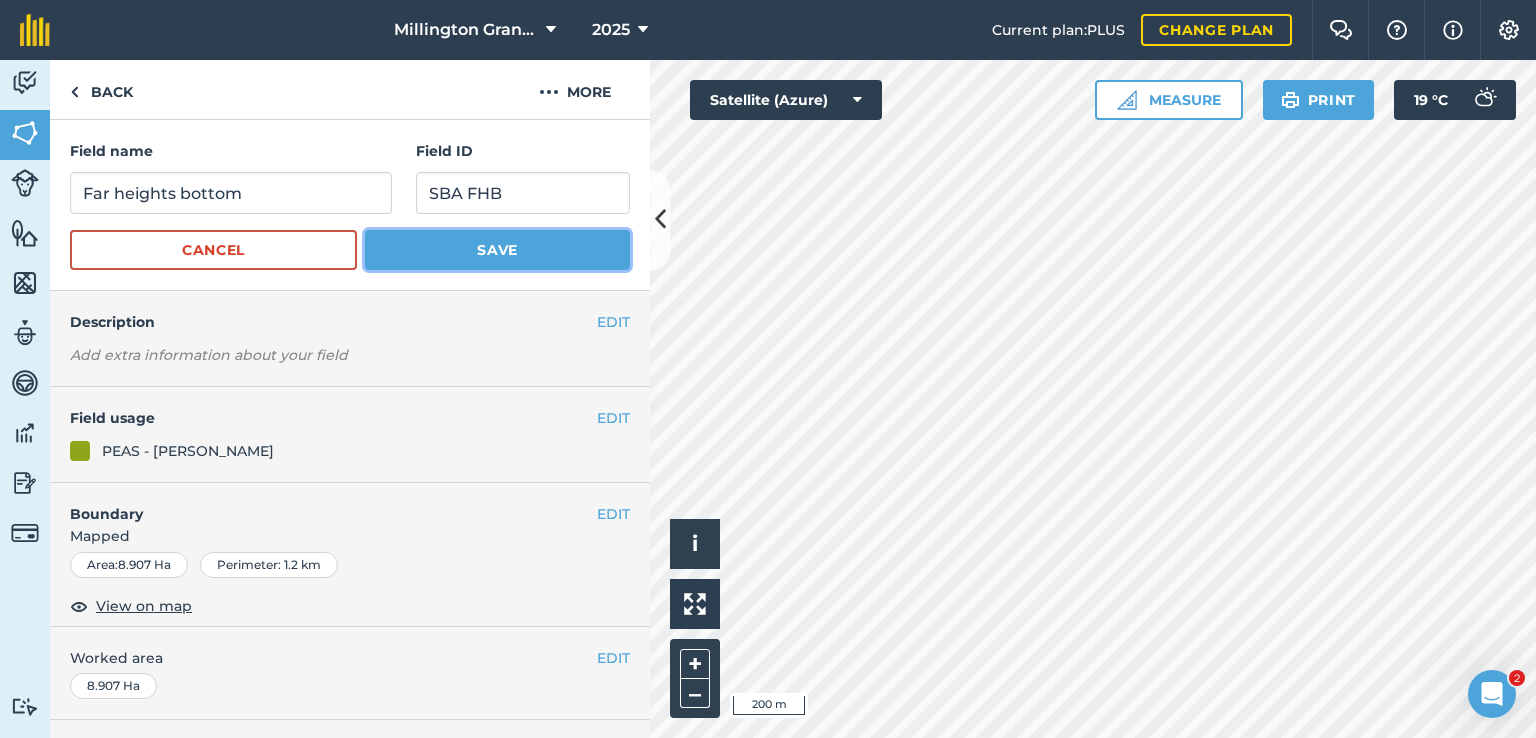 click on "Save" at bounding box center [497, 250] 